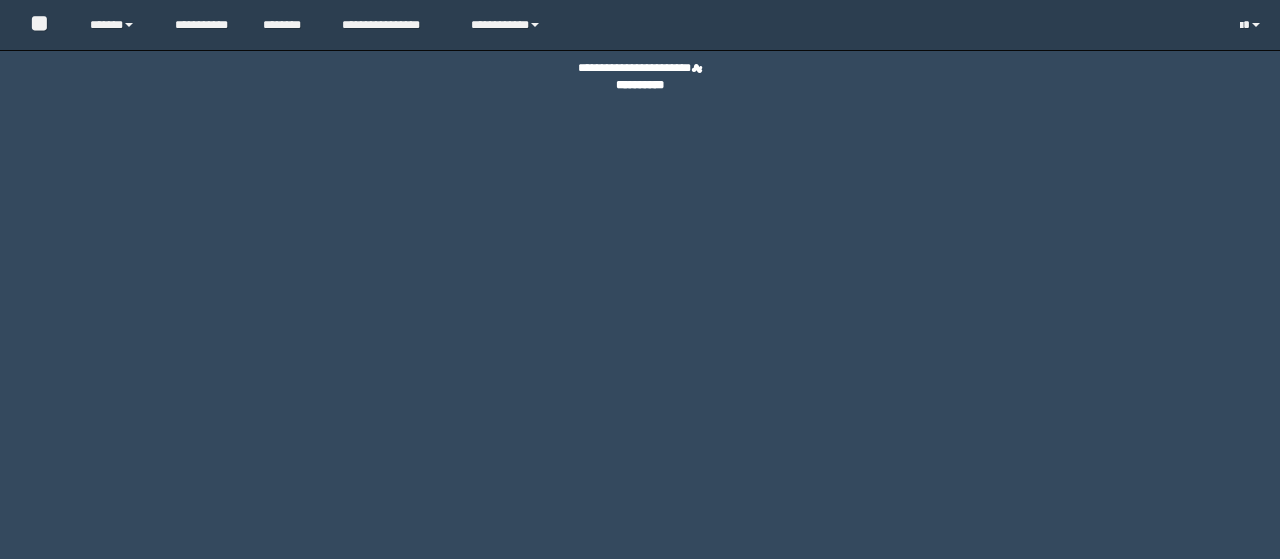 scroll, scrollTop: 0, scrollLeft: 0, axis: both 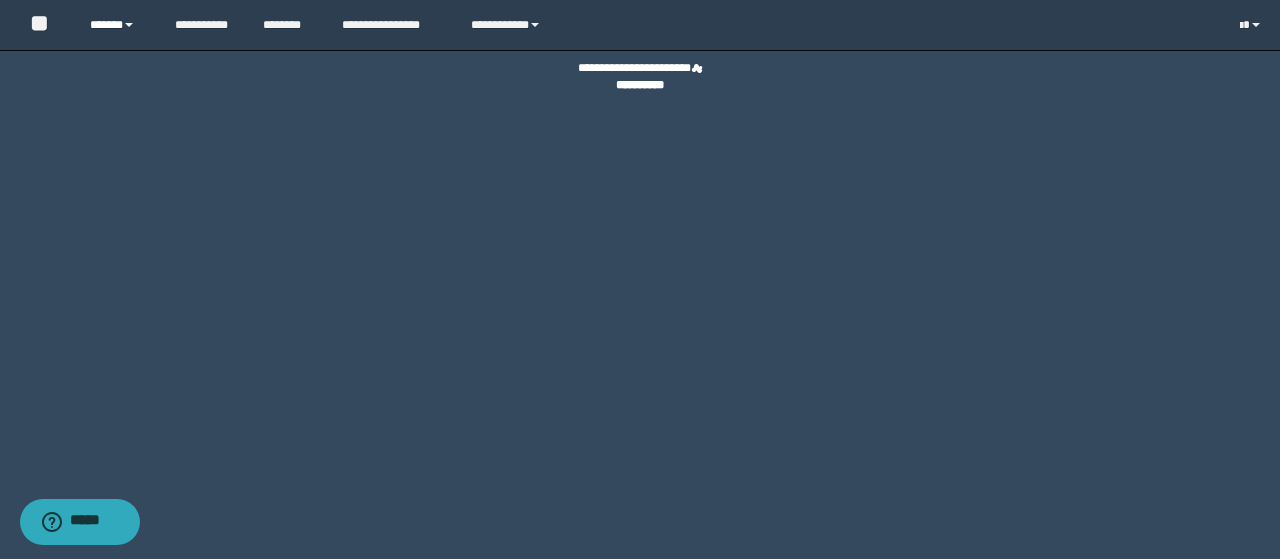 click on "******" at bounding box center (117, 25) 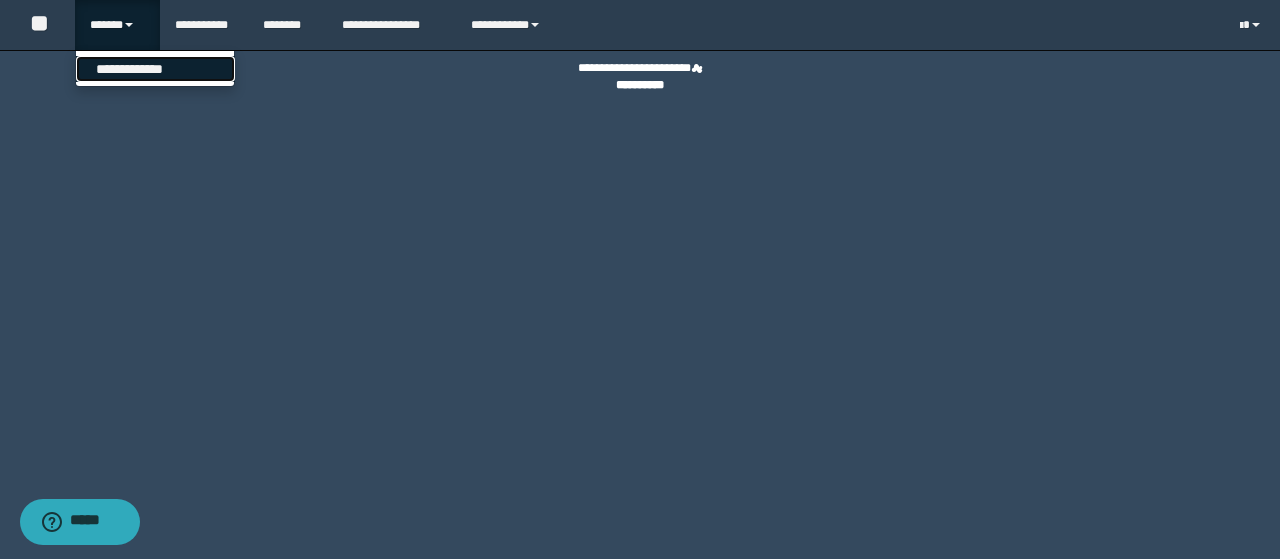 click on "**********" at bounding box center (155, 69) 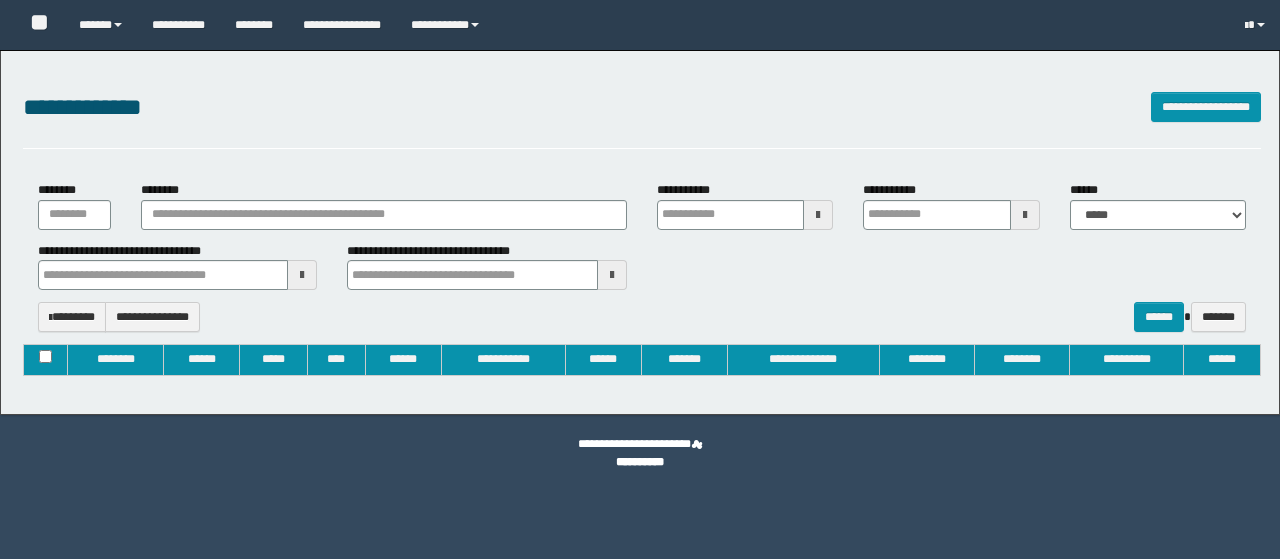 type on "**********" 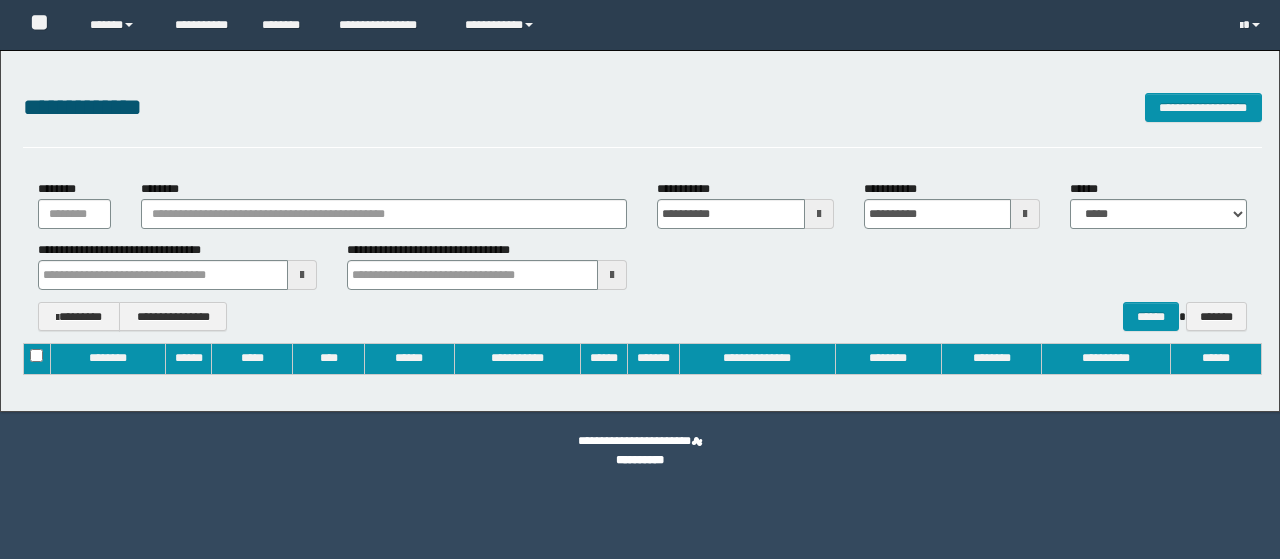 scroll, scrollTop: 0, scrollLeft: 0, axis: both 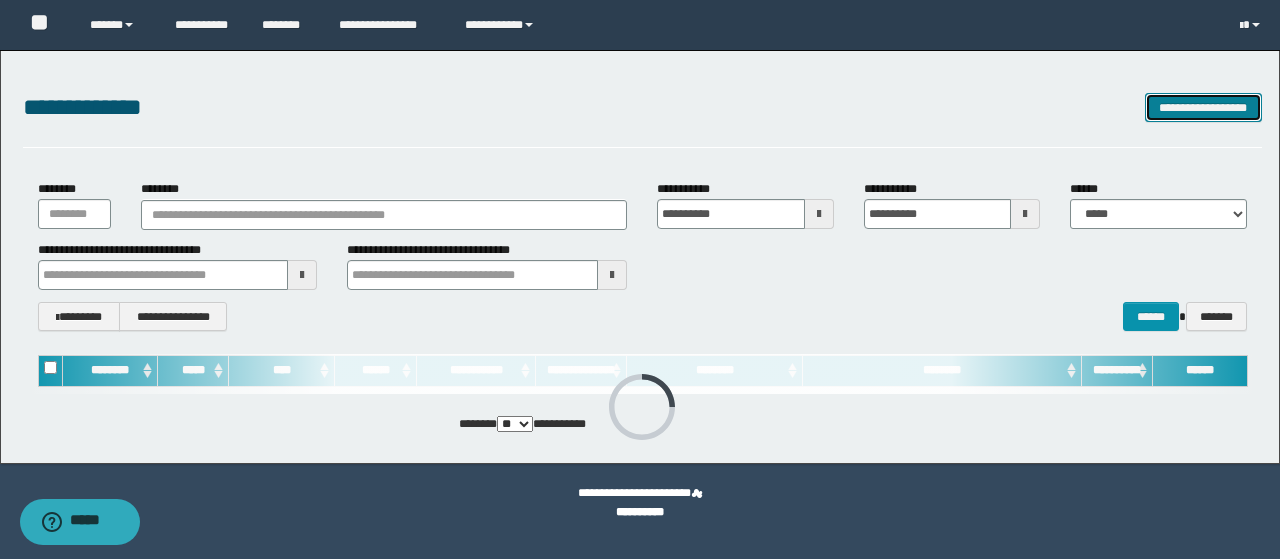 click on "**********" at bounding box center [1203, 107] 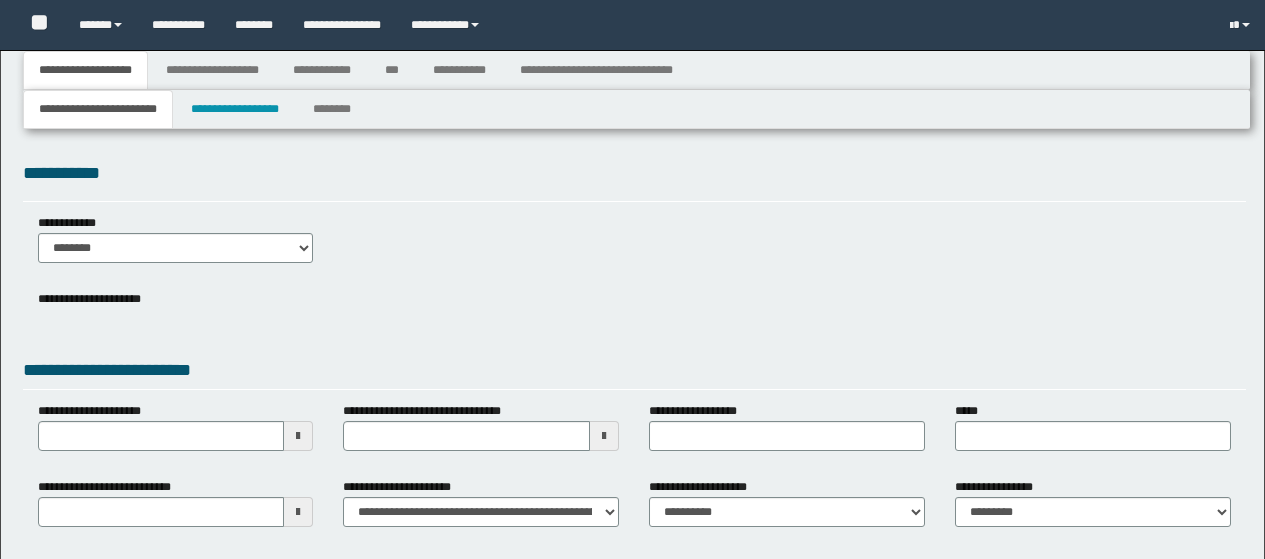 type 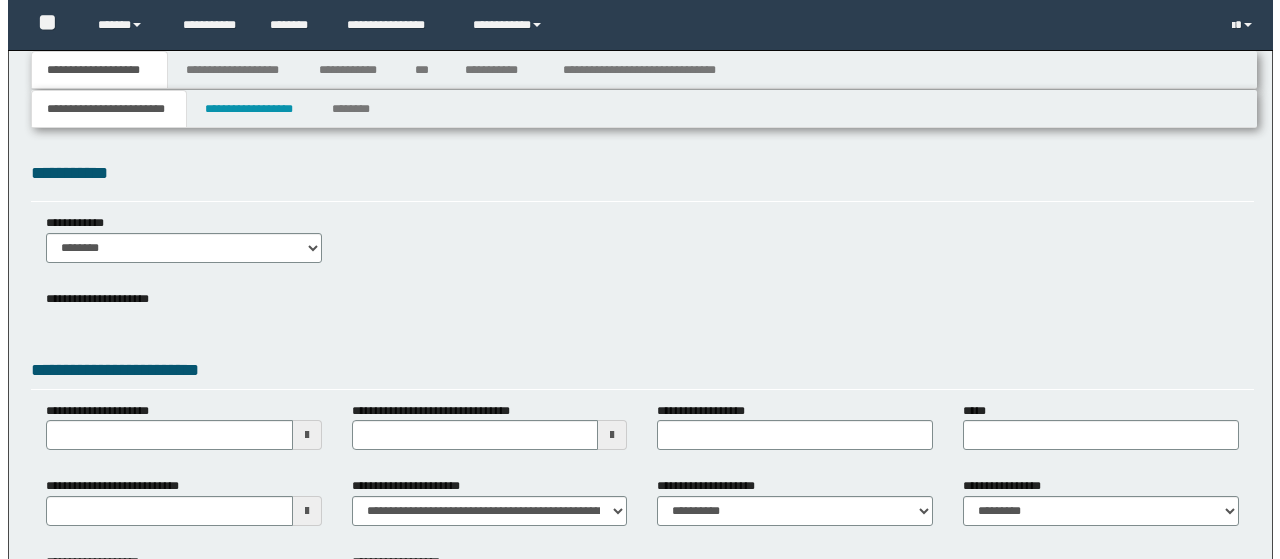 scroll, scrollTop: 0, scrollLeft: 0, axis: both 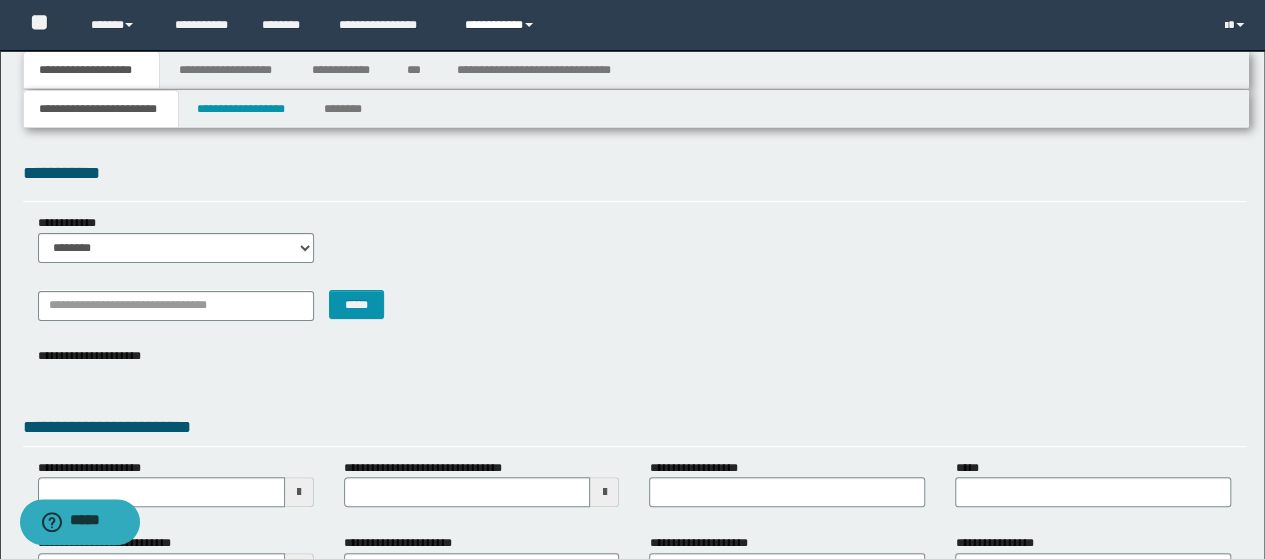 click on "**********" at bounding box center [502, 25] 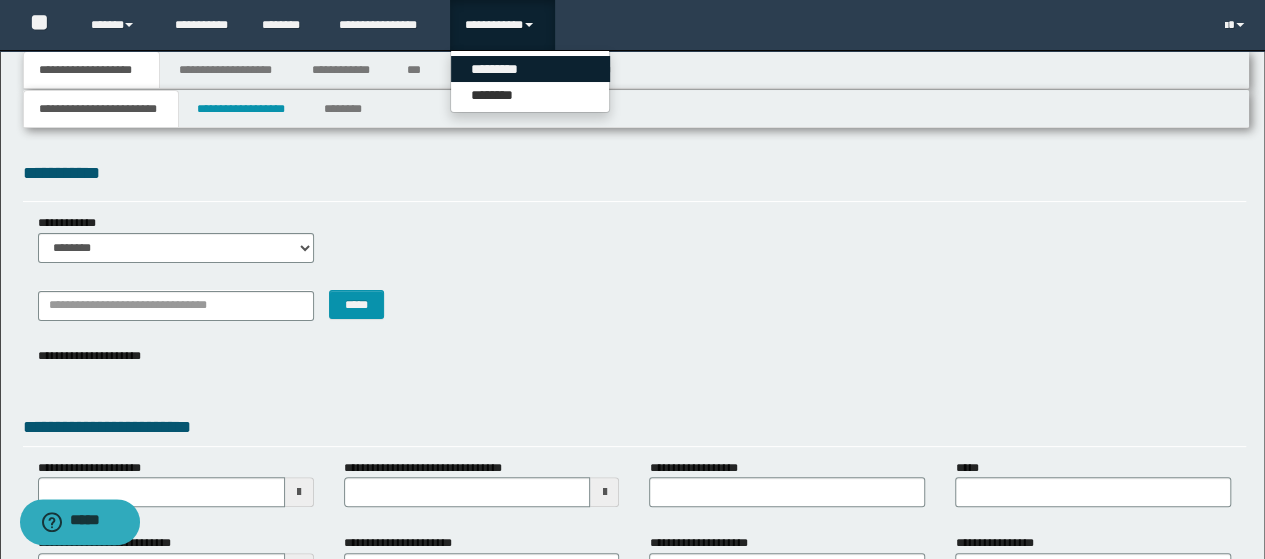 click on "*********" at bounding box center (530, 69) 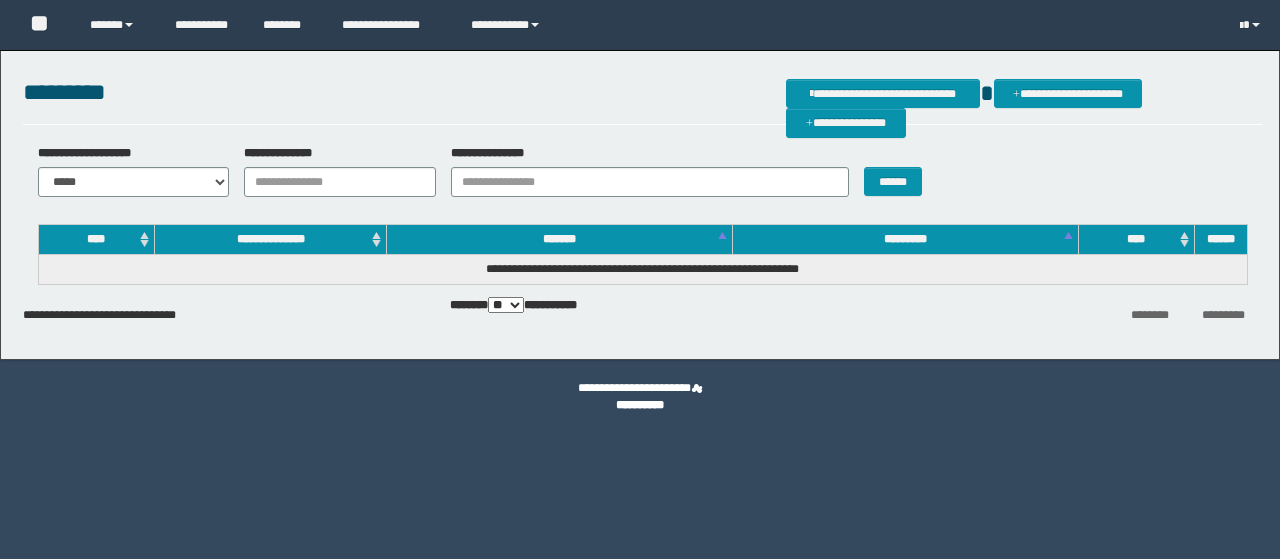 scroll, scrollTop: 0, scrollLeft: 0, axis: both 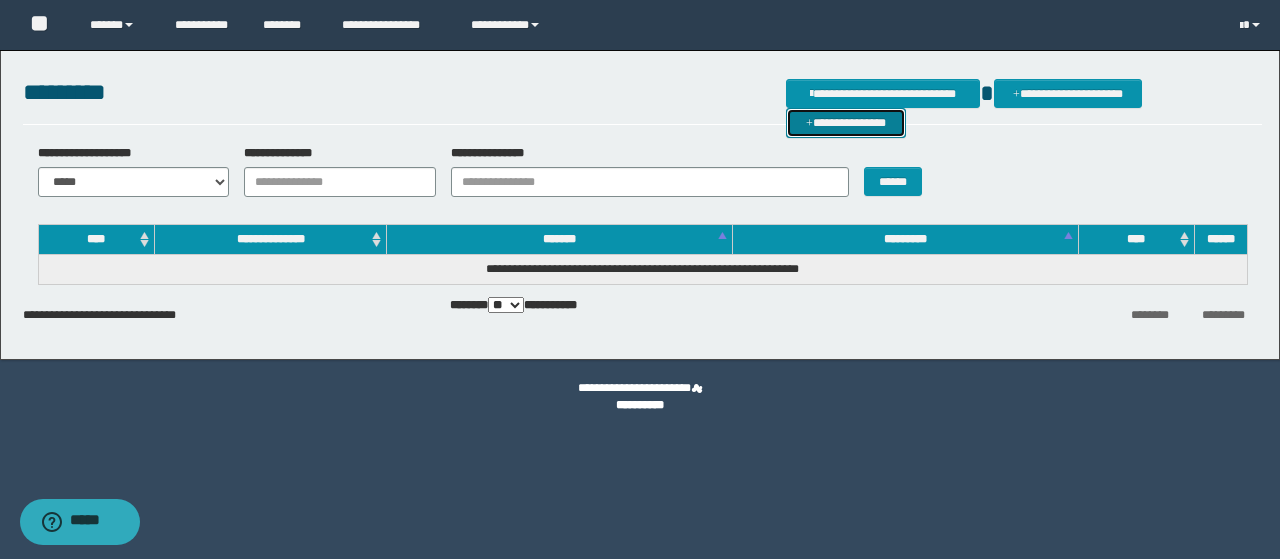 click on "**********" at bounding box center (846, 122) 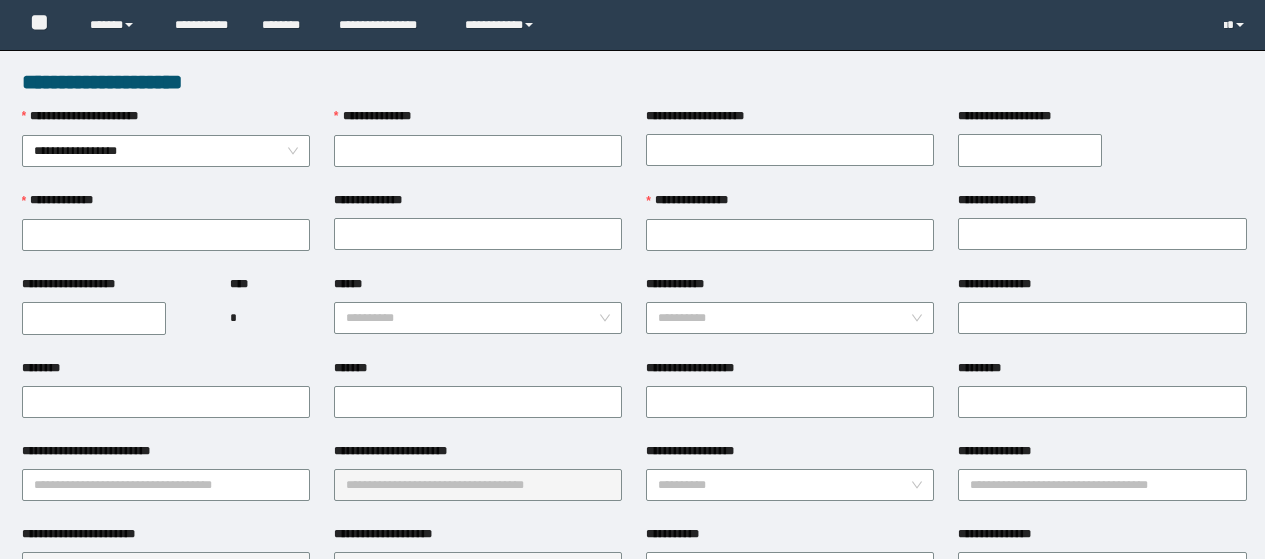 scroll, scrollTop: 0, scrollLeft: 0, axis: both 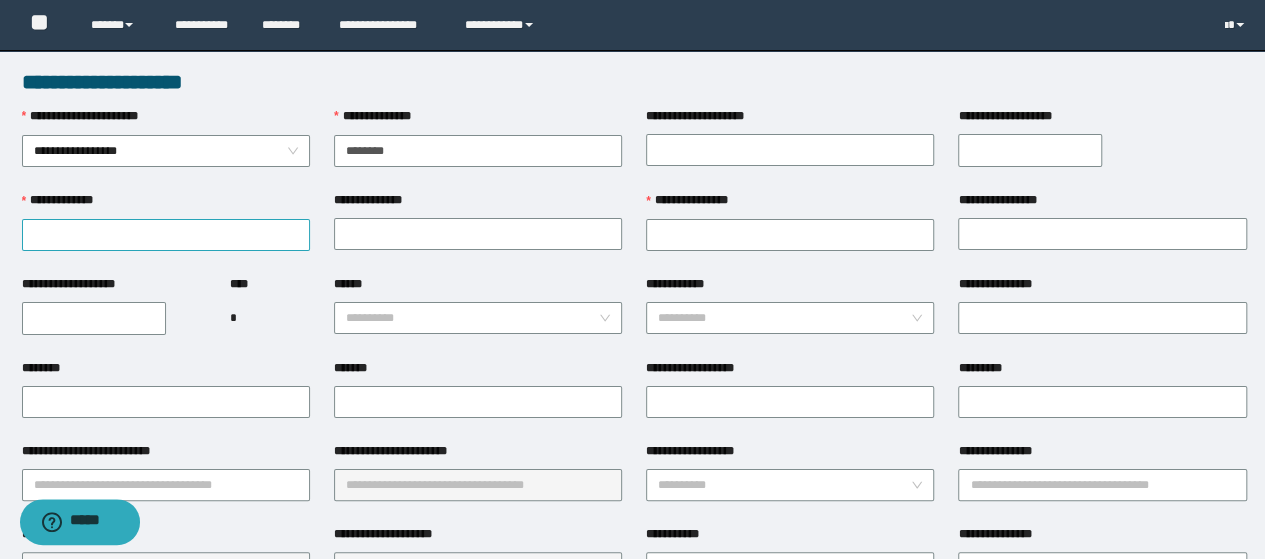 type on "********" 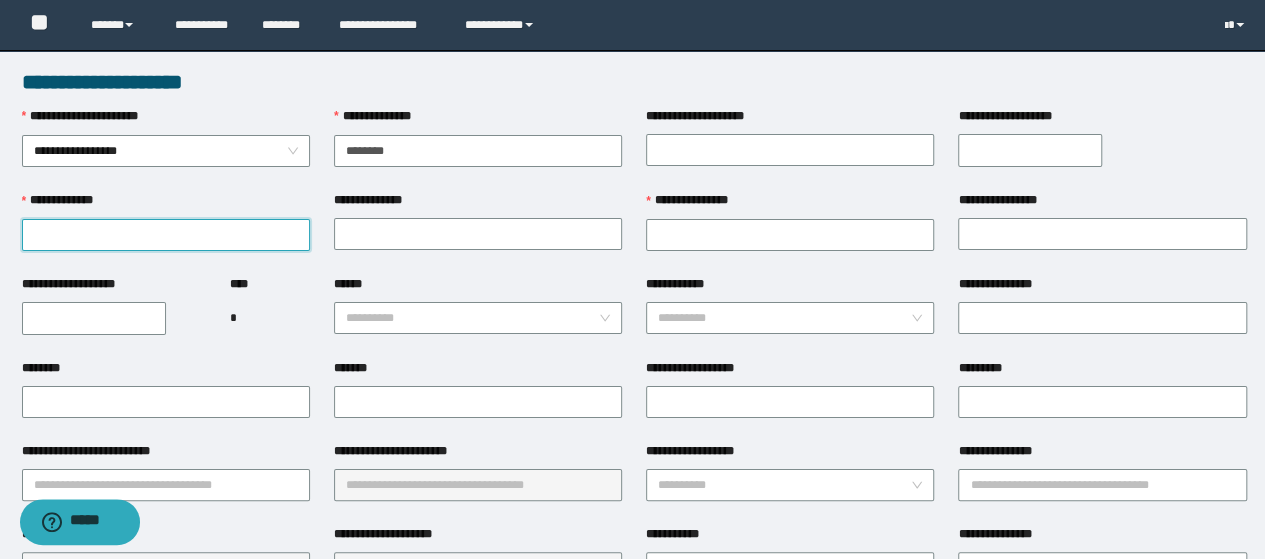 click on "**********" at bounding box center [166, 235] 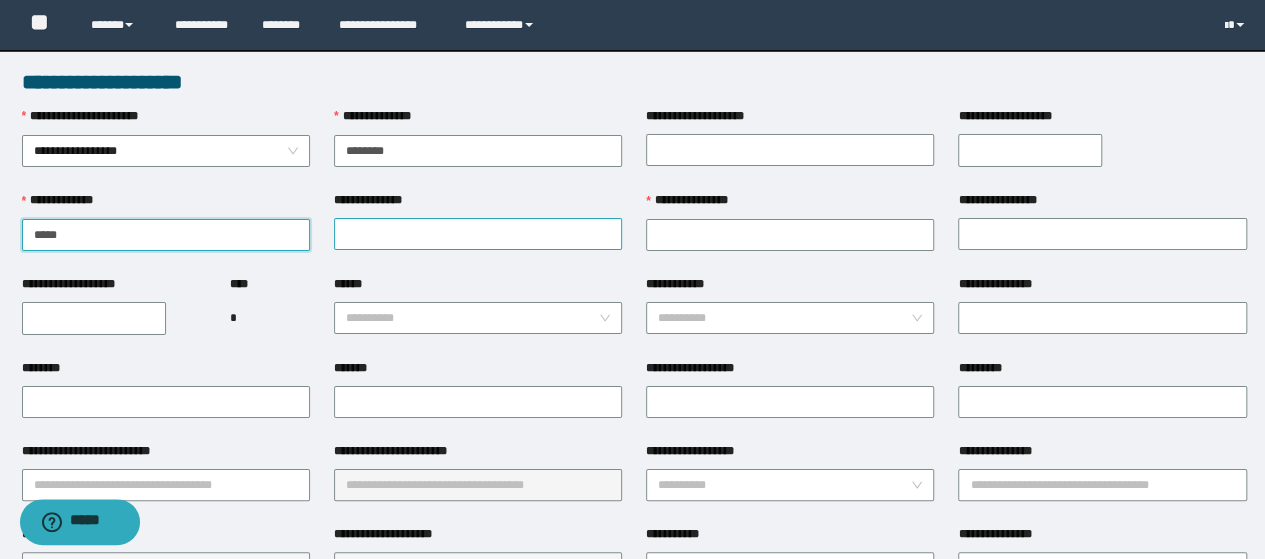 type on "*****" 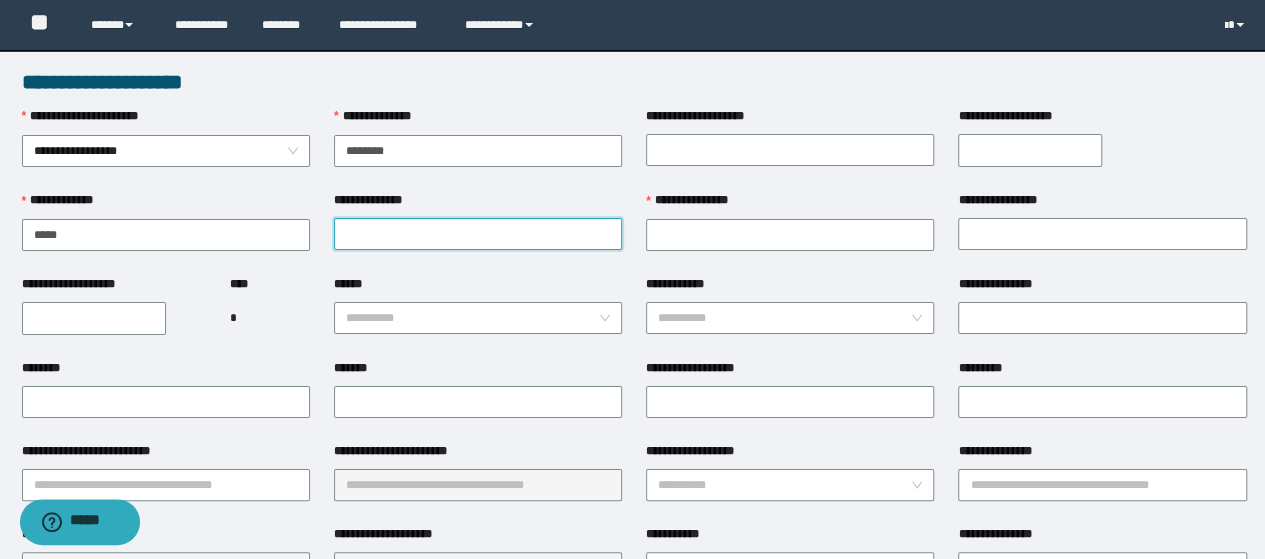 click on "**********" at bounding box center (478, 234) 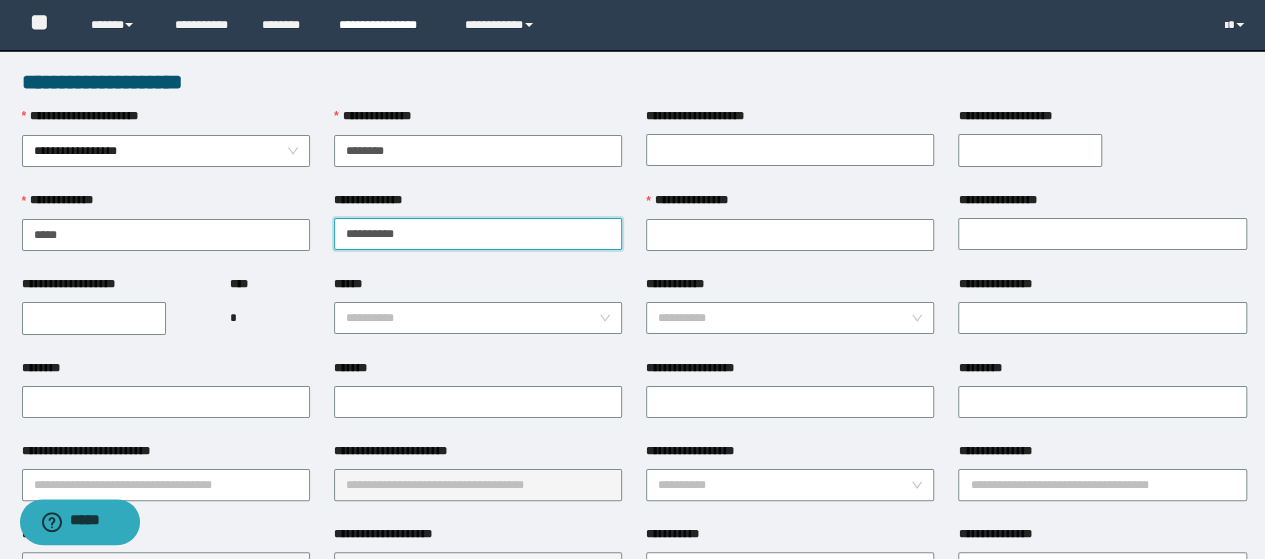 type on "**********" 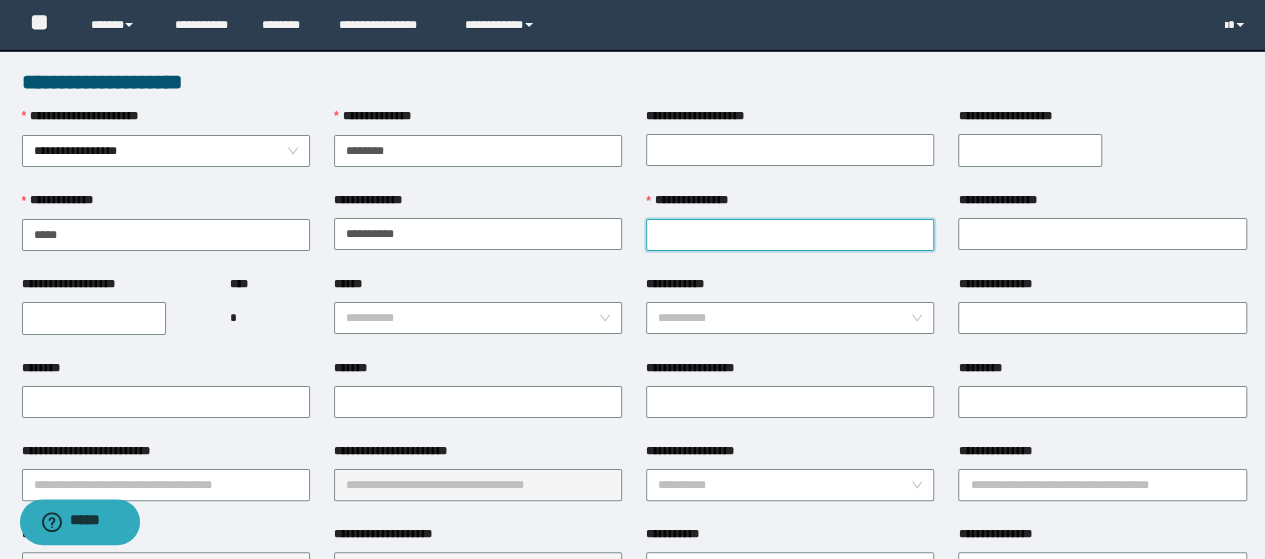 click on "**********" at bounding box center (790, 235) 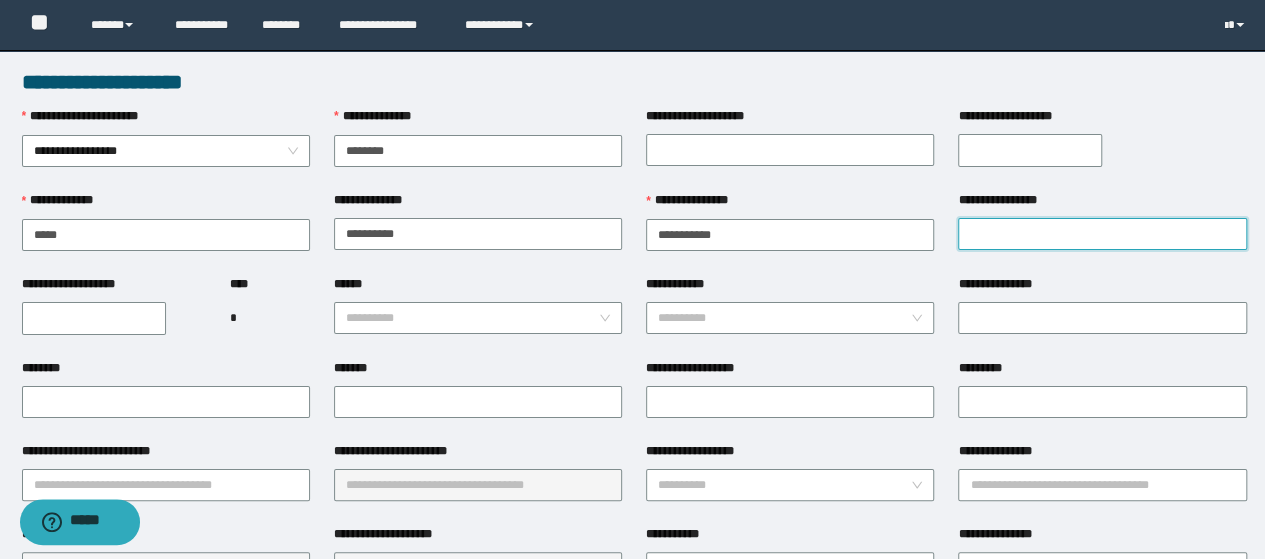 click on "**********" at bounding box center [1102, 234] 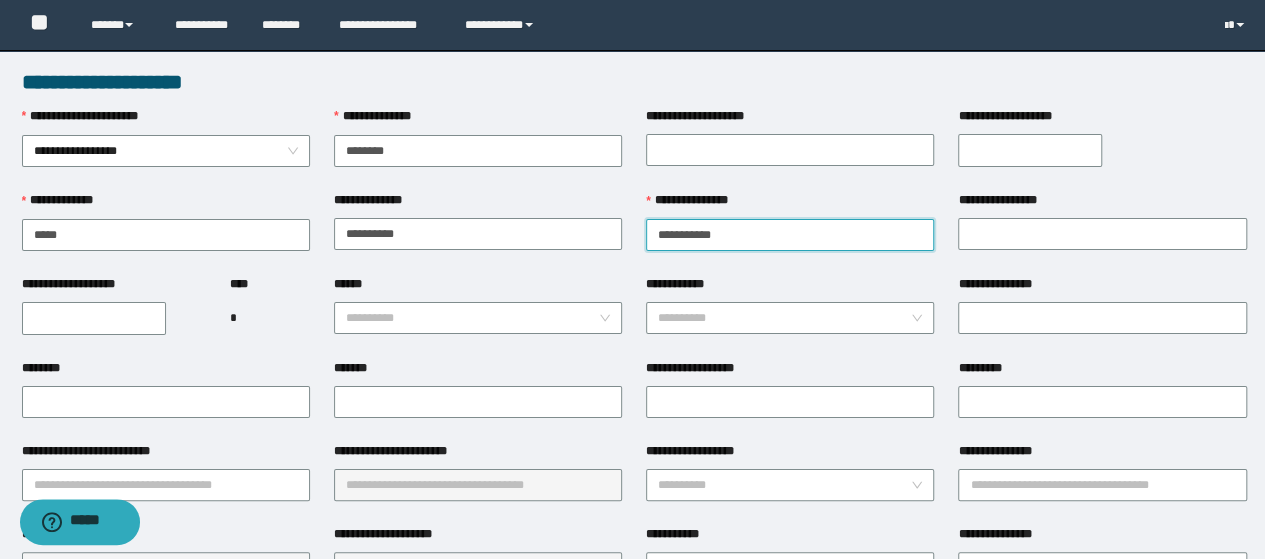 click on "**********" at bounding box center (790, 235) 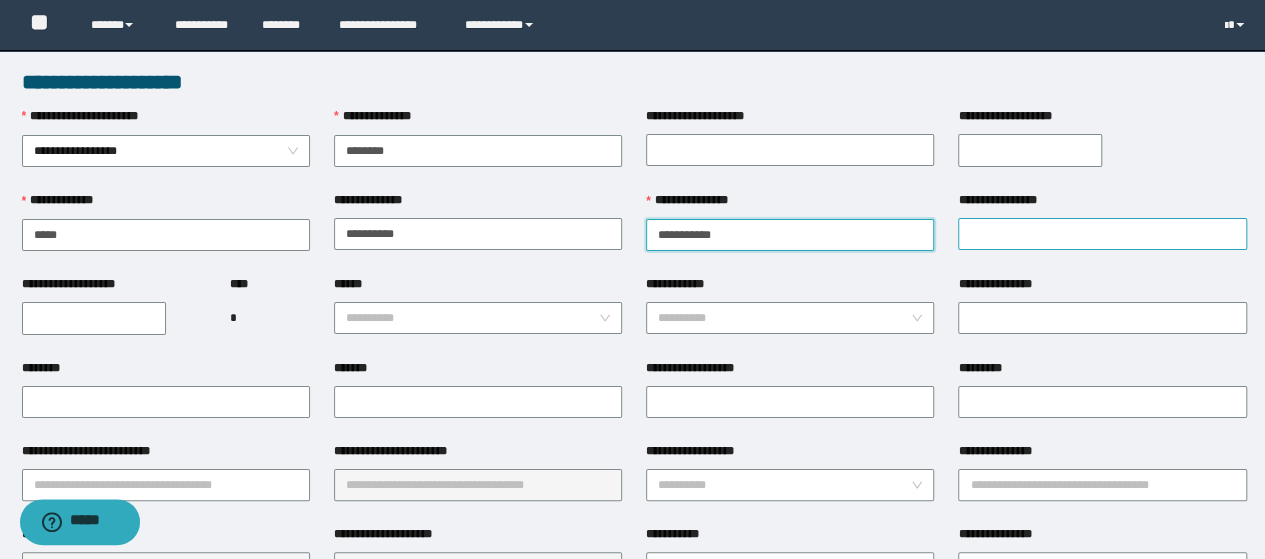 type on "**********" 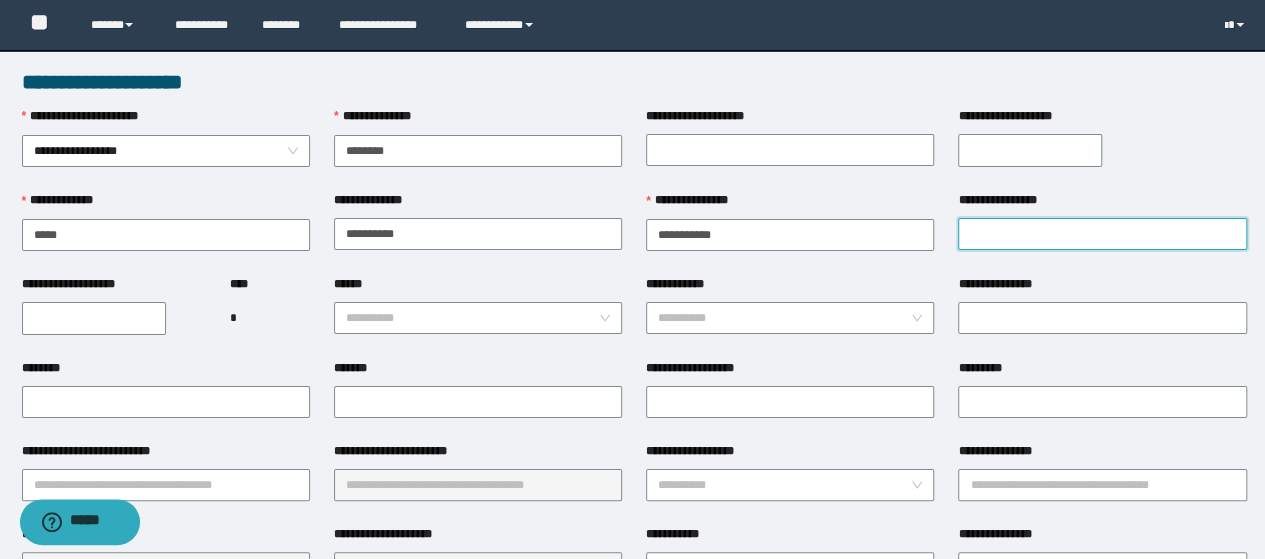 click on "**********" at bounding box center [1102, 234] 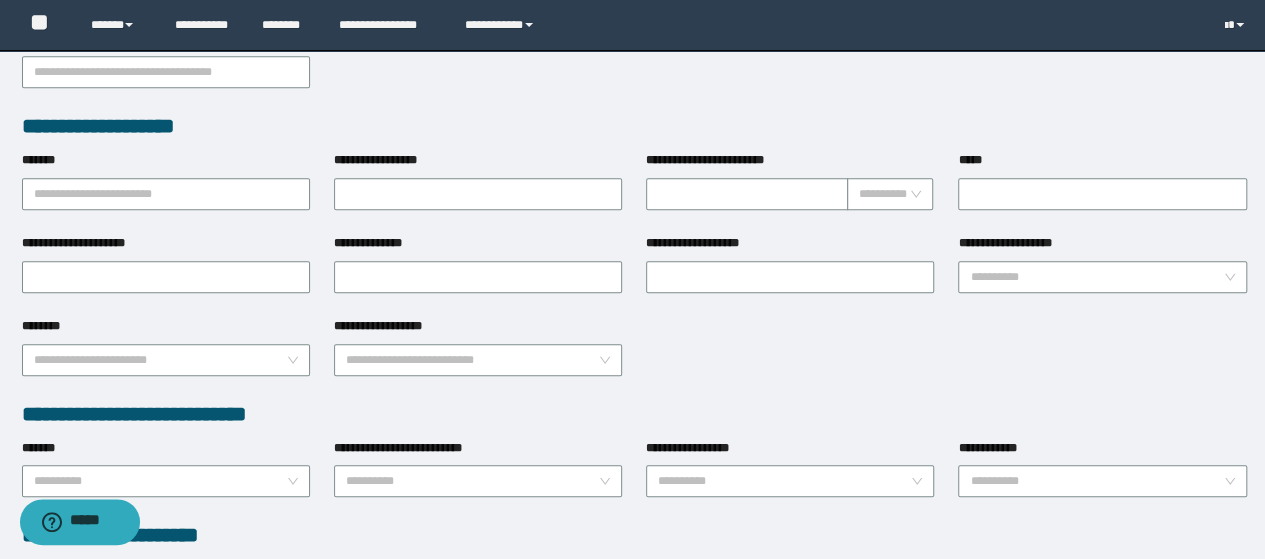 scroll, scrollTop: 1142, scrollLeft: 0, axis: vertical 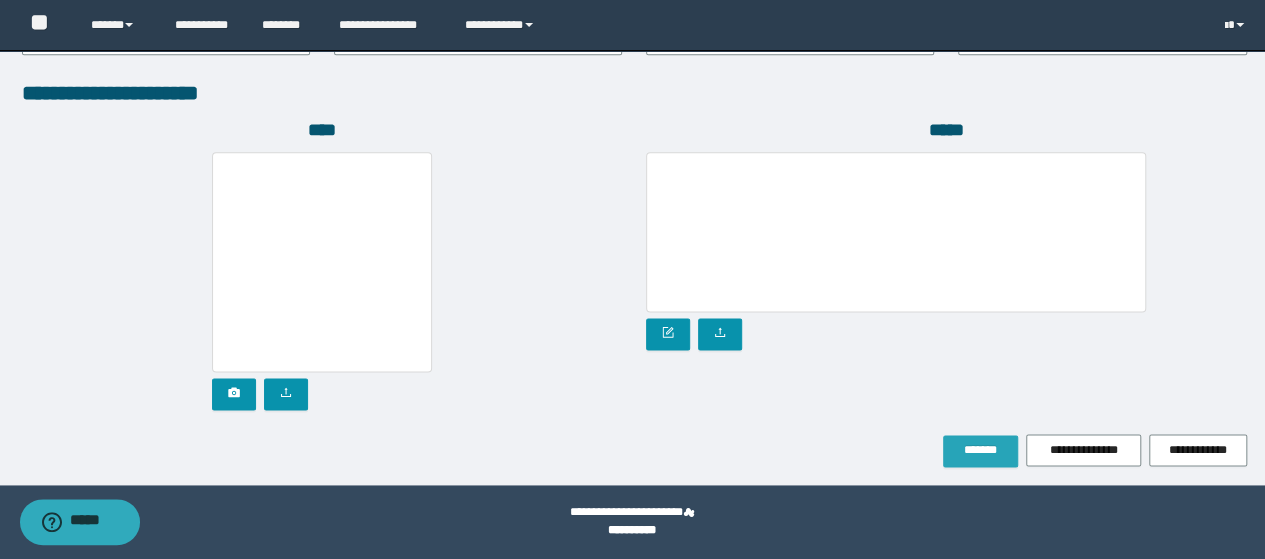 type on "***" 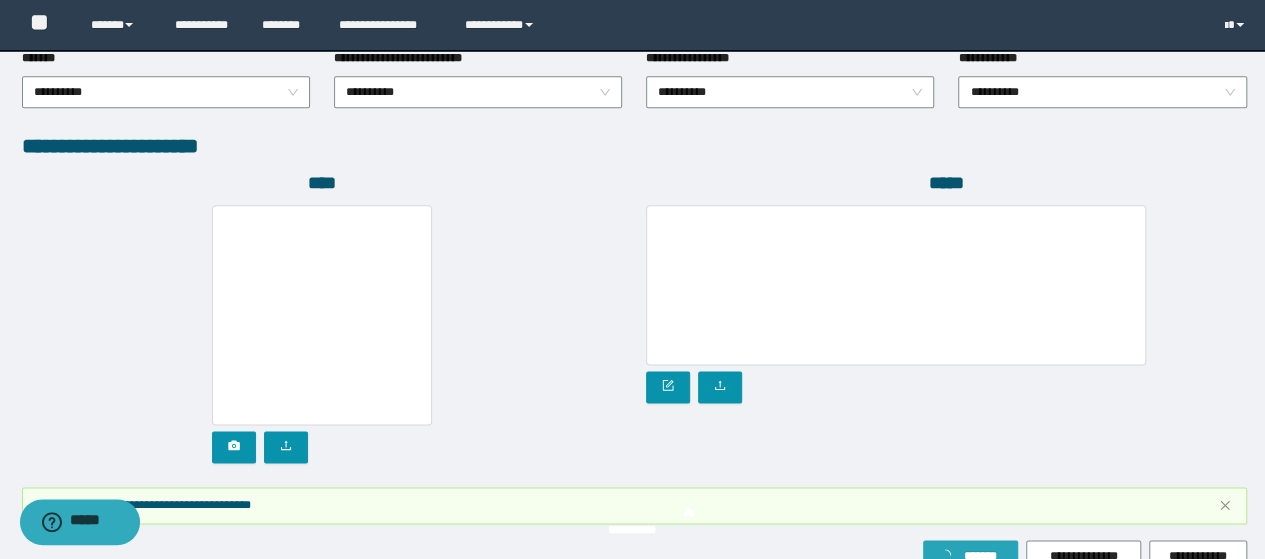 scroll, scrollTop: 1194, scrollLeft: 0, axis: vertical 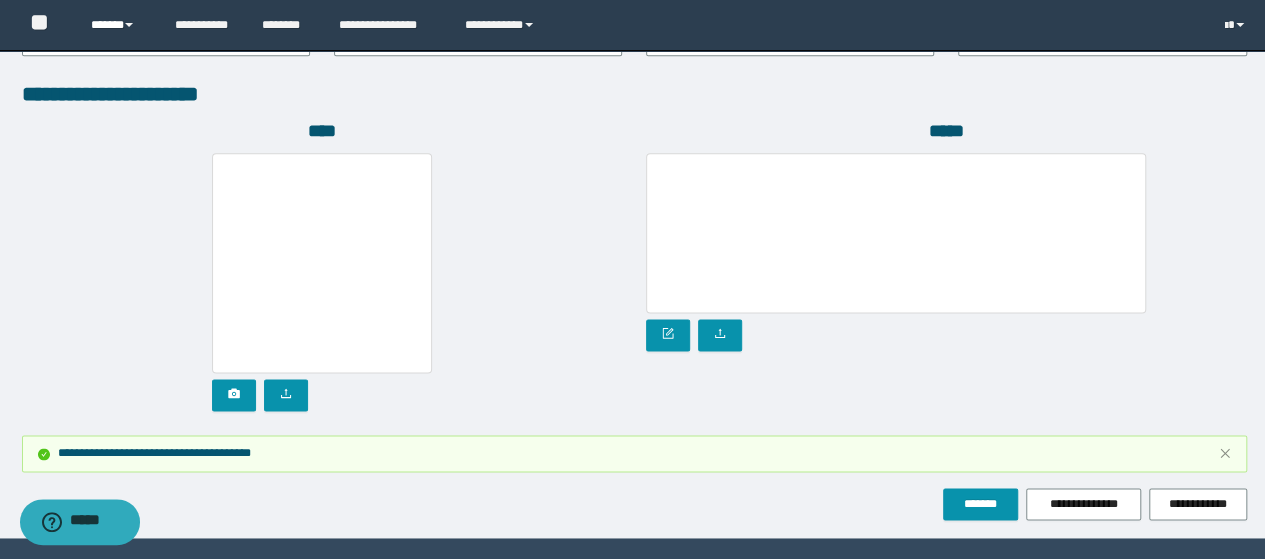 click on "******" at bounding box center (117, 25) 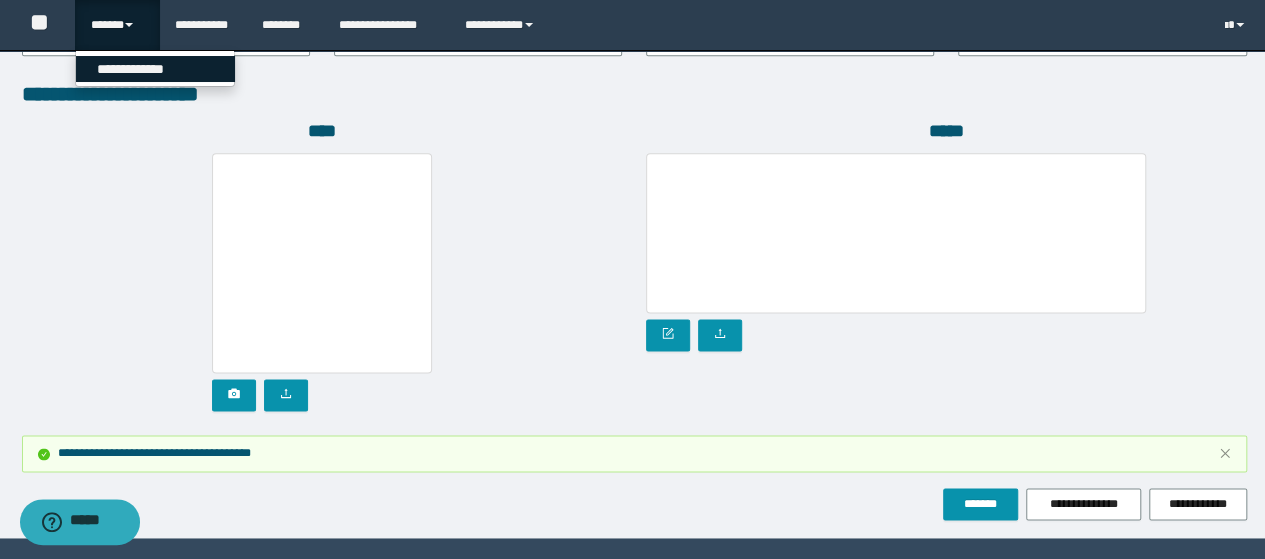 click on "**********" at bounding box center [155, 69] 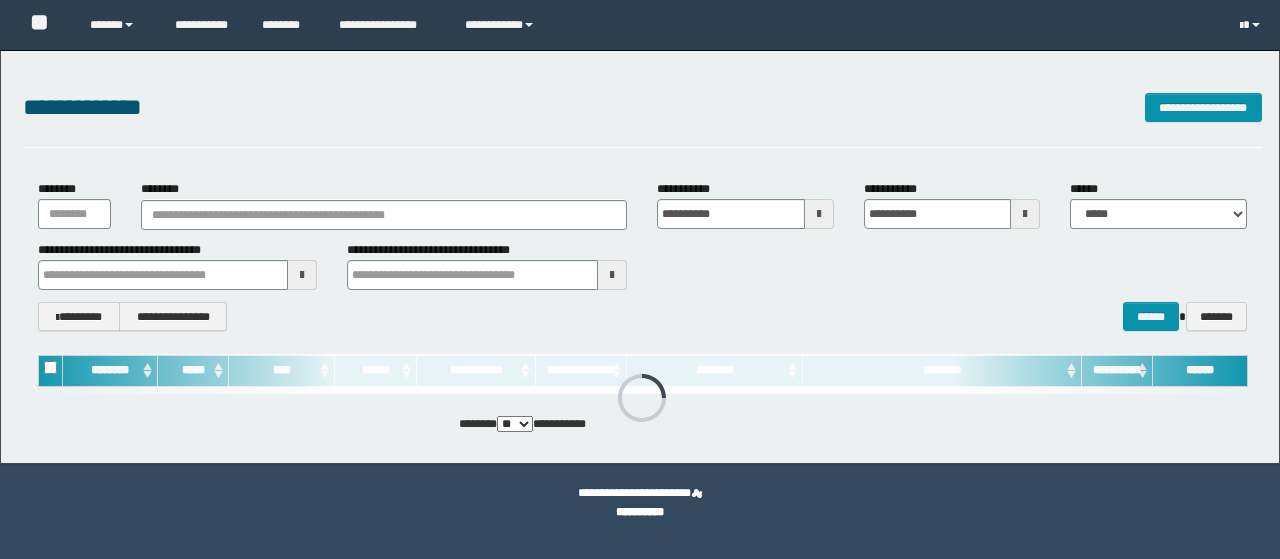 scroll, scrollTop: 0, scrollLeft: 0, axis: both 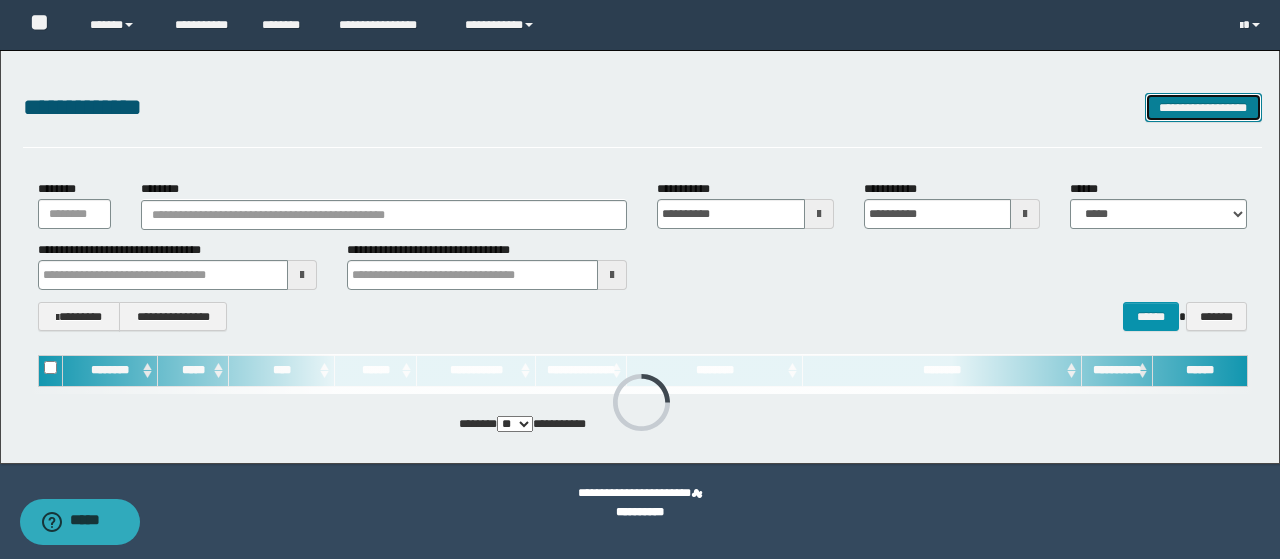 click on "**********" at bounding box center [1203, 107] 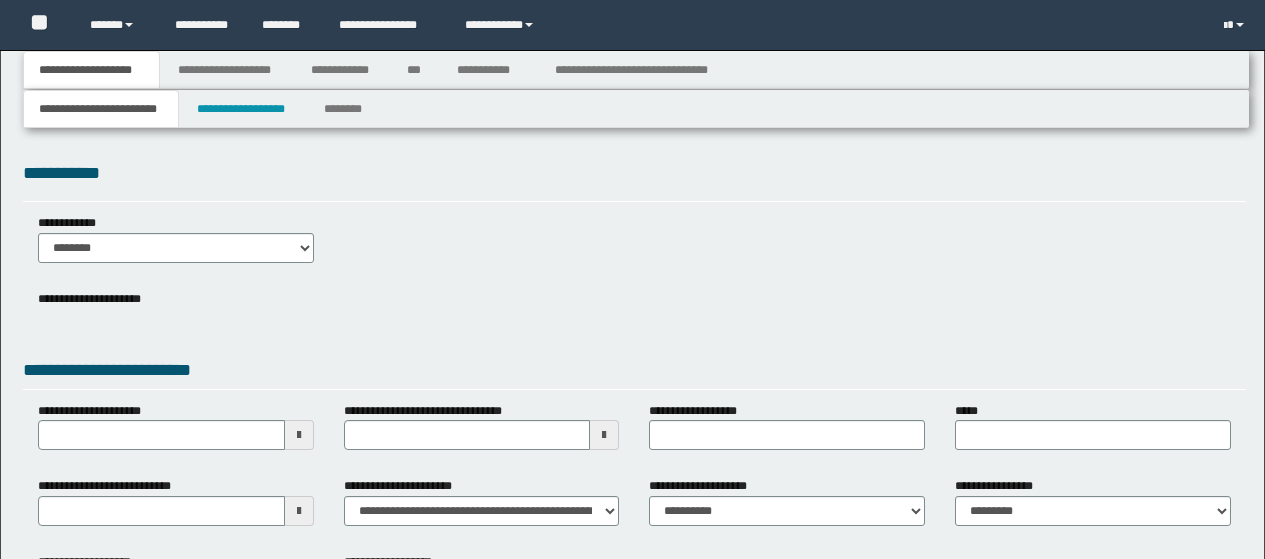 type 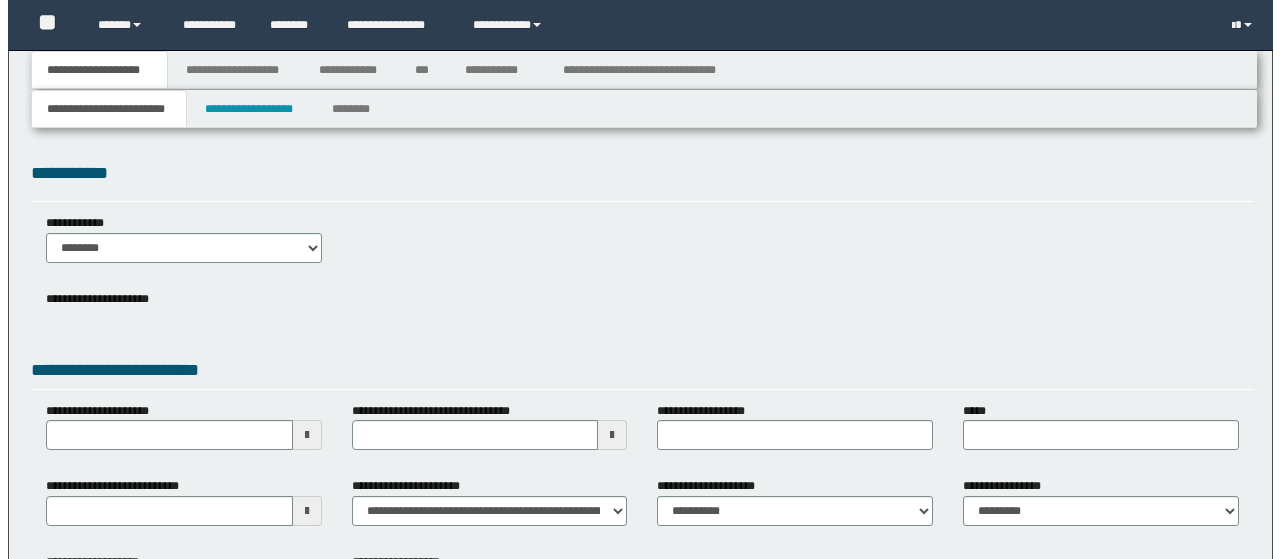 scroll, scrollTop: 0, scrollLeft: 0, axis: both 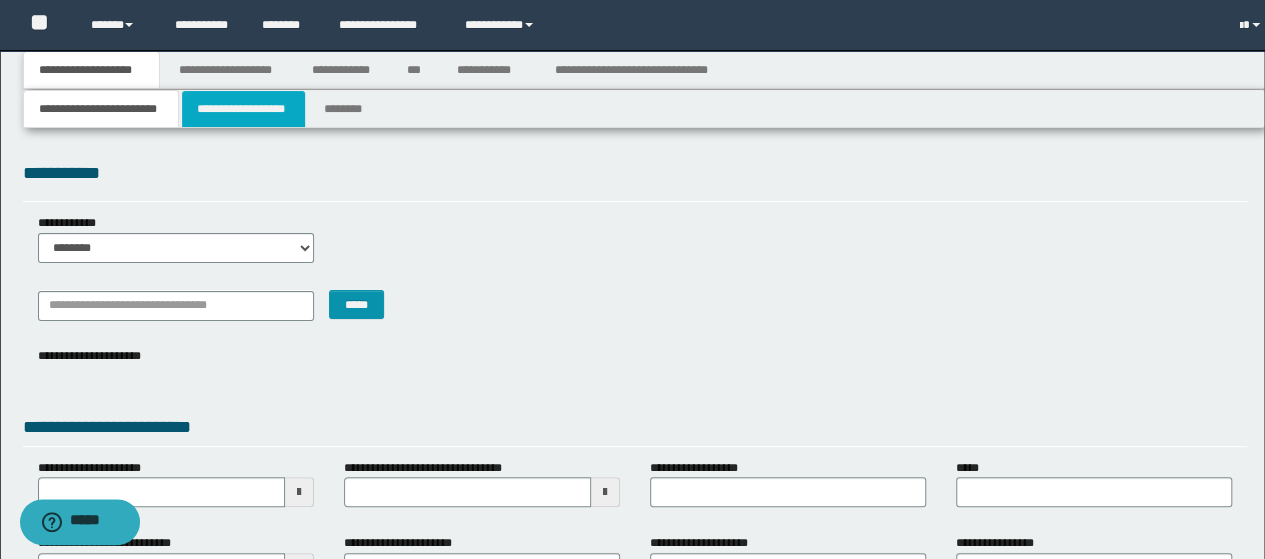 click on "**********" at bounding box center (243, 109) 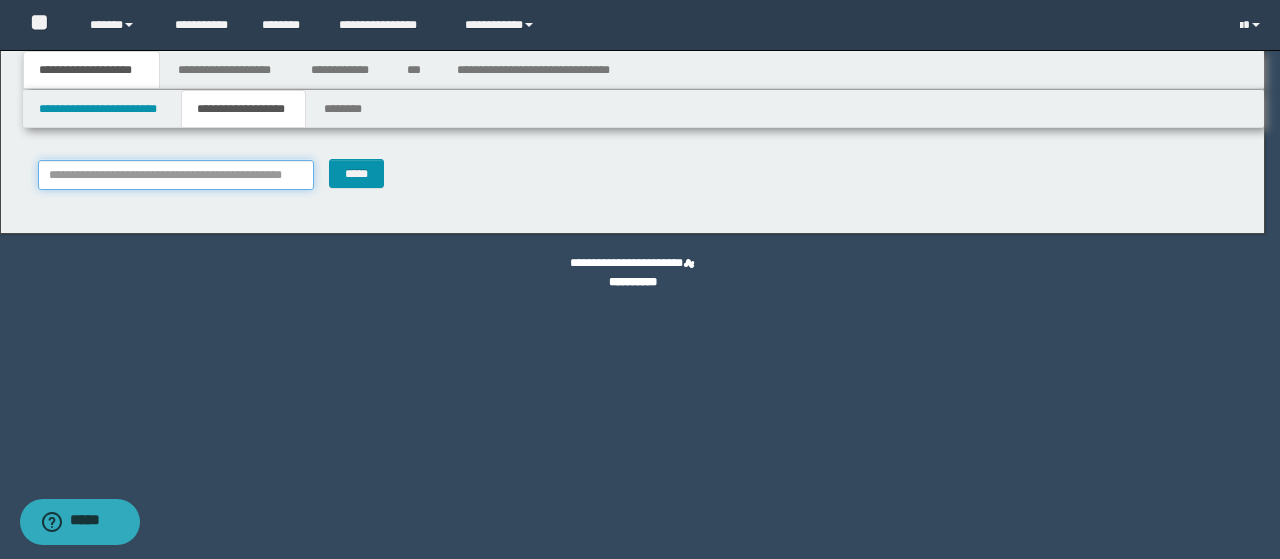 click on "**********" at bounding box center (176, 175) 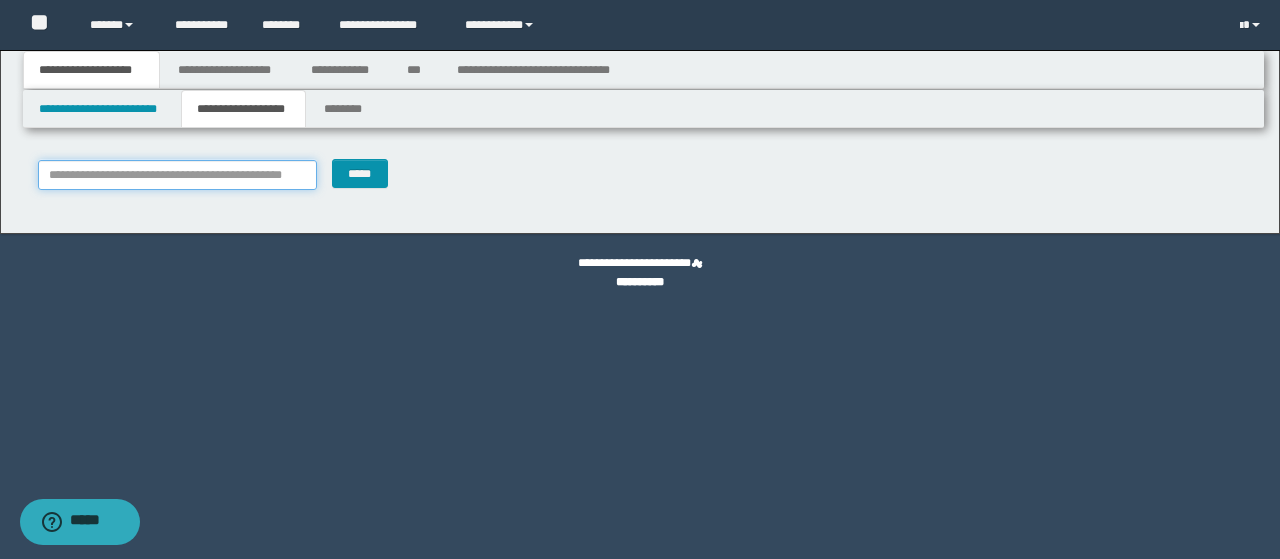 paste on "********" 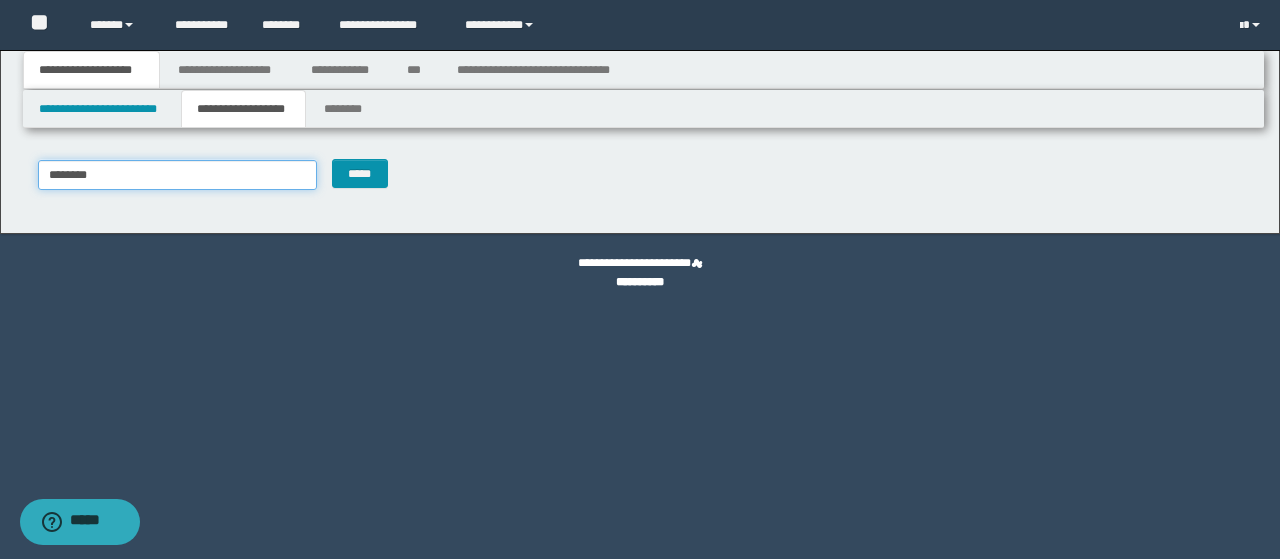 type on "********" 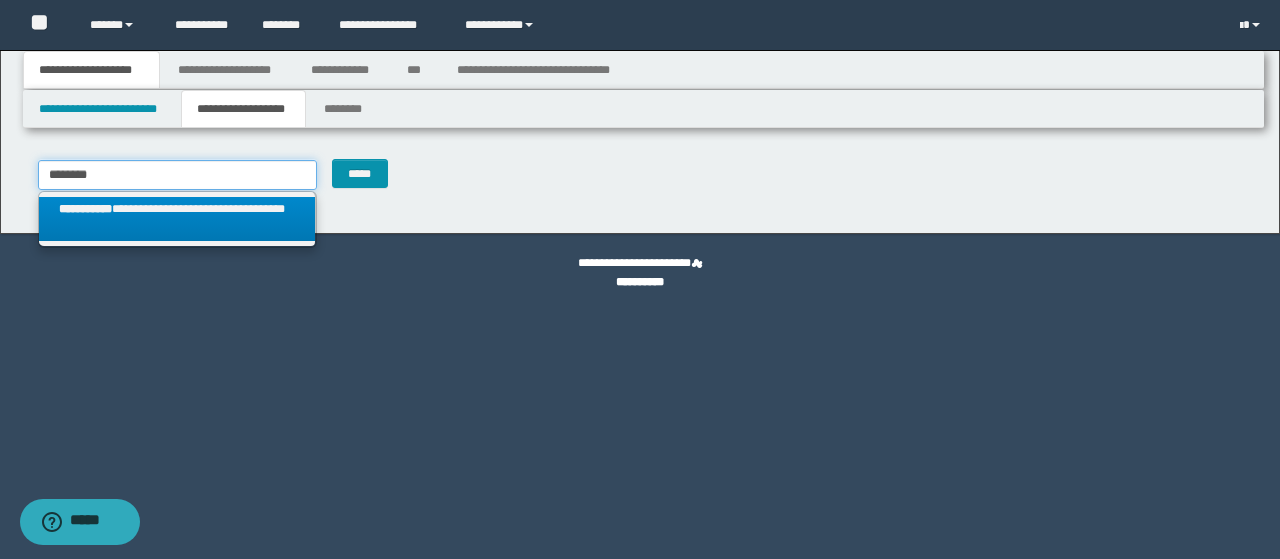 type on "********" 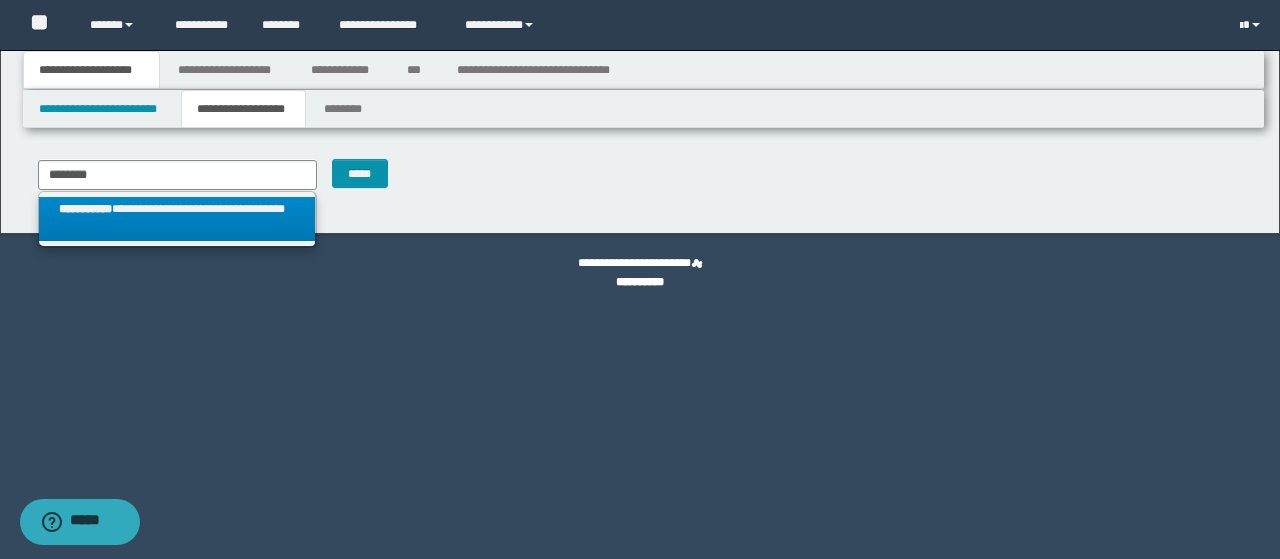 click on "**********" at bounding box center (177, 219) 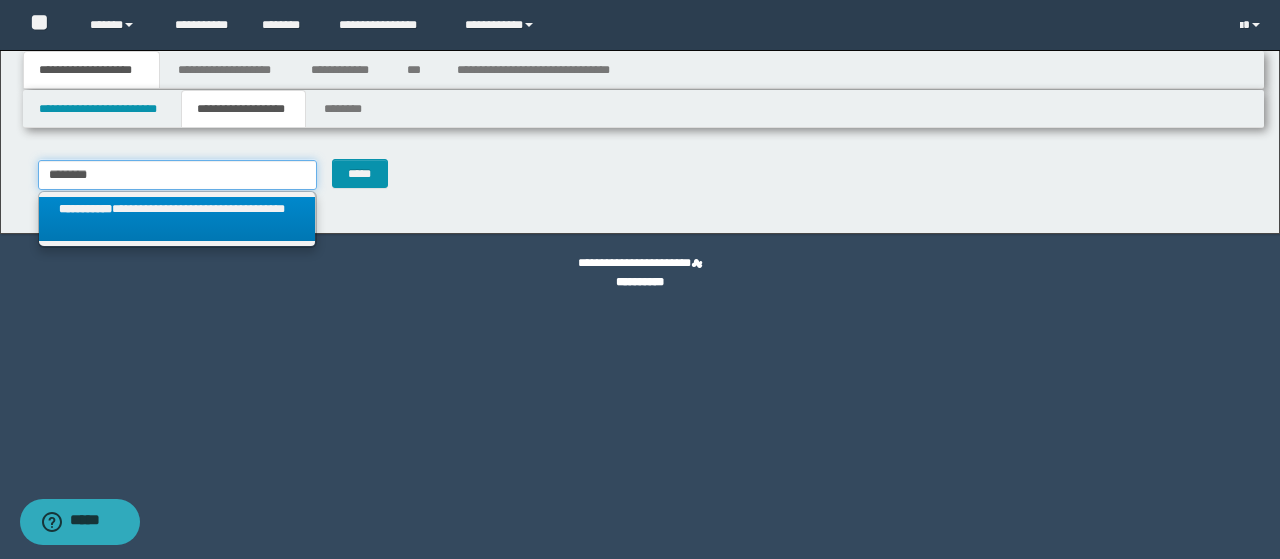 type 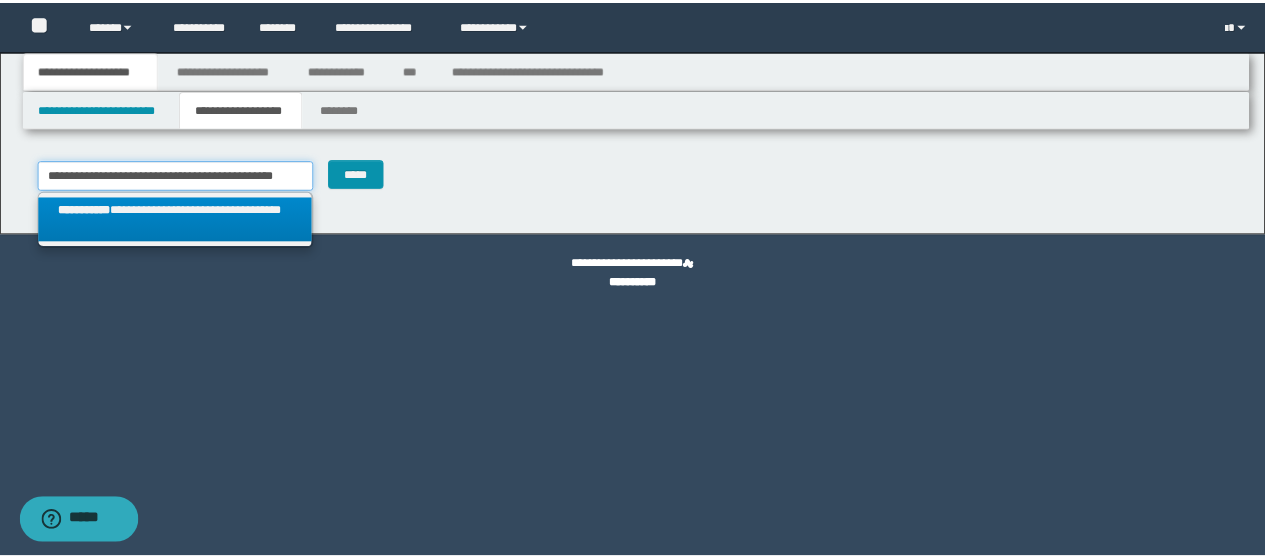 scroll, scrollTop: 0, scrollLeft: 6, axis: horizontal 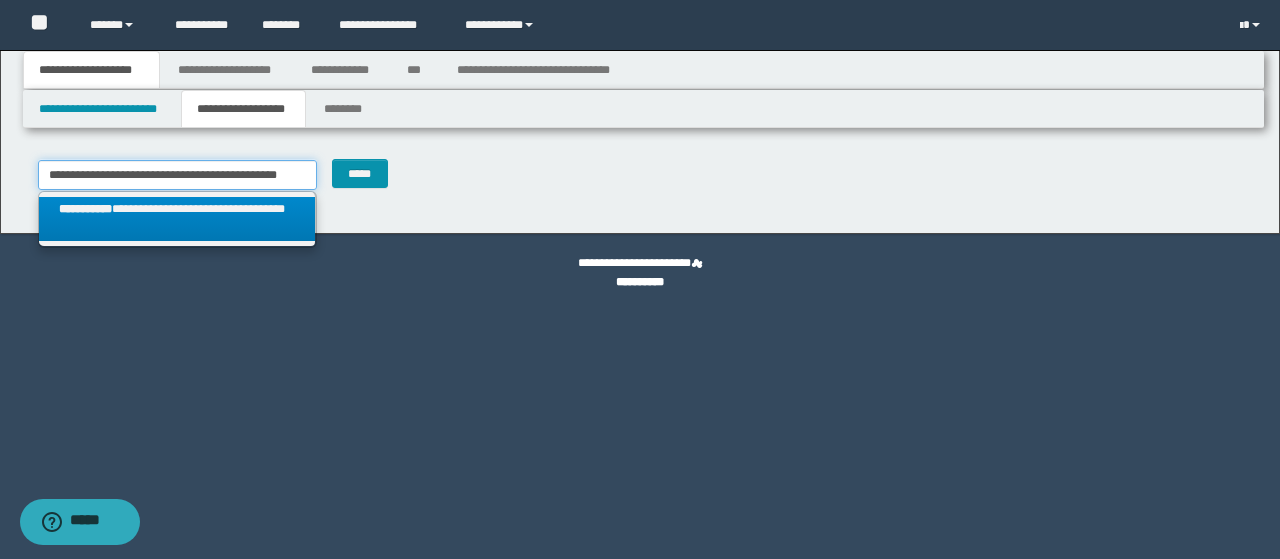type on "********" 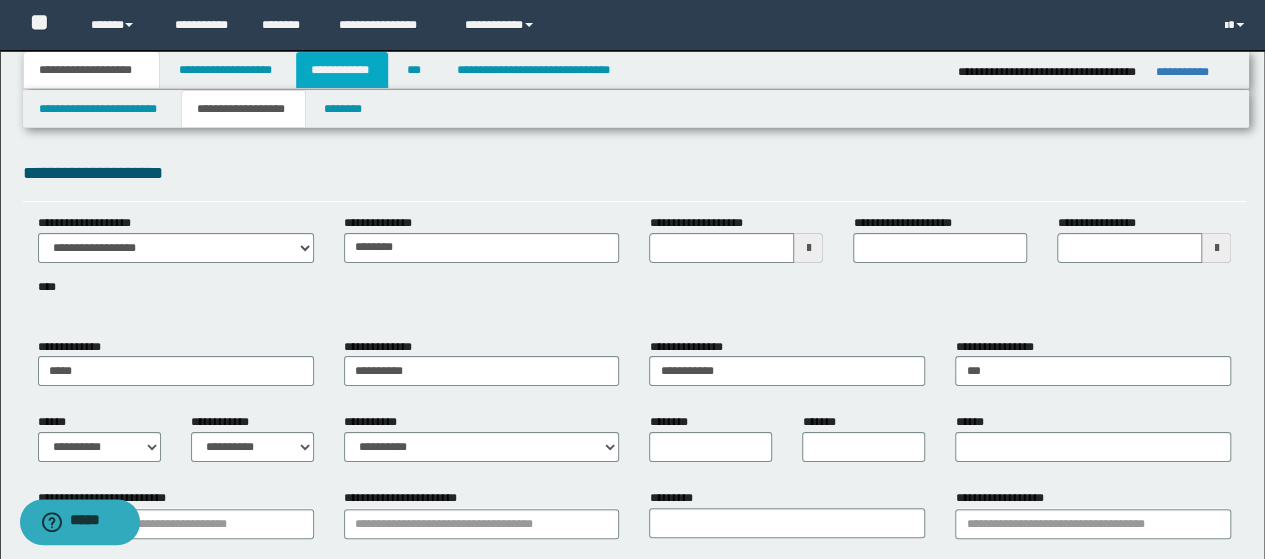 click on "**********" at bounding box center [342, 70] 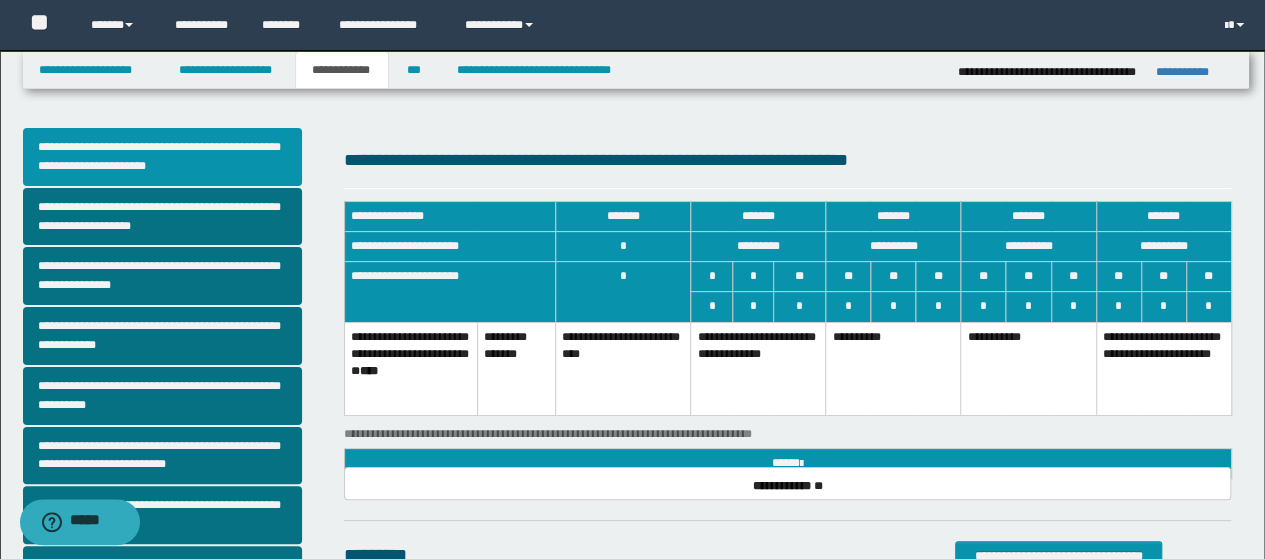 click on "**********" at bounding box center (162, 157) 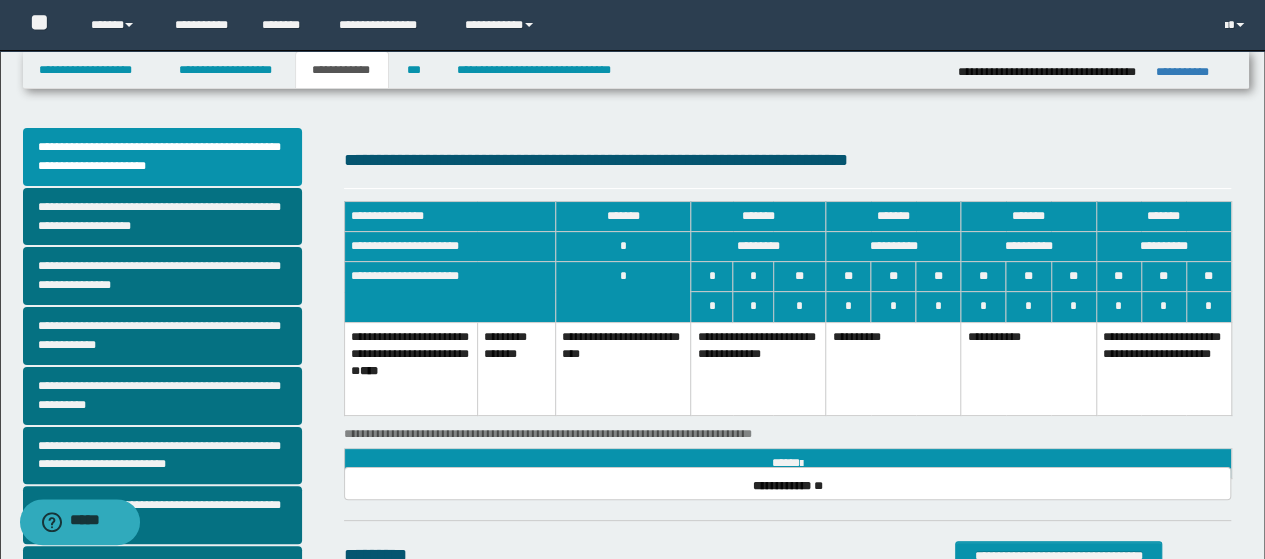 click on "**********" at bounding box center [1028, 369] 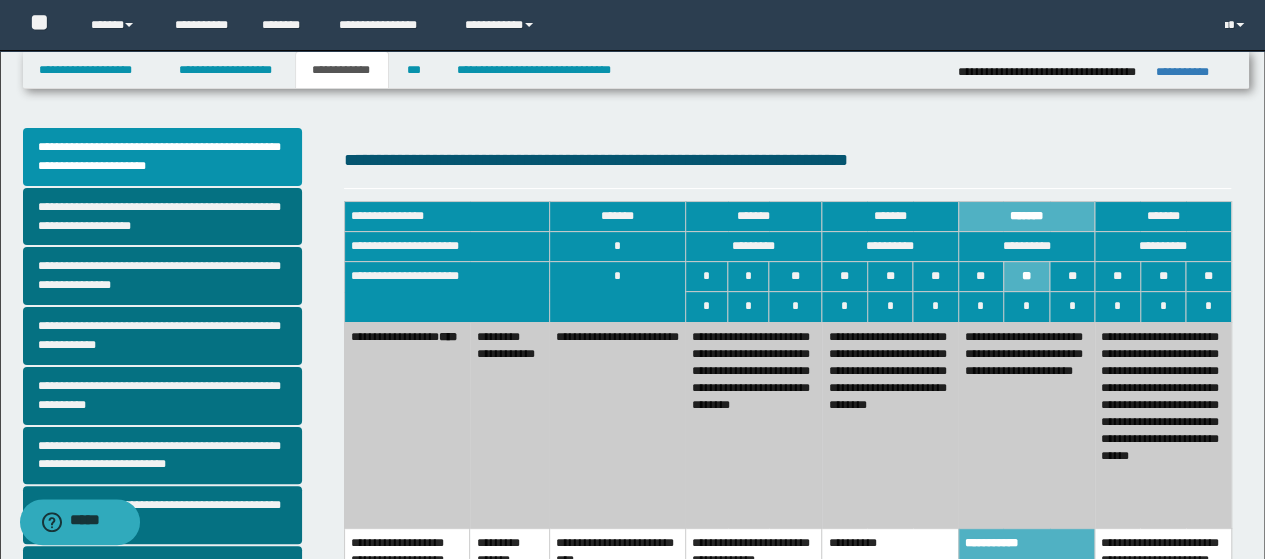 click on "**********" at bounding box center (1163, 425) 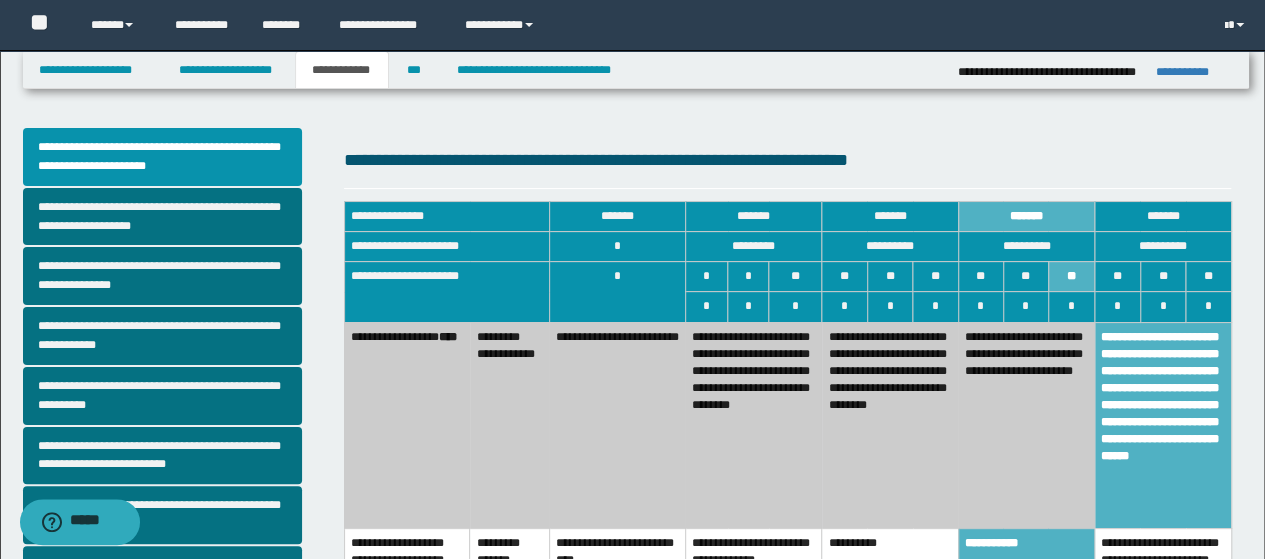 click on "**********" at bounding box center (1026, 572) 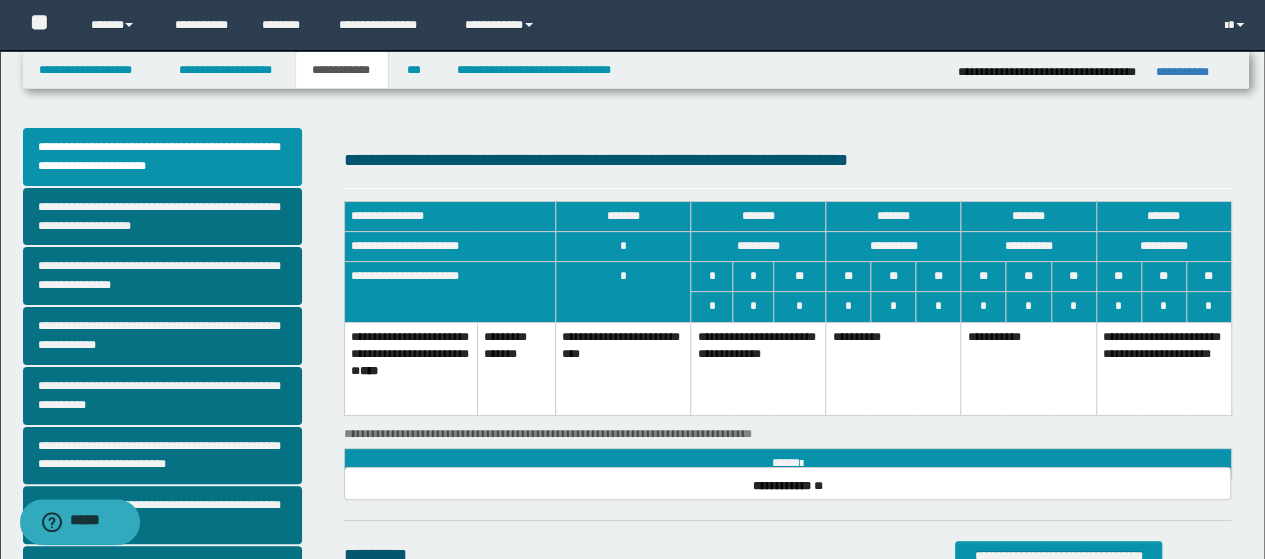 click on "**********" at bounding box center (1163, 369) 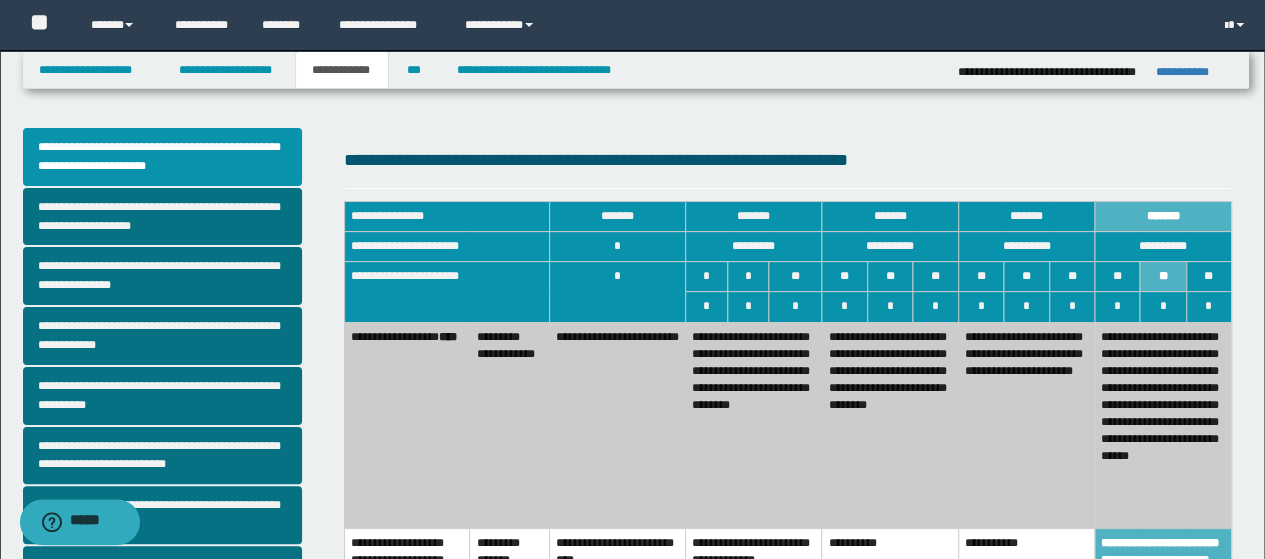 click on "**********" at bounding box center [1026, 425] 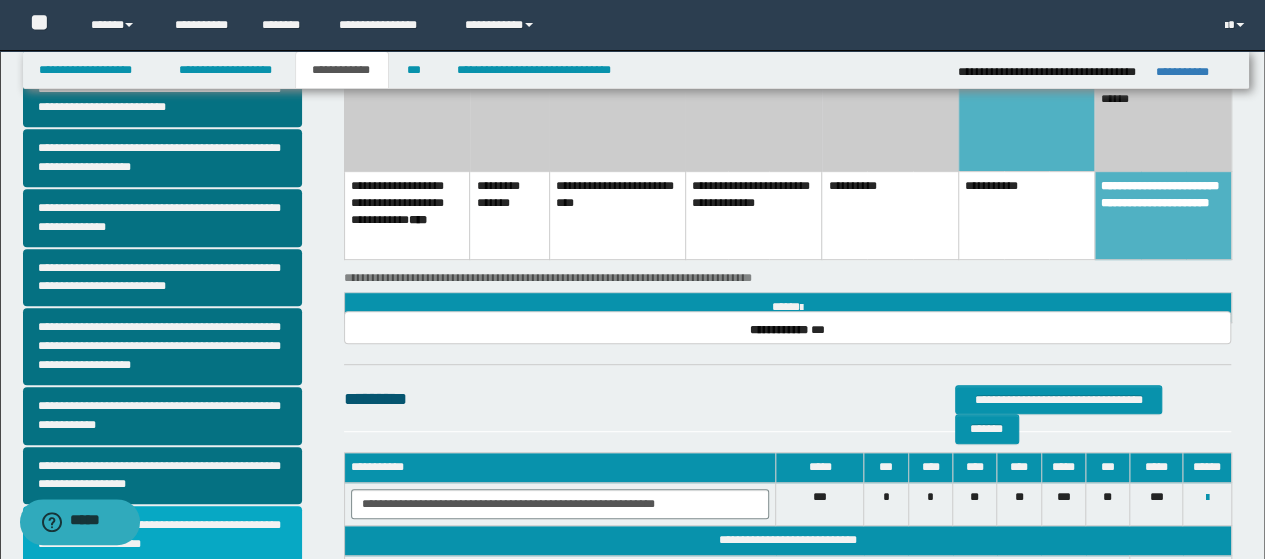 scroll, scrollTop: 400, scrollLeft: 0, axis: vertical 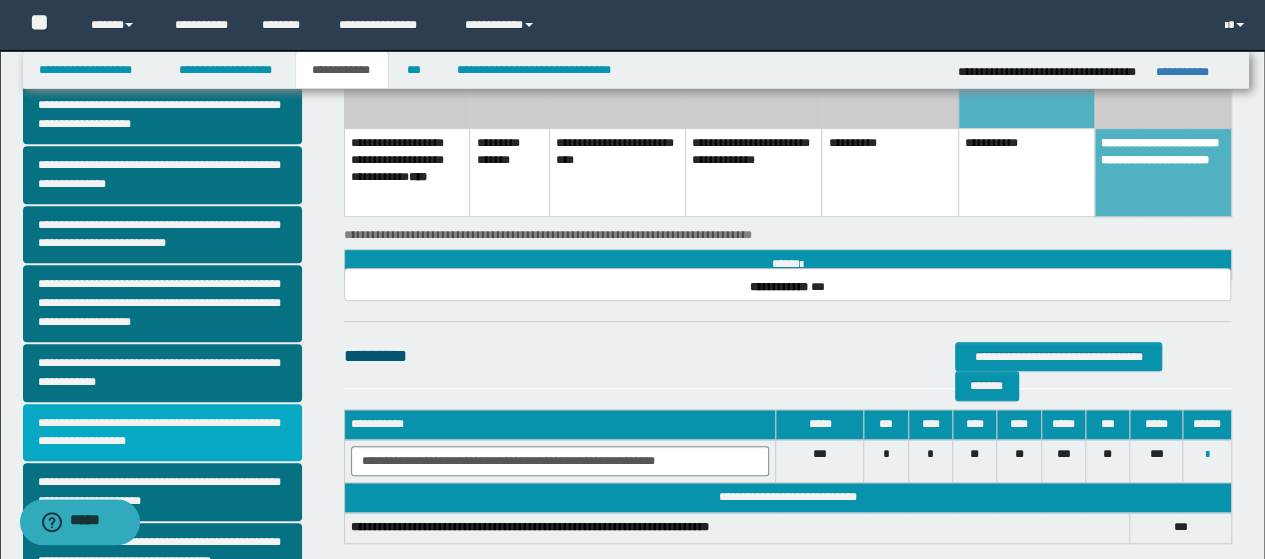 click on "**********" at bounding box center (162, 433) 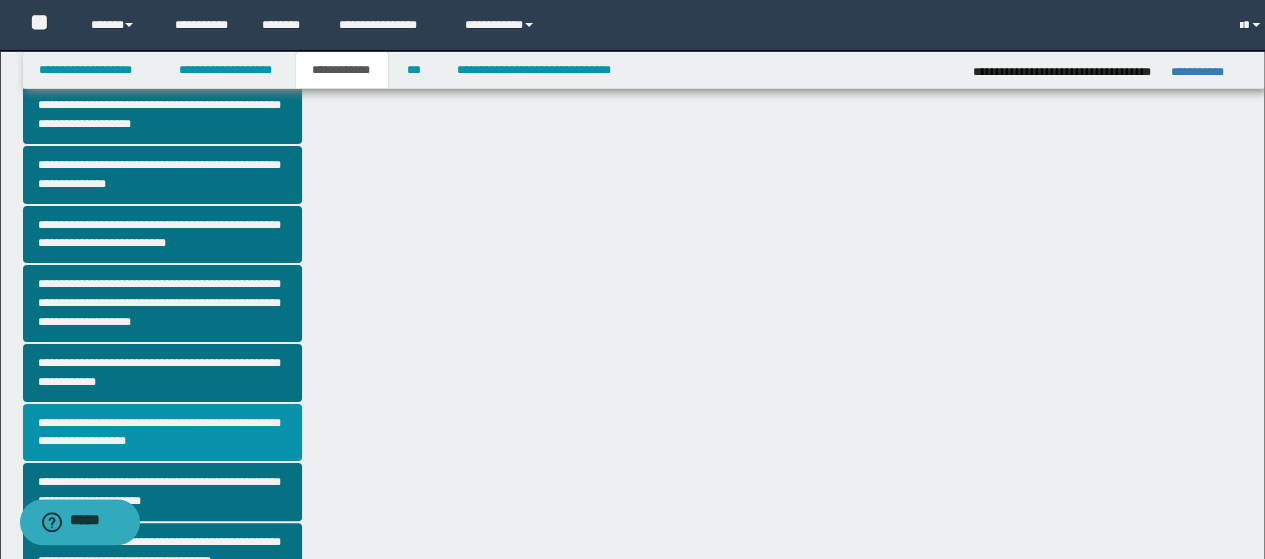 scroll, scrollTop: 0, scrollLeft: 0, axis: both 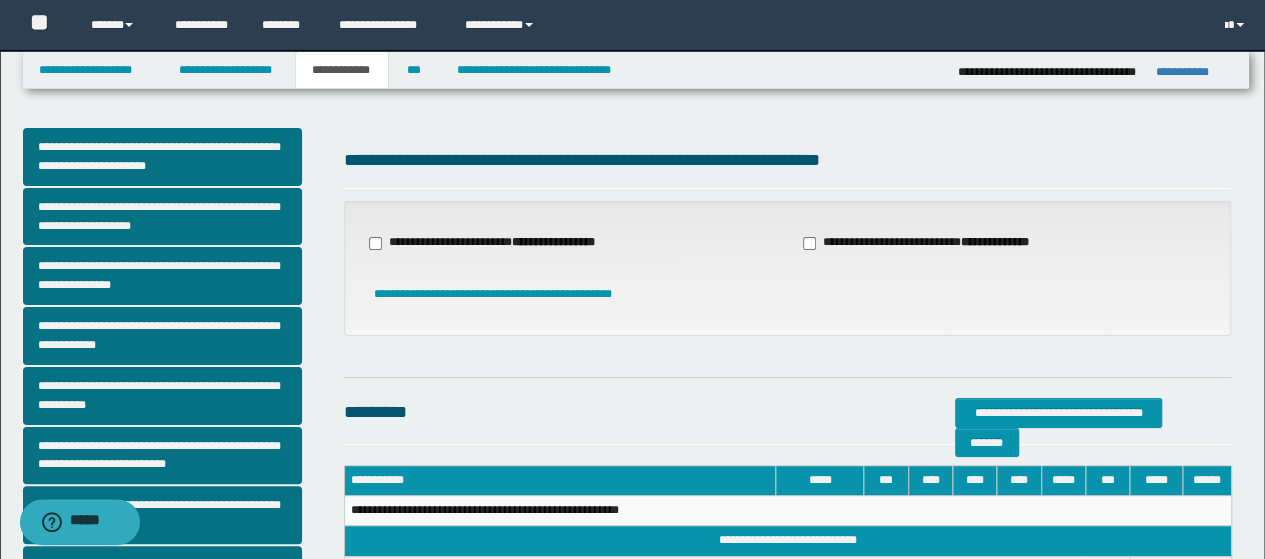 click on "**********" at bounding box center (494, 243) 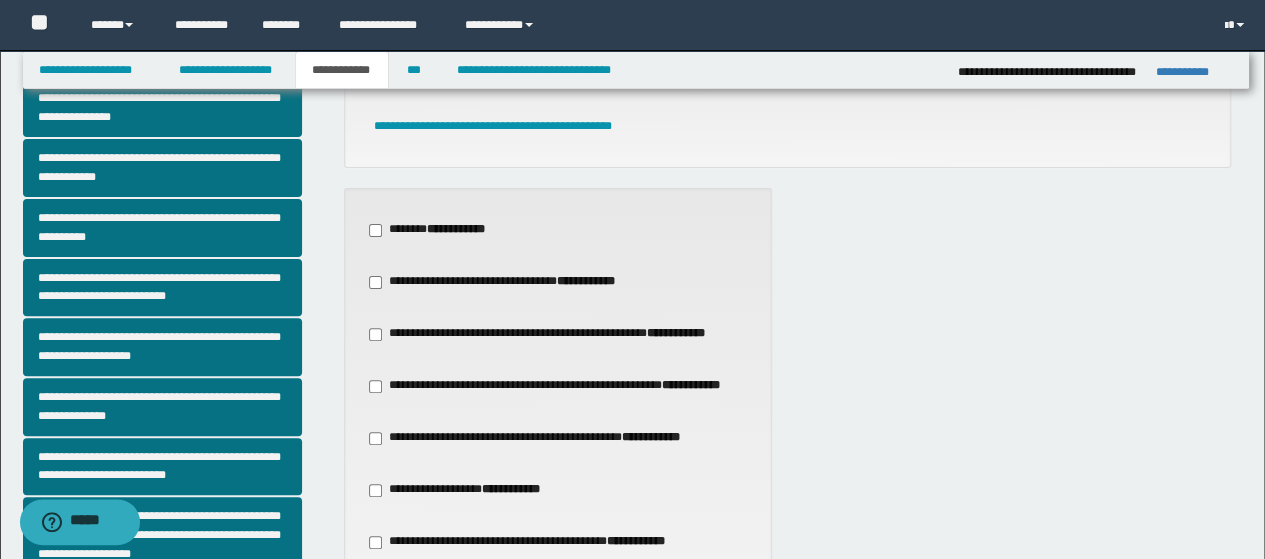 scroll, scrollTop: 200, scrollLeft: 0, axis: vertical 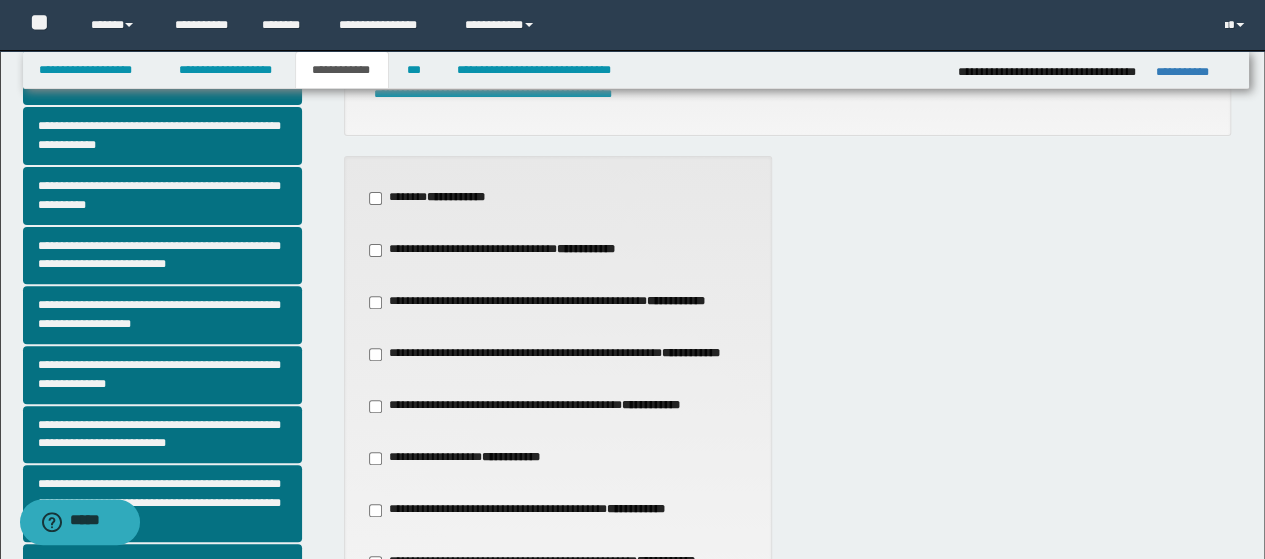 click on "**********" at bounding box center [537, 406] 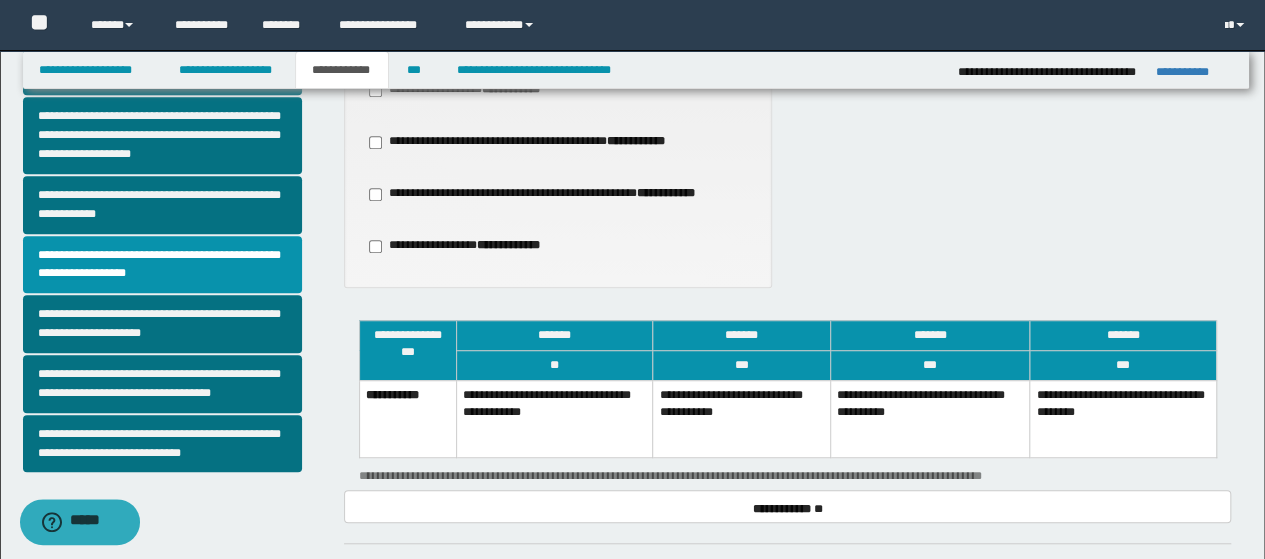scroll, scrollTop: 600, scrollLeft: 0, axis: vertical 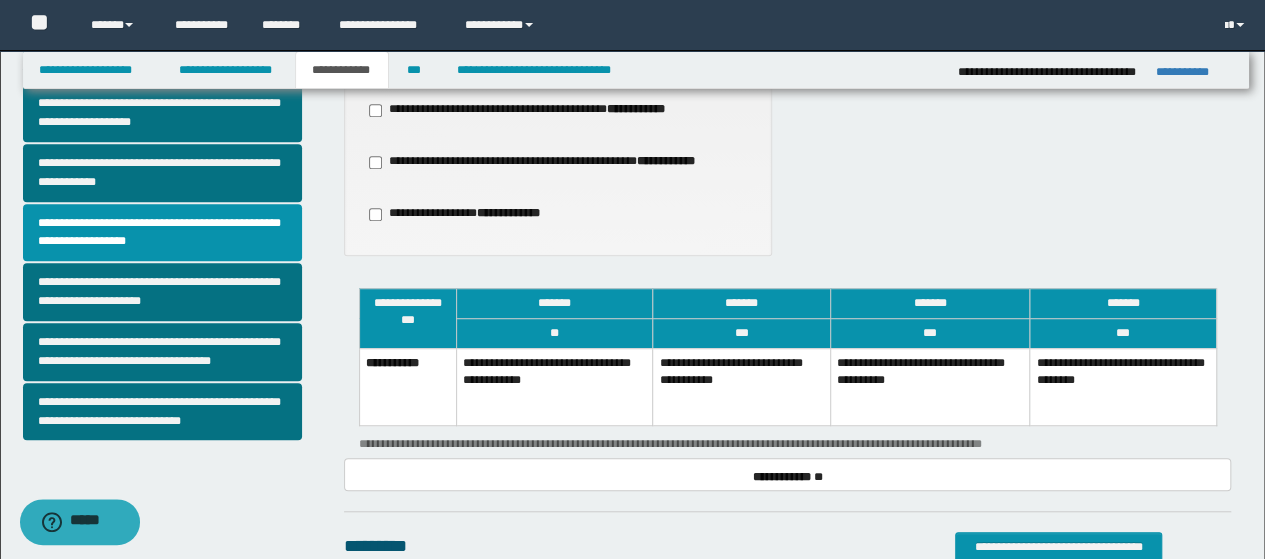click on "**********" at bounding box center (1123, 386) 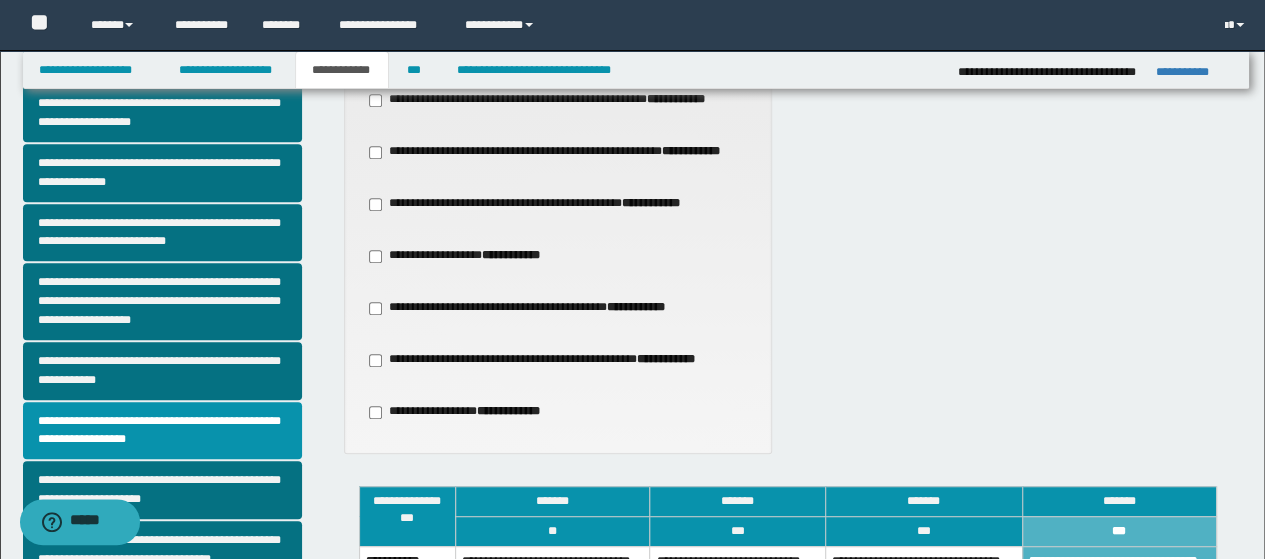 scroll, scrollTop: 400, scrollLeft: 0, axis: vertical 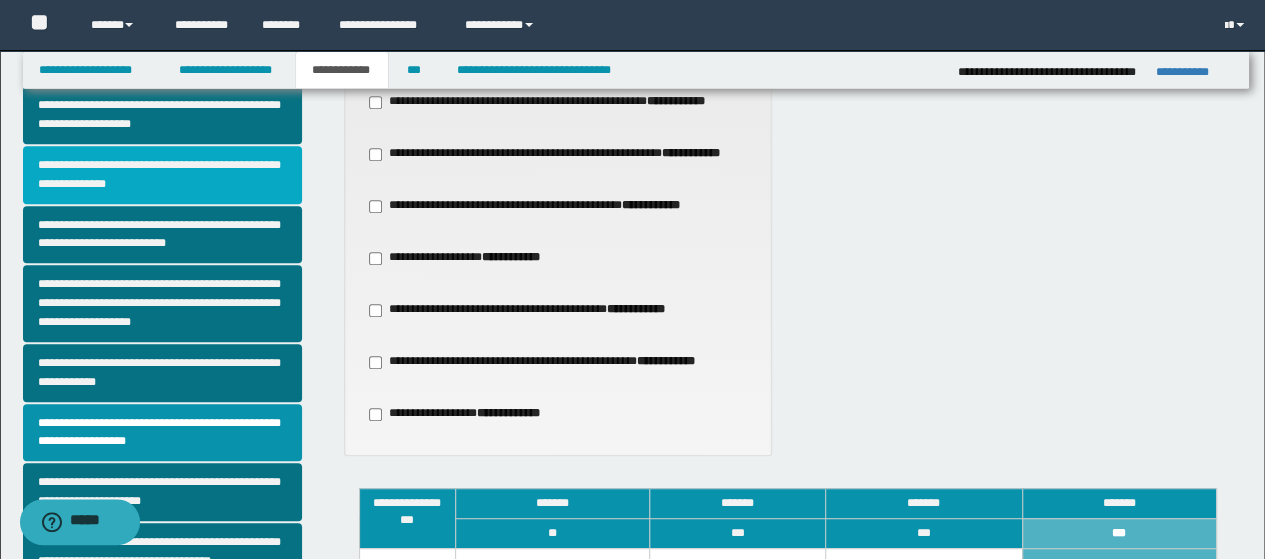 click on "**********" at bounding box center (162, 175) 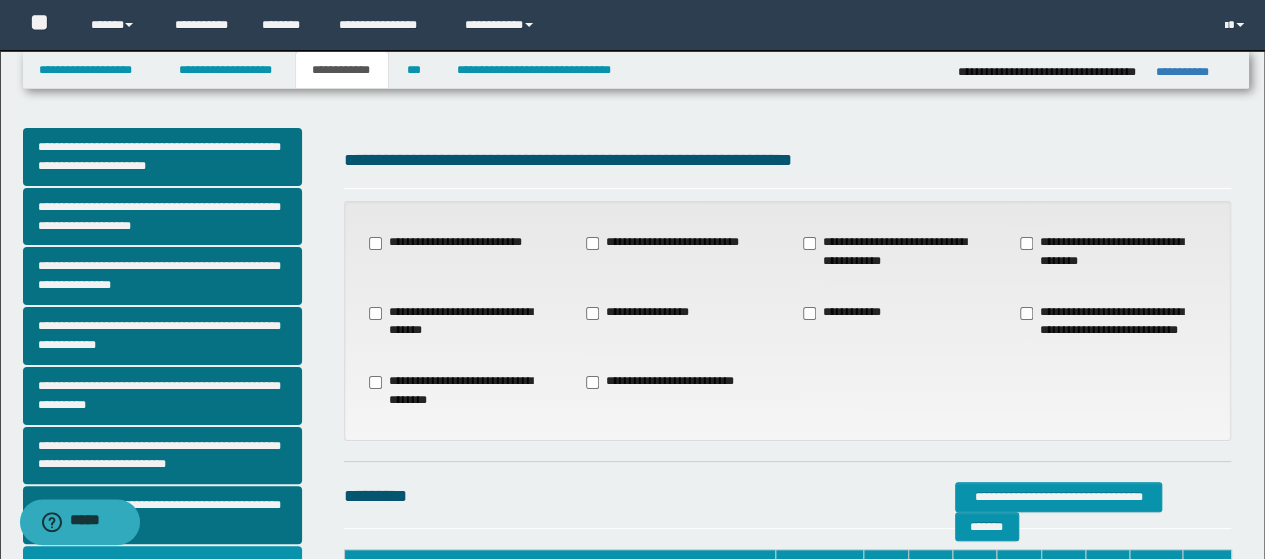 click on "**********" at bounding box center [669, 243] 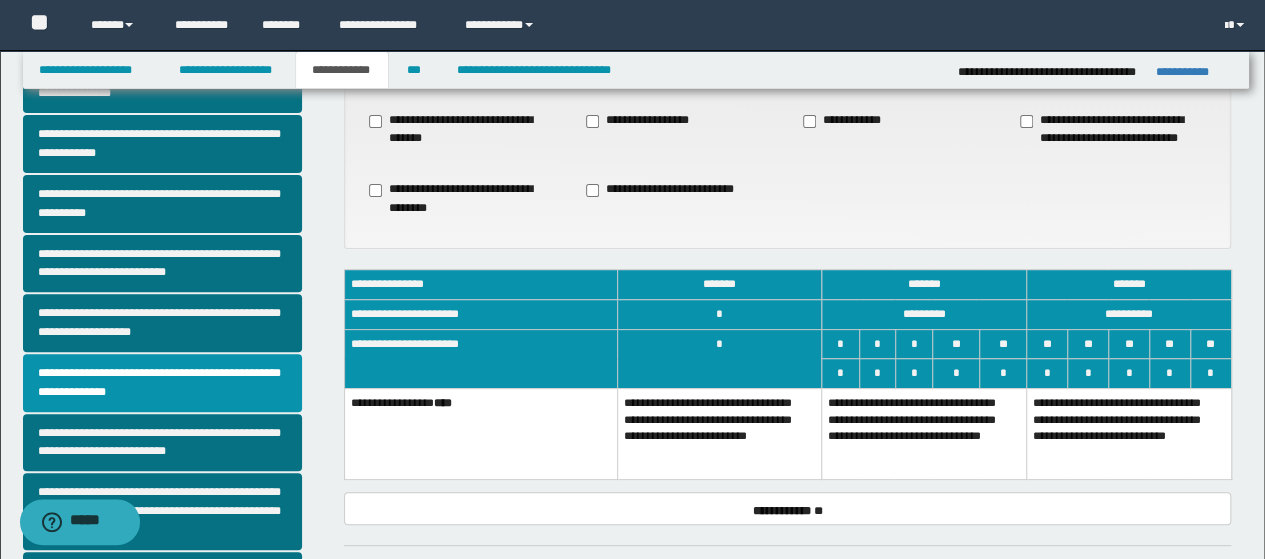 scroll, scrollTop: 200, scrollLeft: 0, axis: vertical 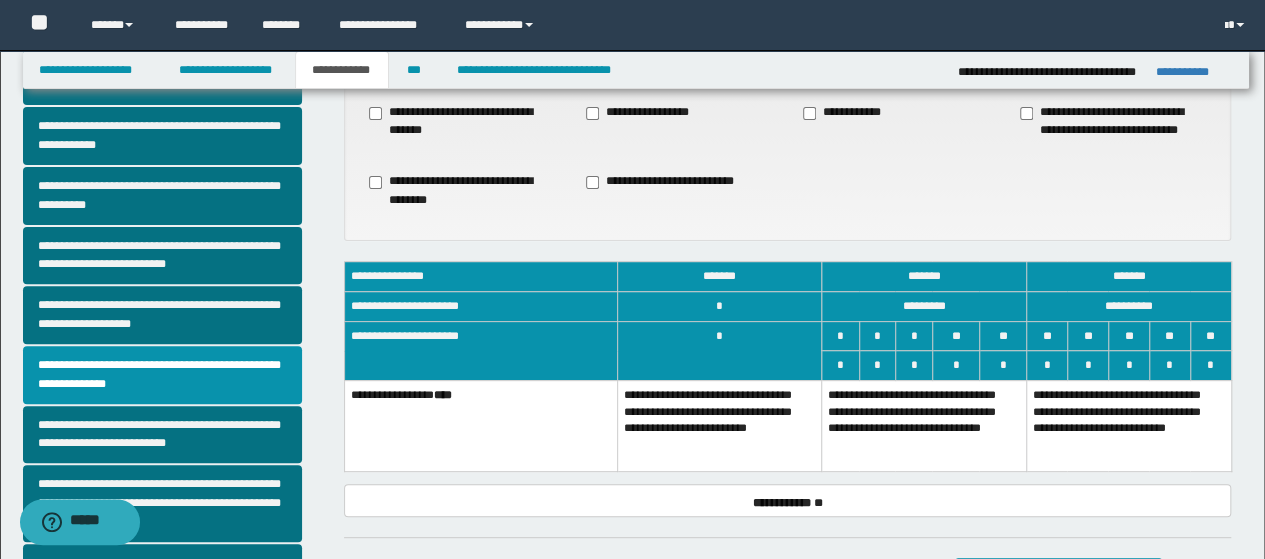click on "**********" at bounding box center [1128, 425] 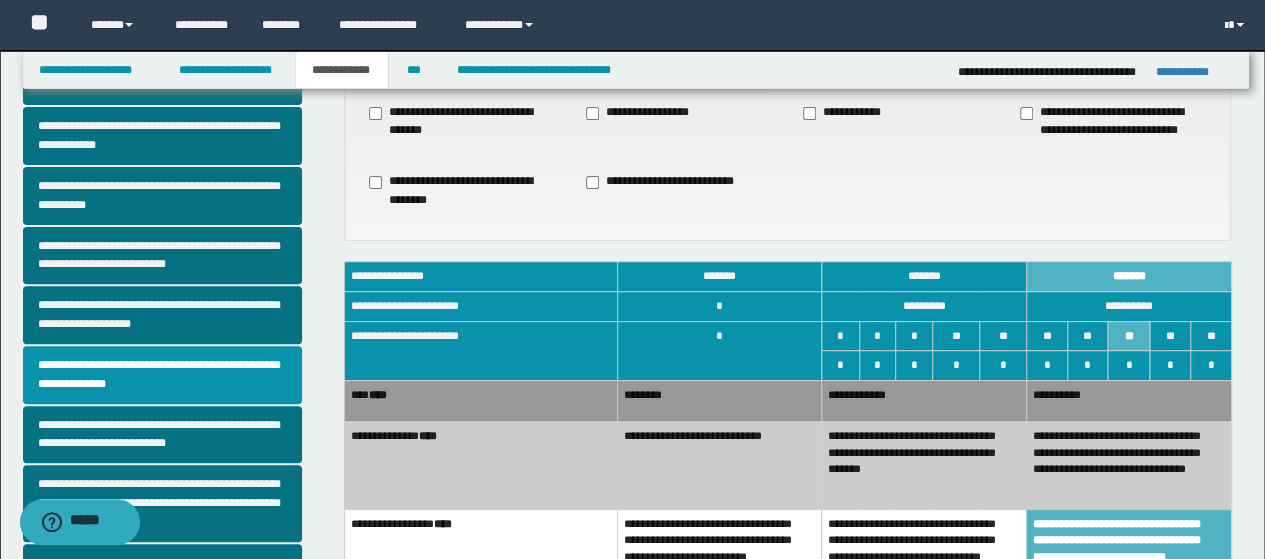scroll, scrollTop: 300, scrollLeft: 0, axis: vertical 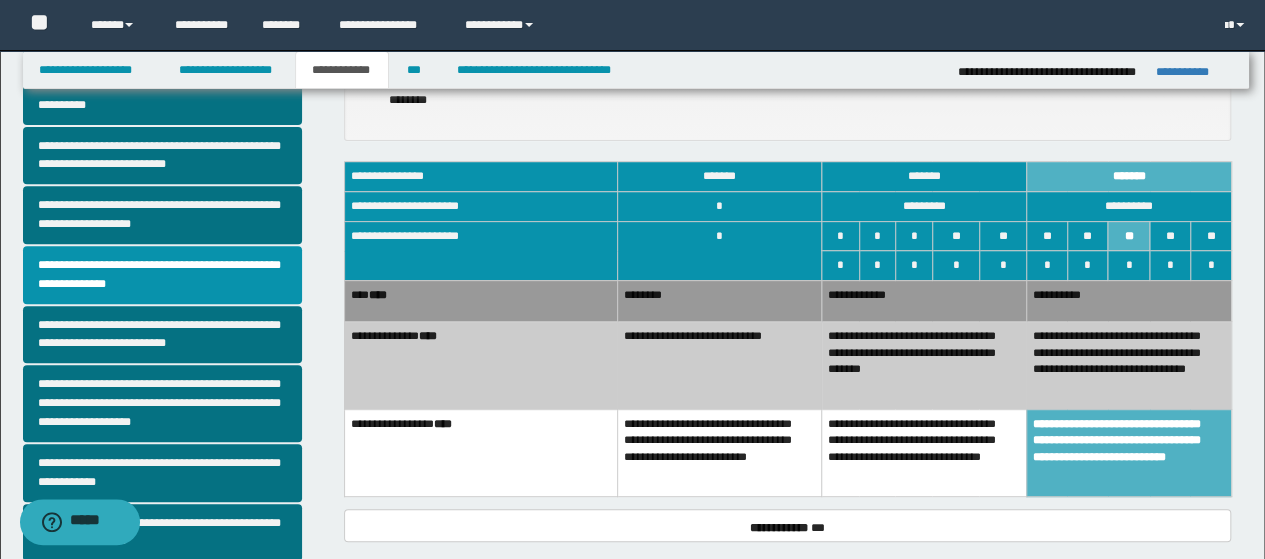 click on "**********" at bounding box center (1128, 453) 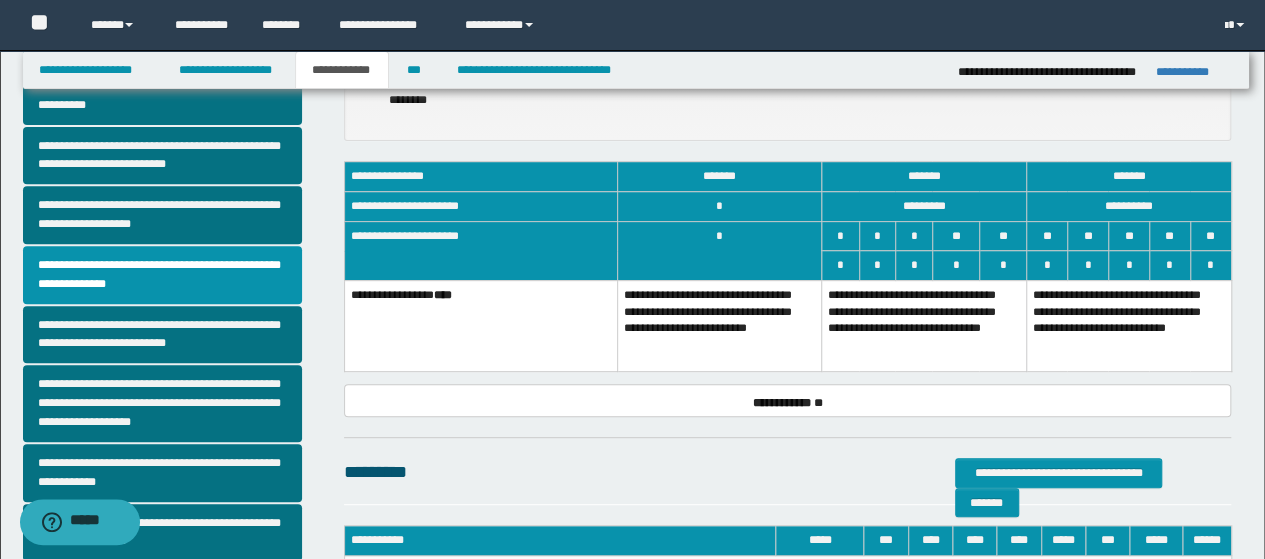click on "**********" at bounding box center (924, 325) 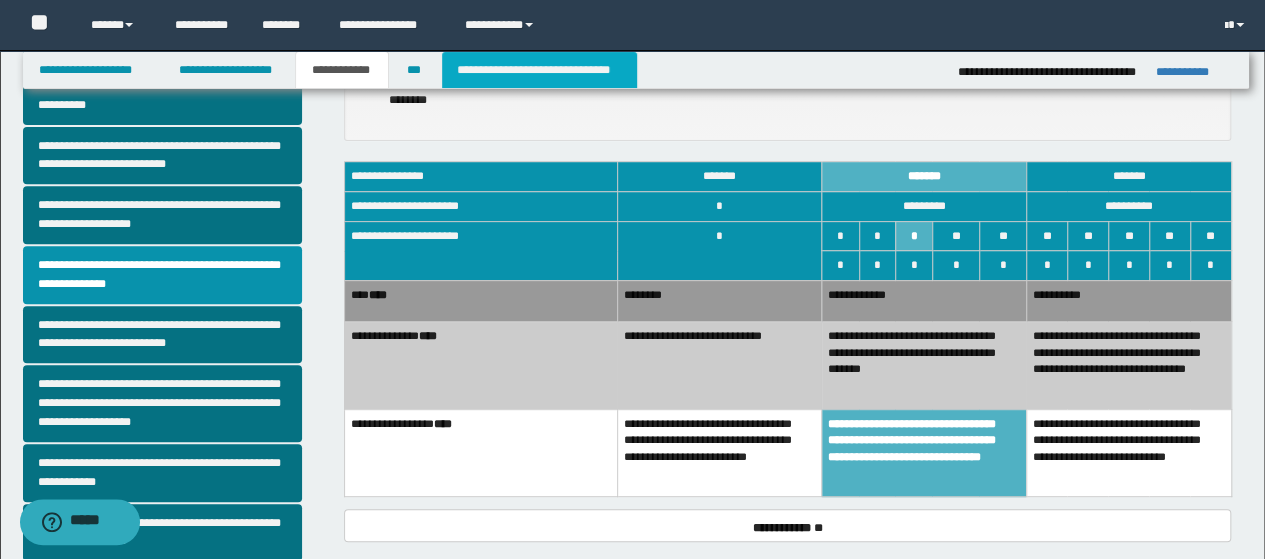 click on "**********" at bounding box center [539, 70] 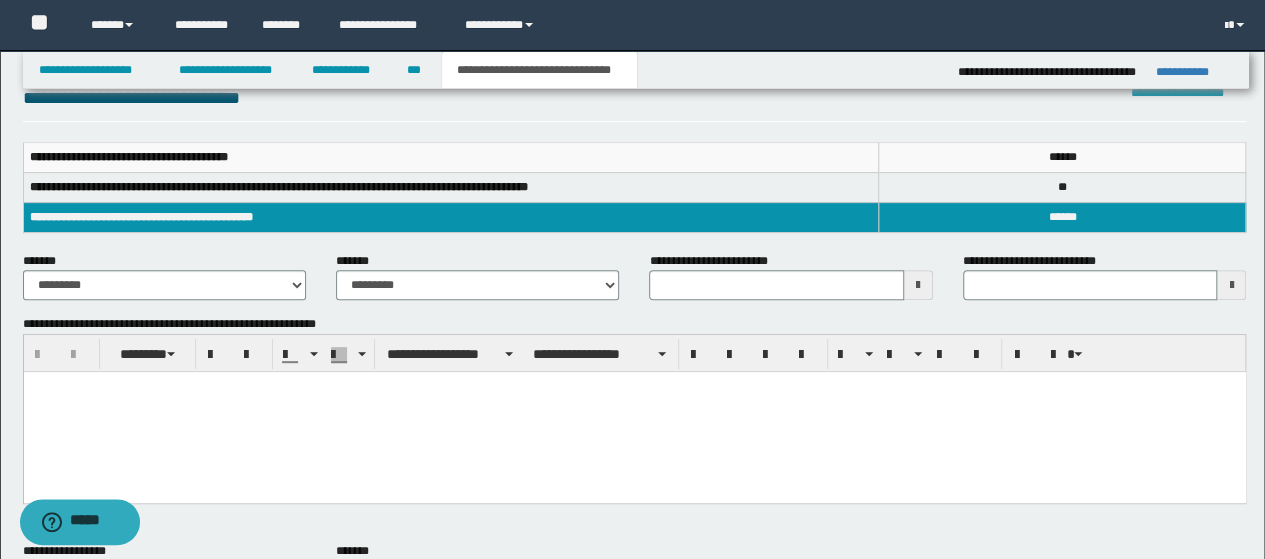 scroll, scrollTop: 300, scrollLeft: 0, axis: vertical 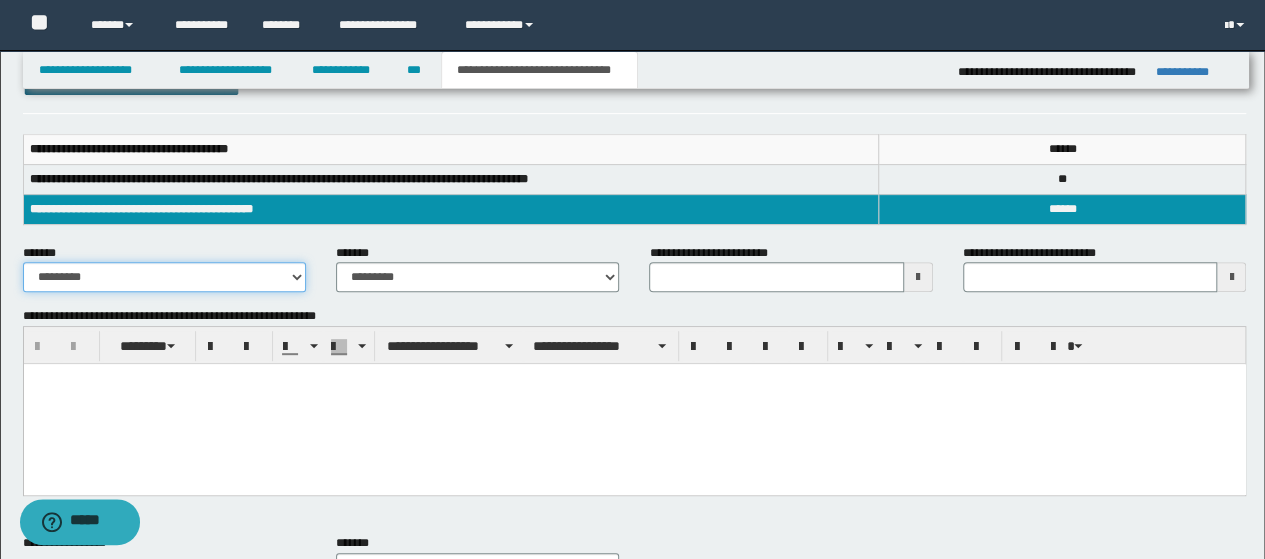 click on "**********" at bounding box center (164, 277) 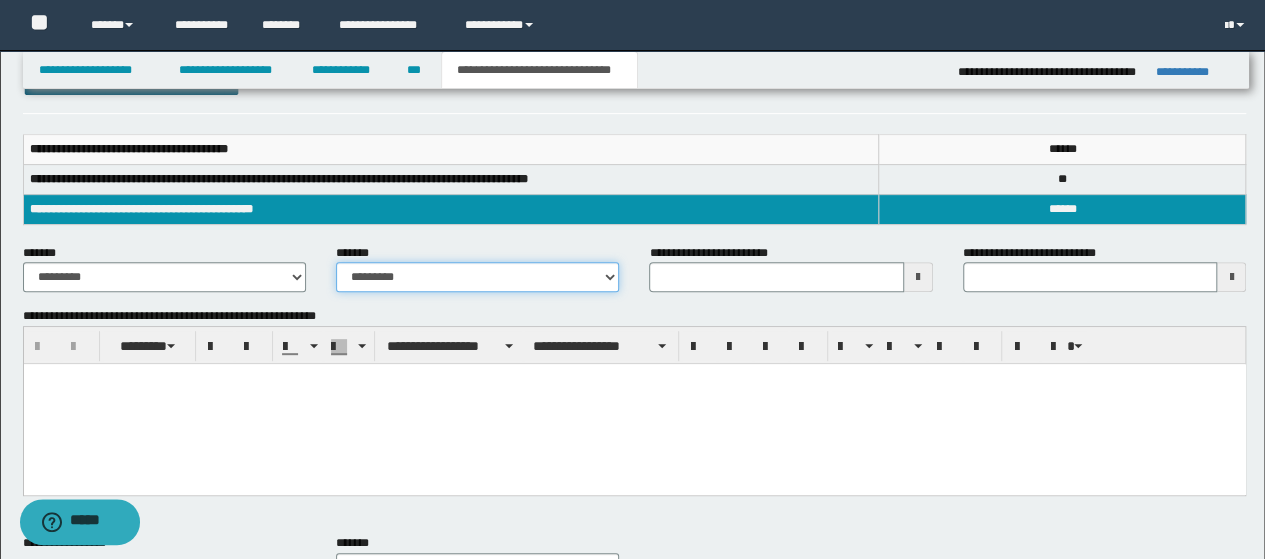 click on "**********" at bounding box center (477, 277) 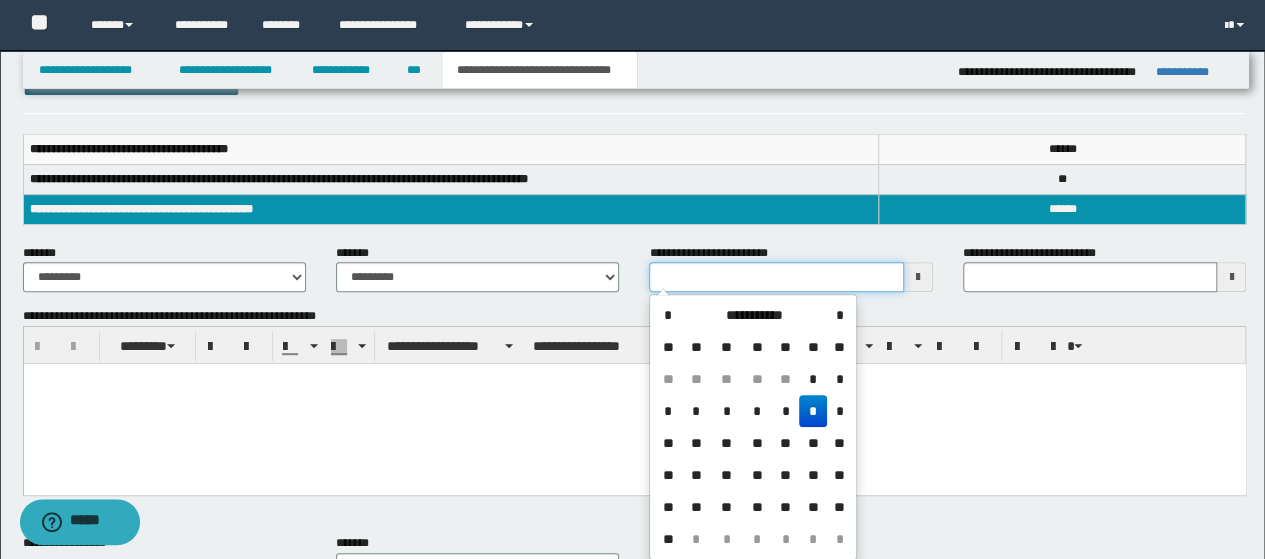 click on "**********" at bounding box center [776, 277] 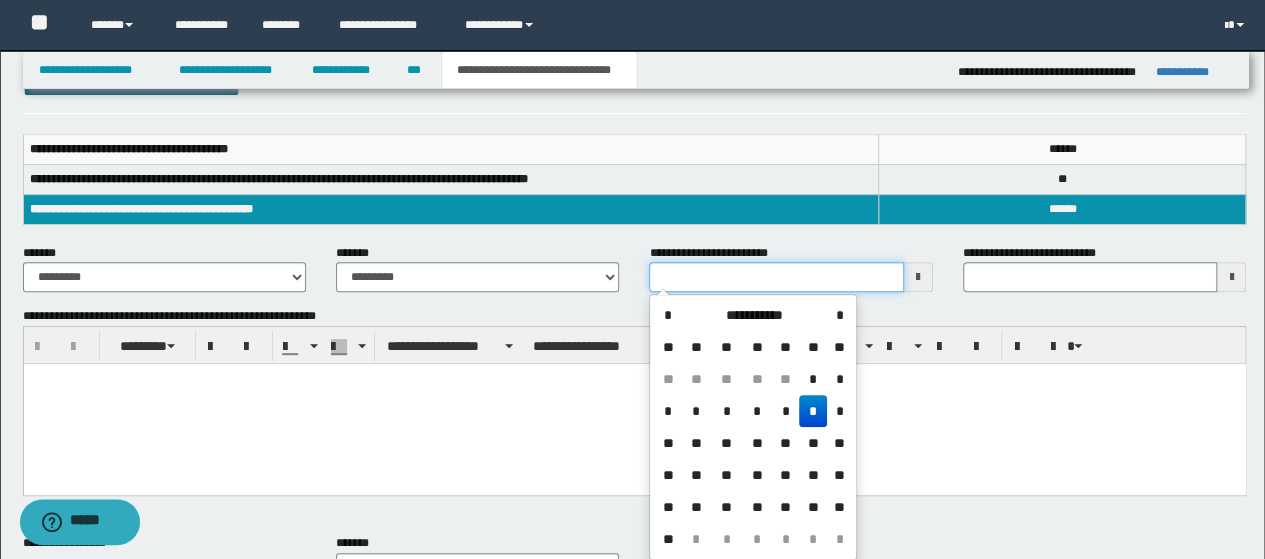 type on "**********" 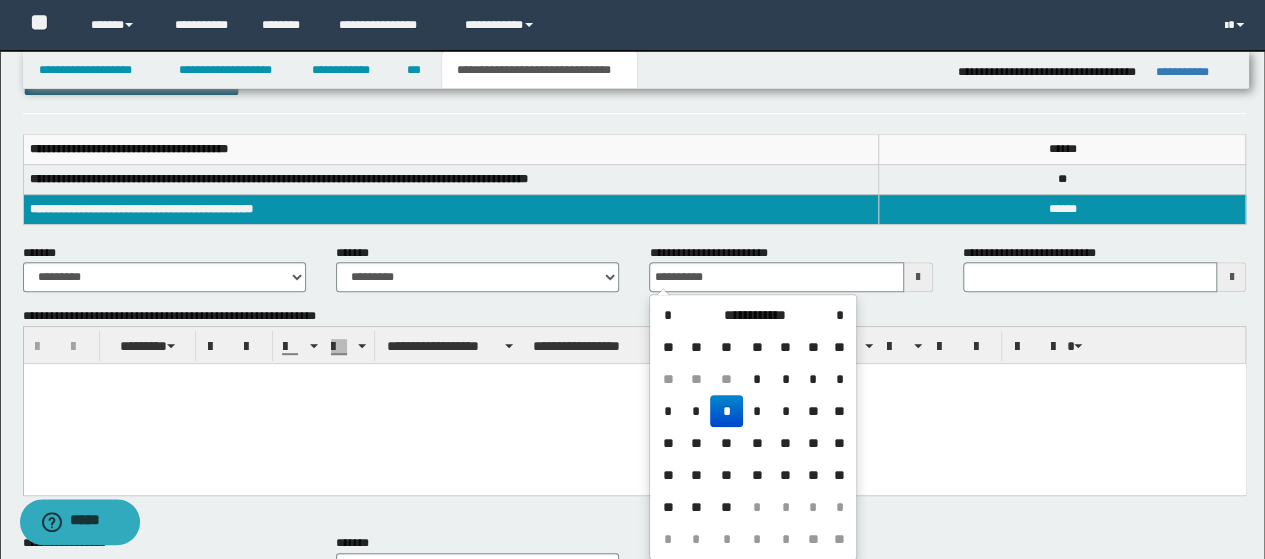 click at bounding box center [634, 404] 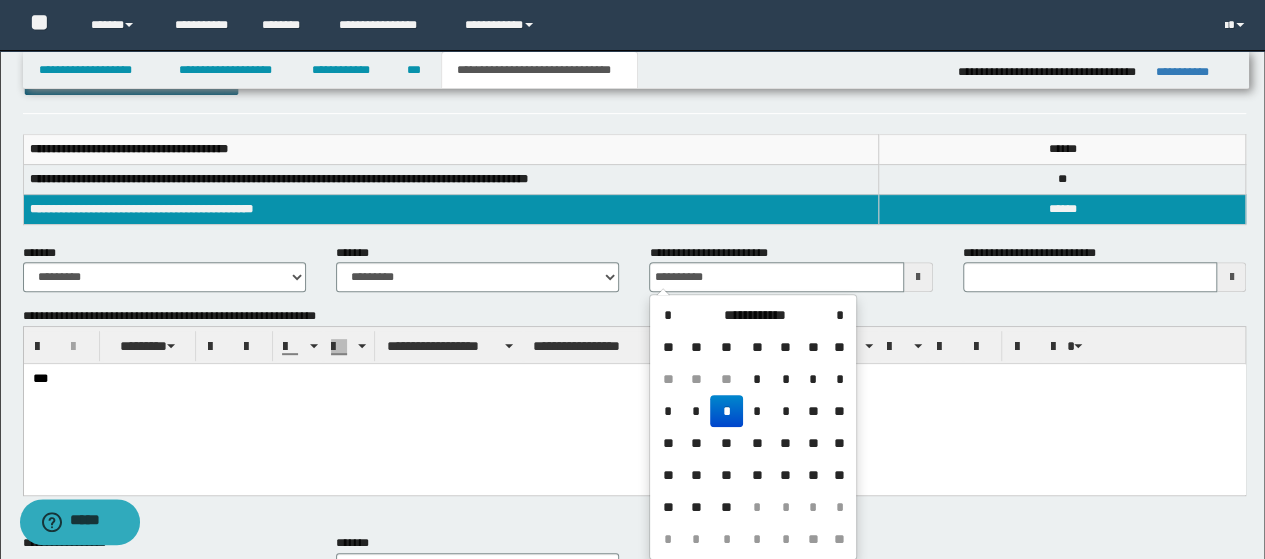 click on "***" at bounding box center (634, 404) 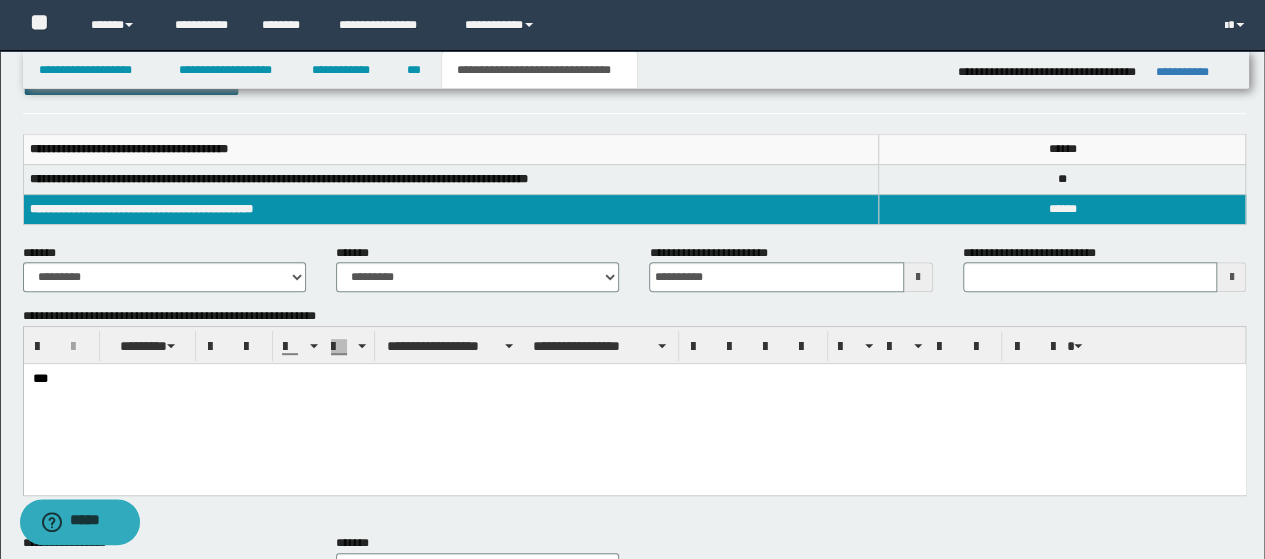 click on "**********" at bounding box center [477, 276] 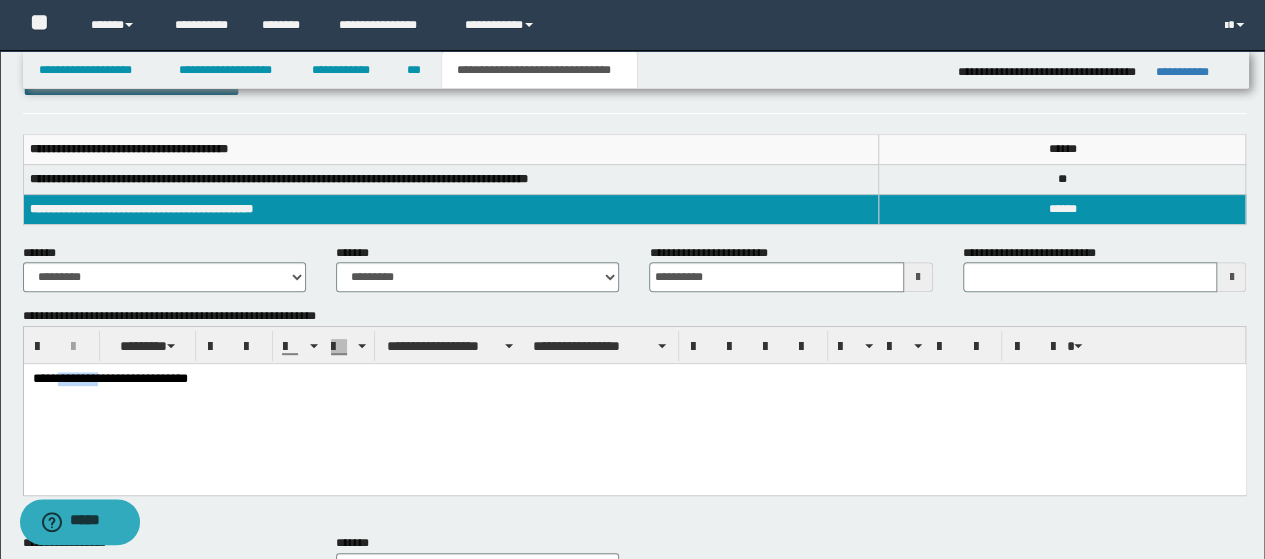 drag, startPoint x: 130, startPoint y: 376, endPoint x: 65, endPoint y: 382, distance: 65.27634 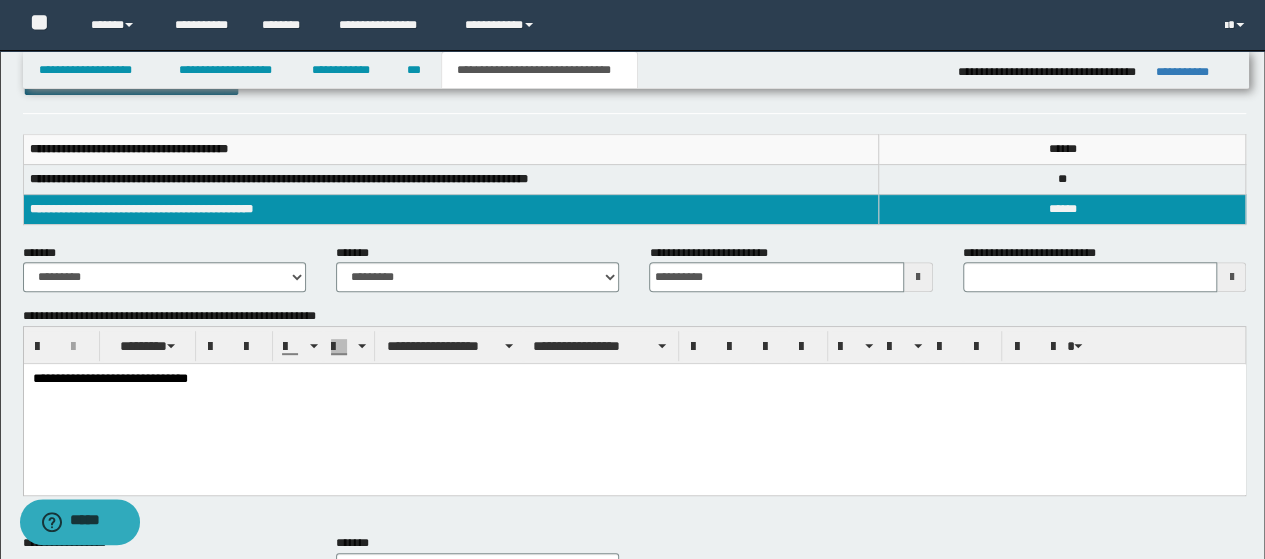 click on "**********" at bounding box center (634, 379) 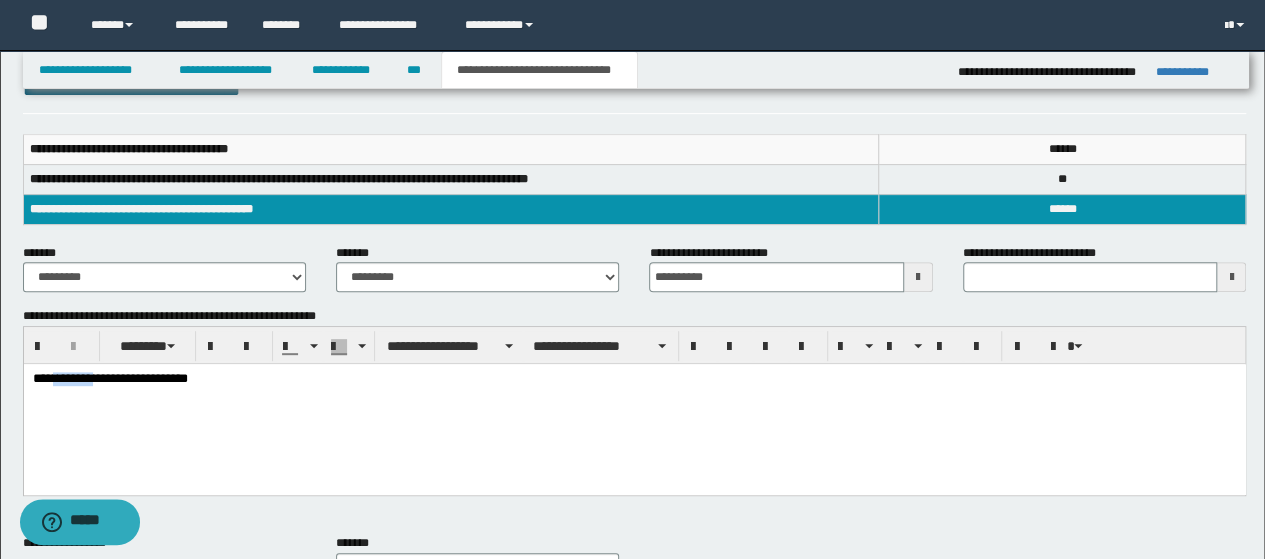 drag, startPoint x: 104, startPoint y: 379, endPoint x: 53, endPoint y: 385, distance: 51.351727 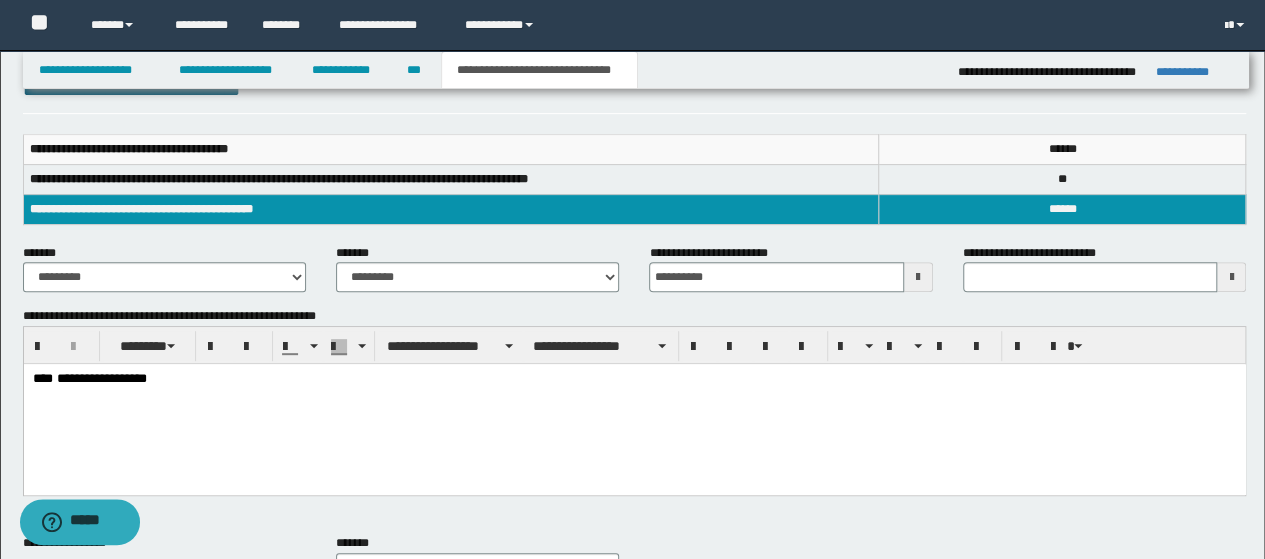 click on "**********" at bounding box center (634, 379) 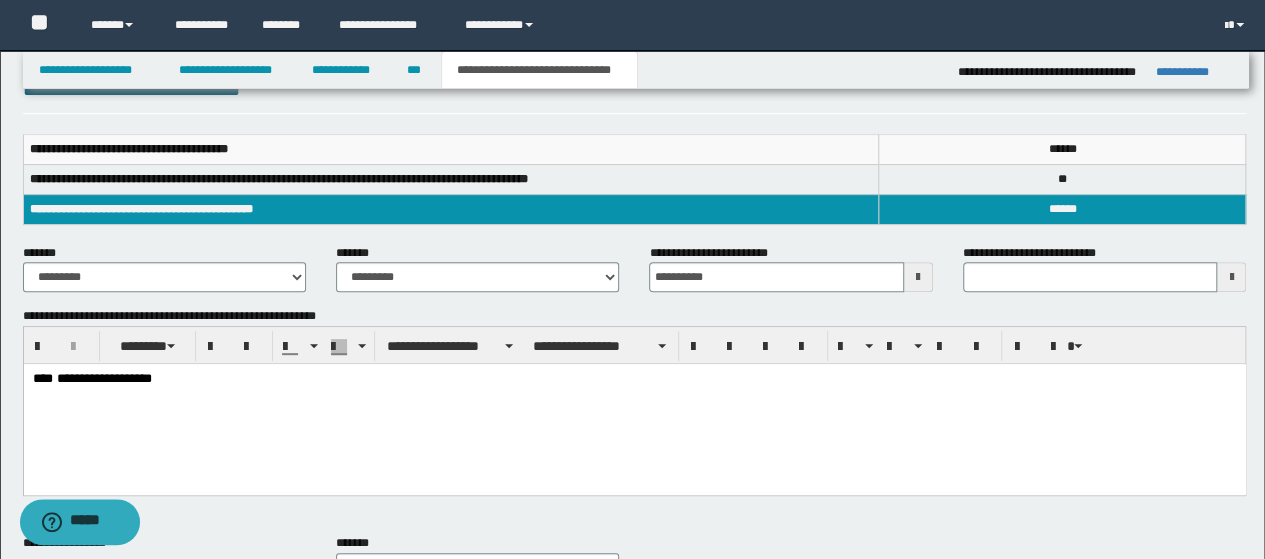 click on "**********" at bounding box center [477, 276] 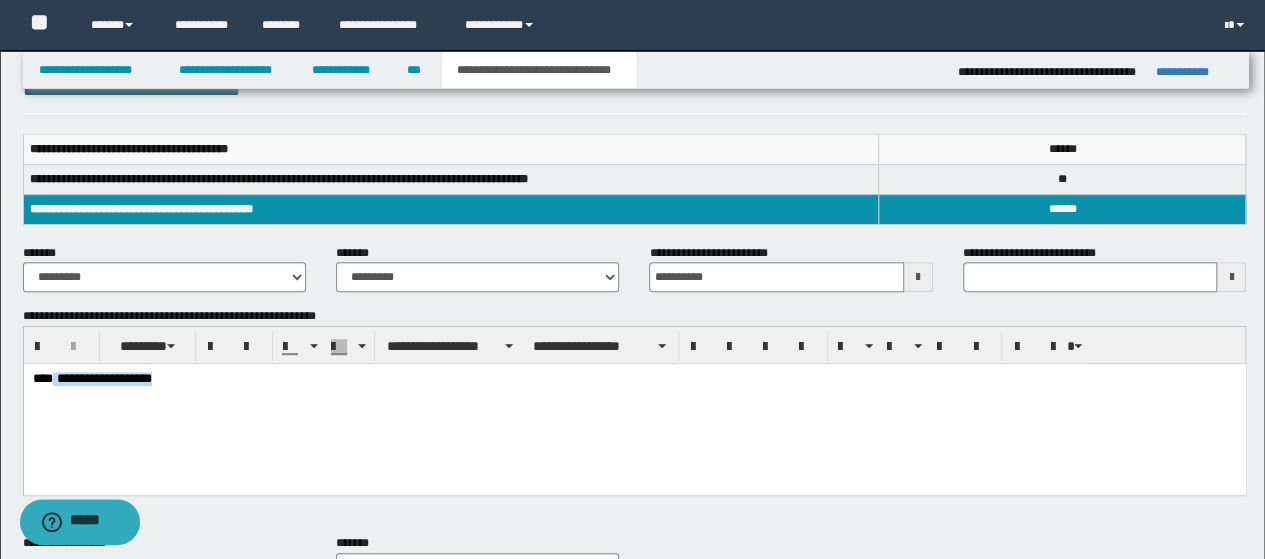 drag, startPoint x: 178, startPoint y: 391, endPoint x: 54, endPoint y: 398, distance: 124.197426 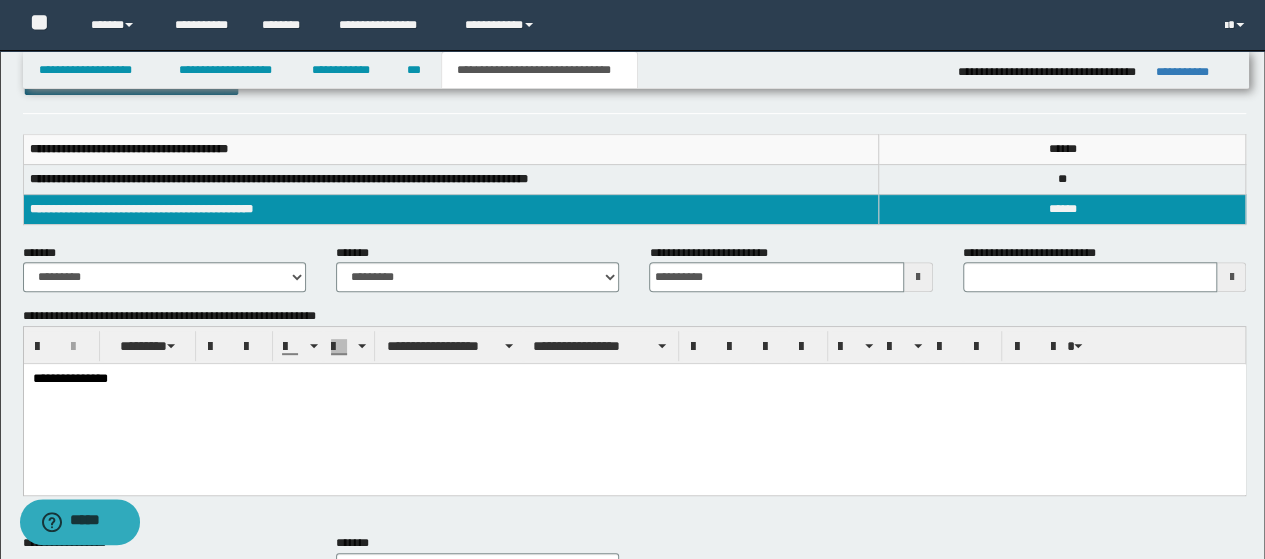 click on "**********" at bounding box center [634, 404] 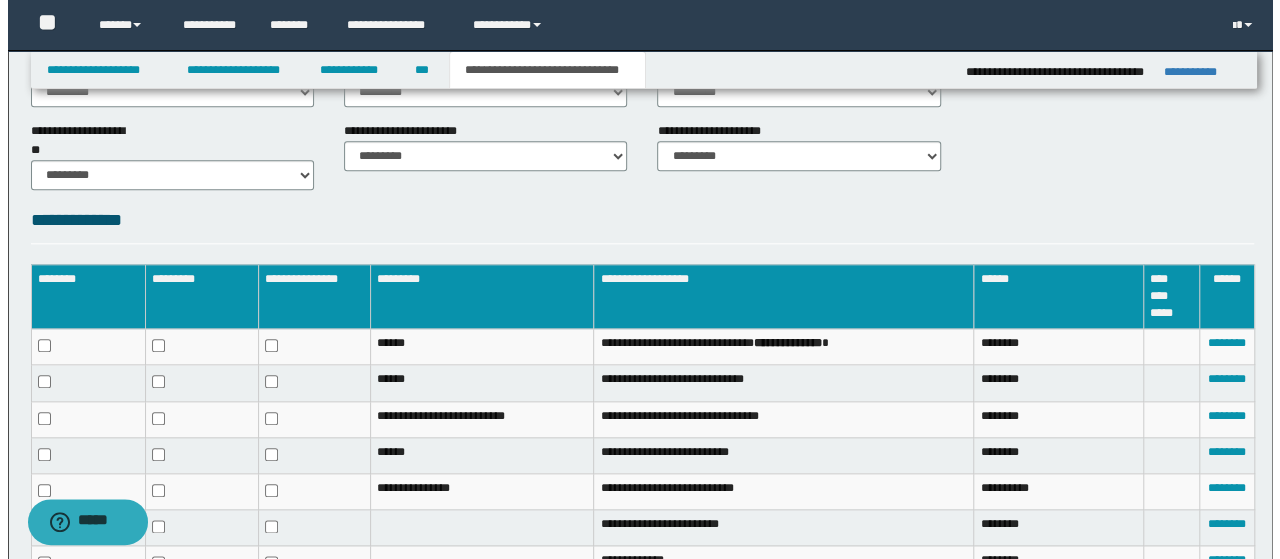 scroll, scrollTop: 1042, scrollLeft: 0, axis: vertical 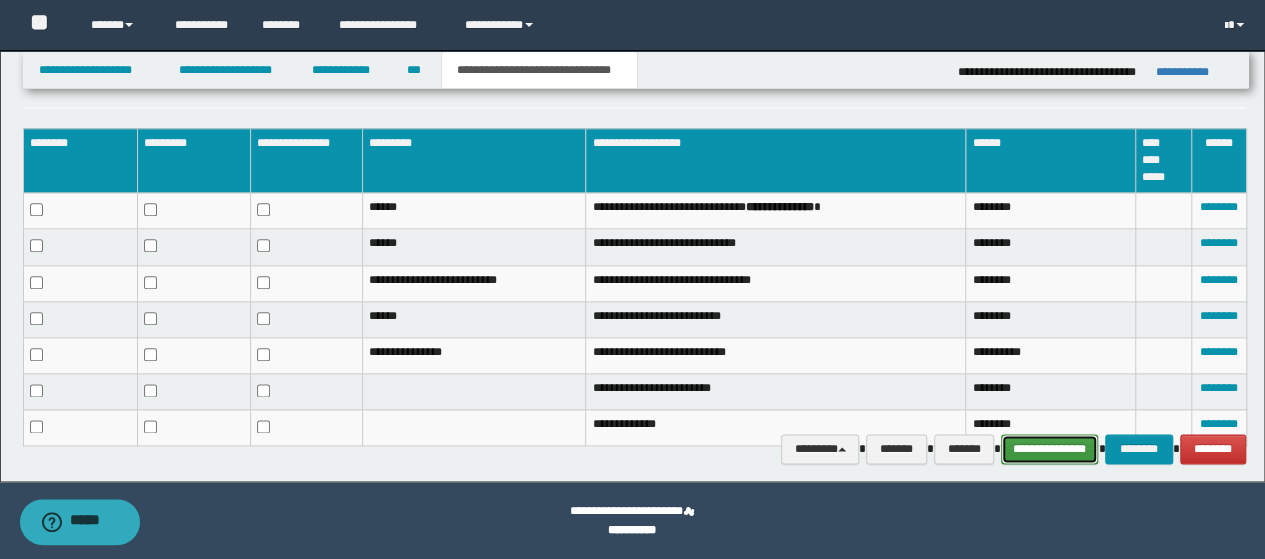 click on "**********" at bounding box center [1050, 448] 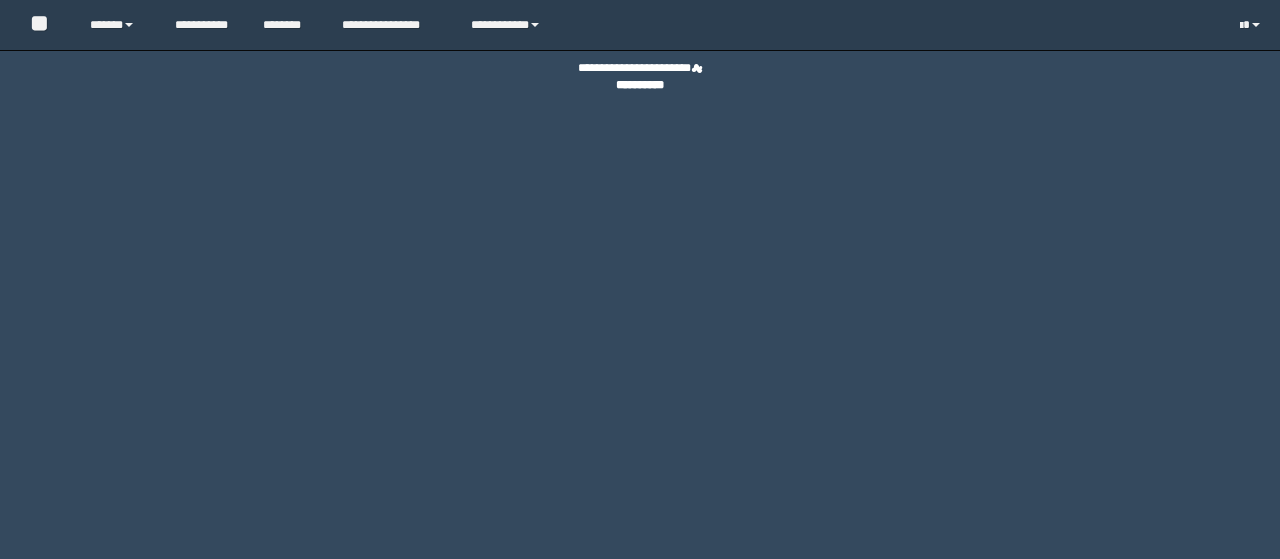 scroll, scrollTop: 0, scrollLeft: 0, axis: both 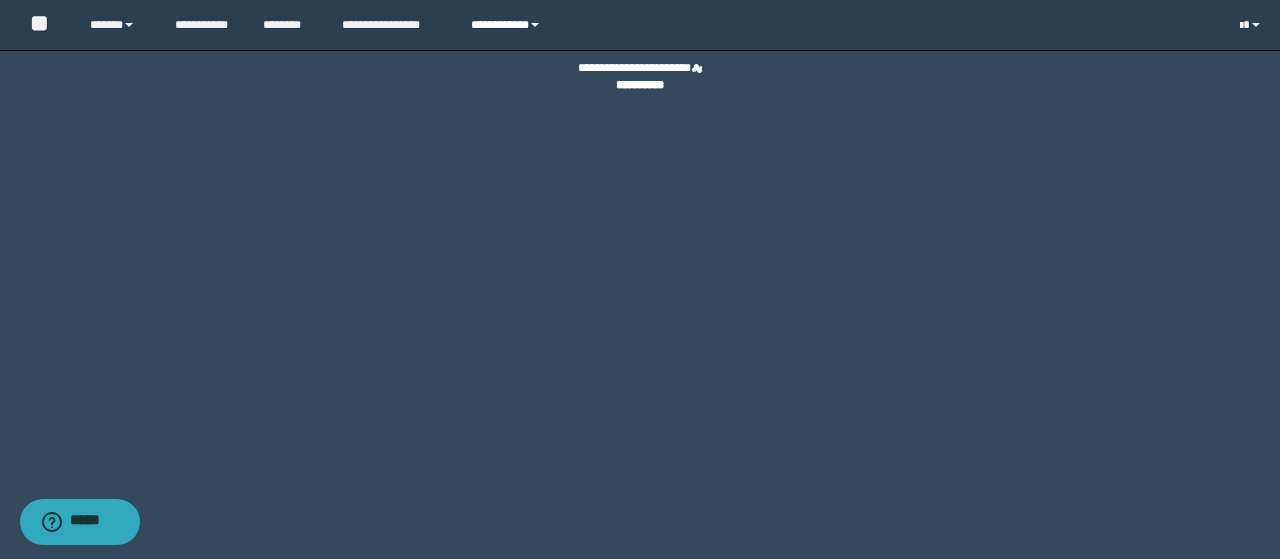 click on "**********" at bounding box center [508, 25] 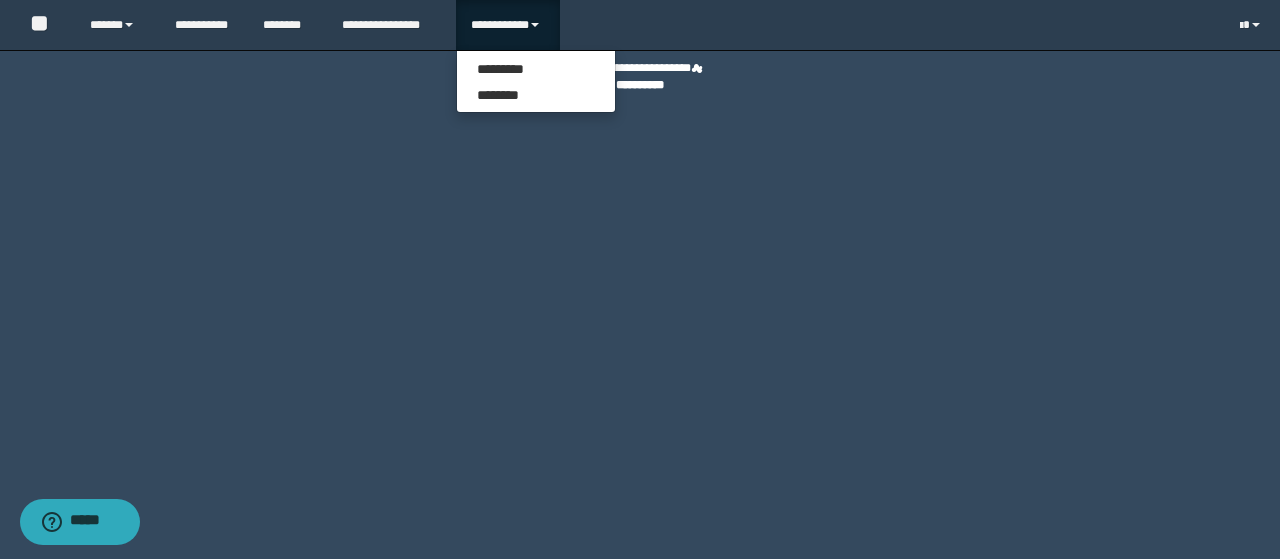 click on "*********
********" at bounding box center (536, 81) 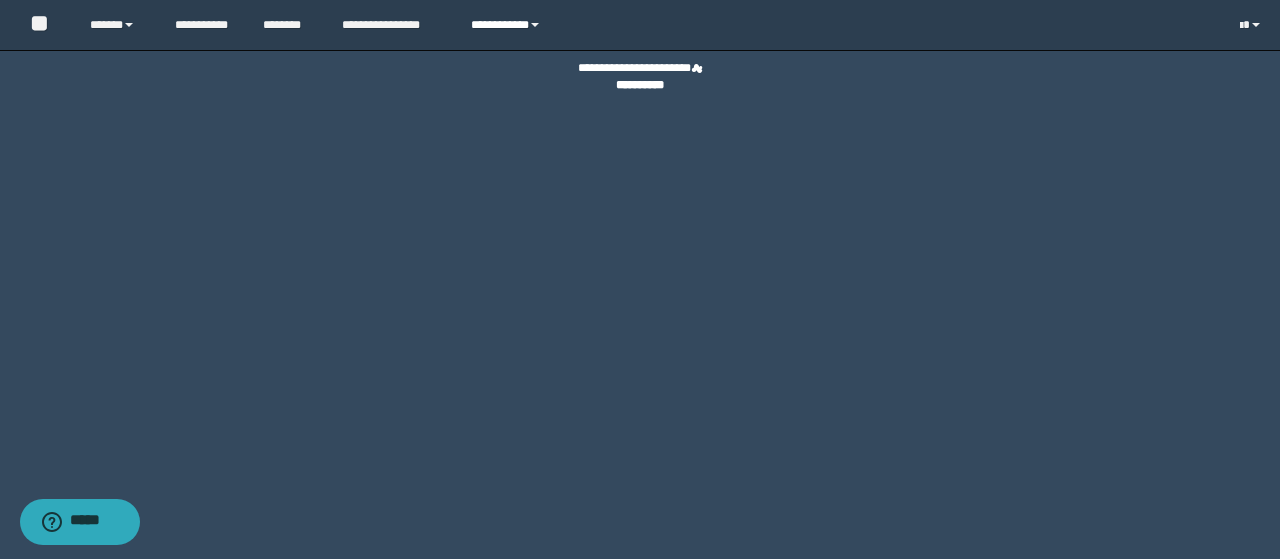 click on "**********" at bounding box center (508, 25) 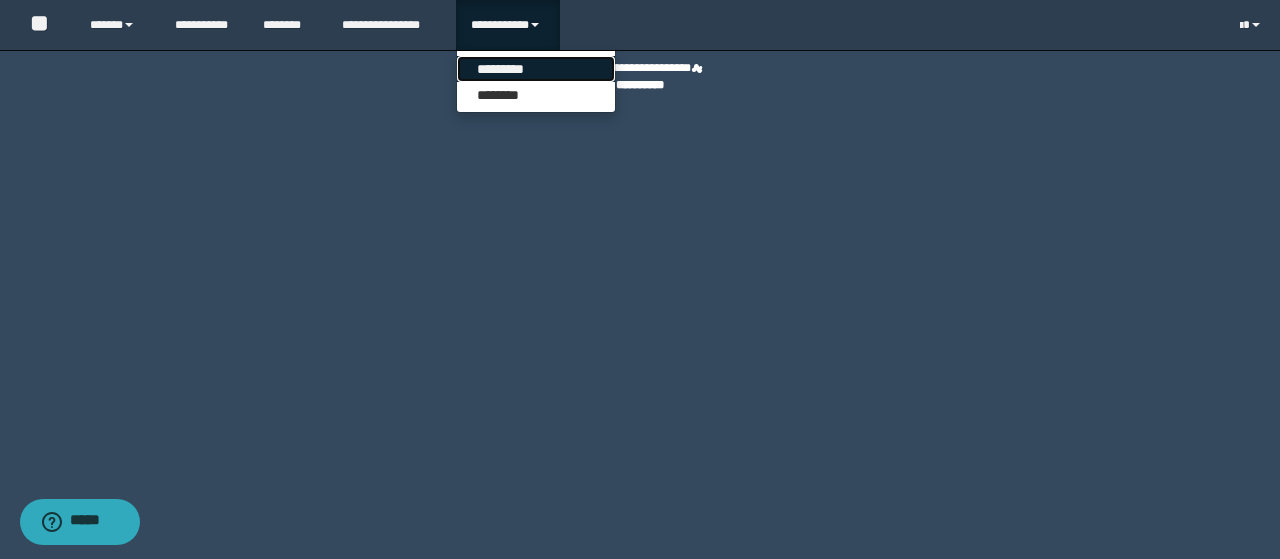 click on "*********" at bounding box center (536, 69) 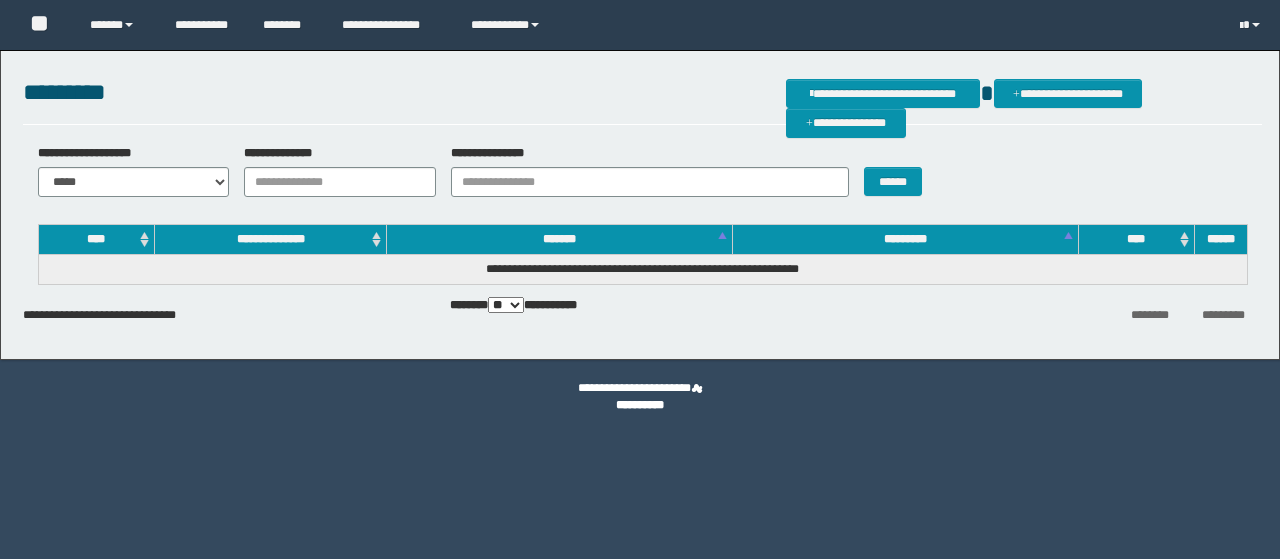scroll, scrollTop: 0, scrollLeft: 0, axis: both 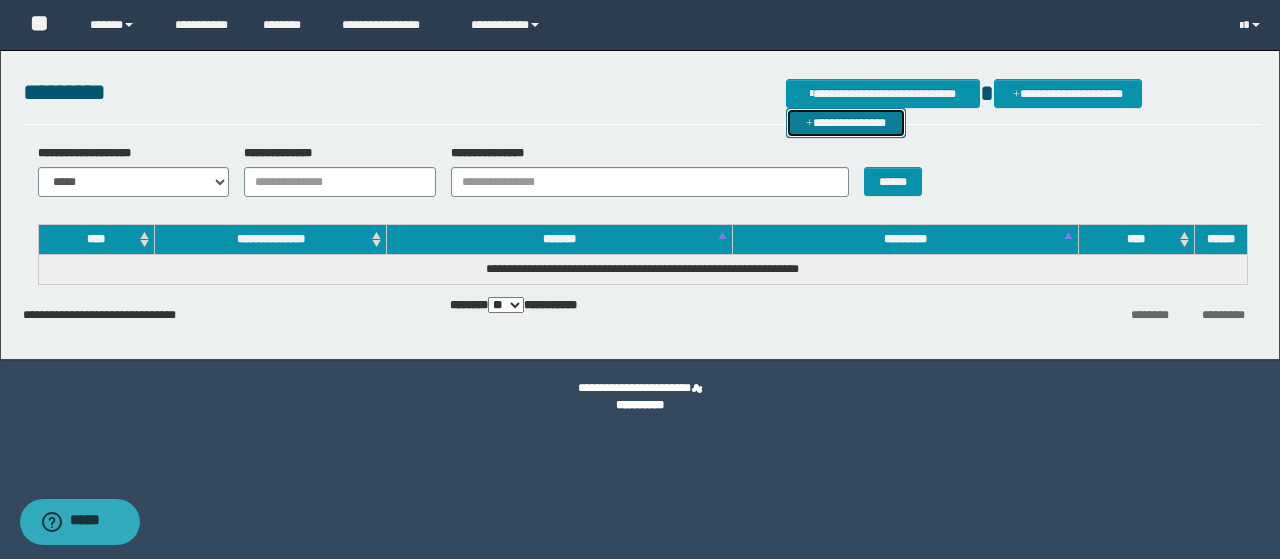 click on "**********" at bounding box center [846, 122] 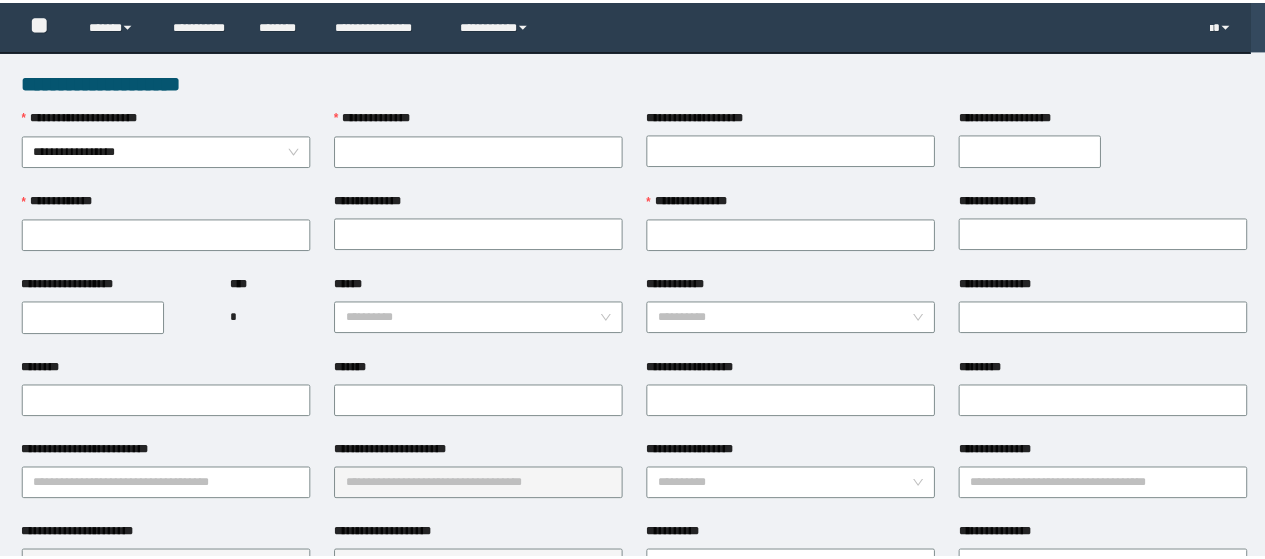 scroll, scrollTop: 0, scrollLeft: 0, axis: both 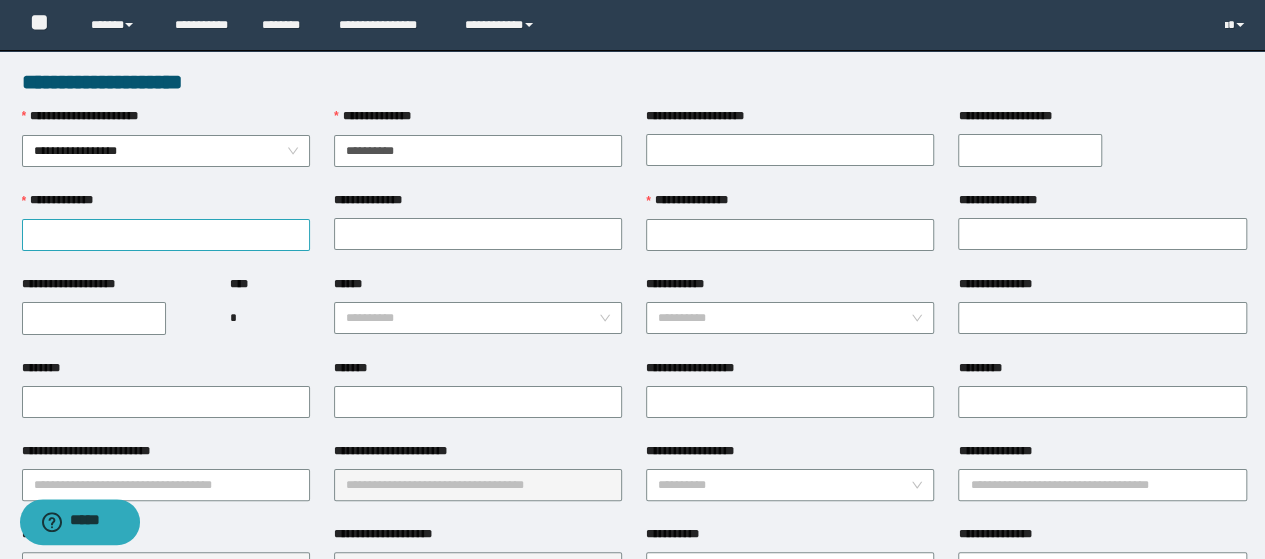 type on "**********" 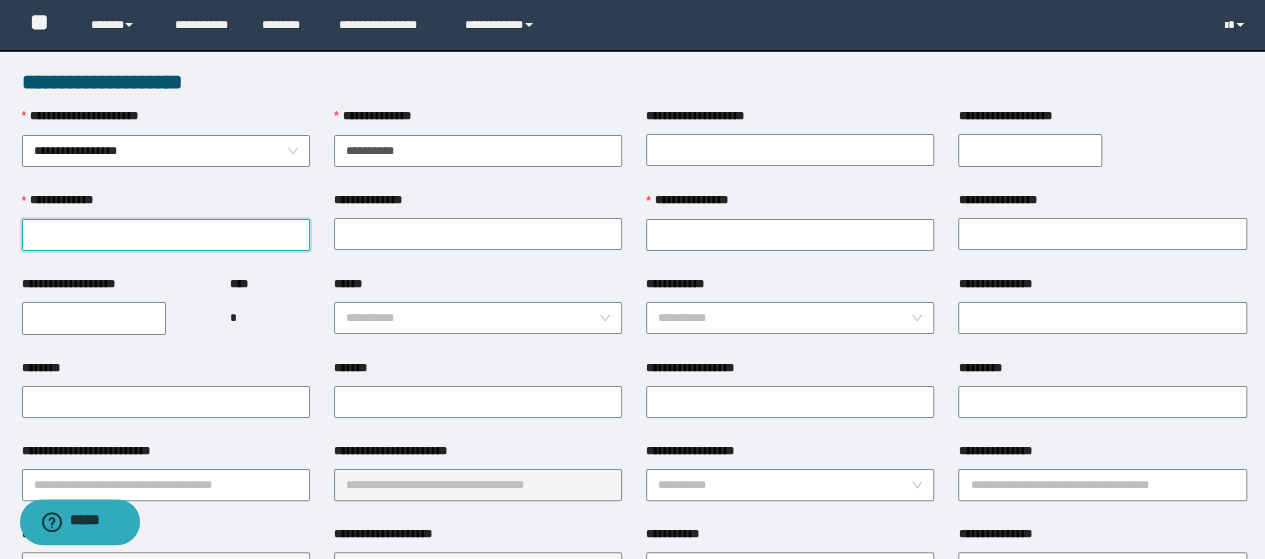click on "**********" at bounding box center (166, 235) 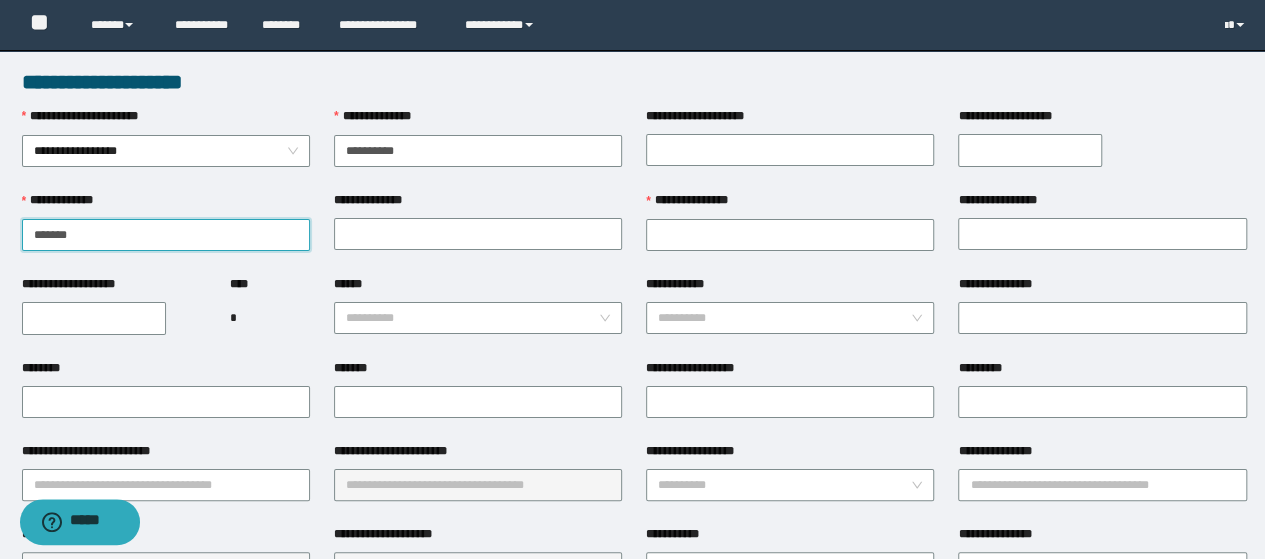 type on "*******" 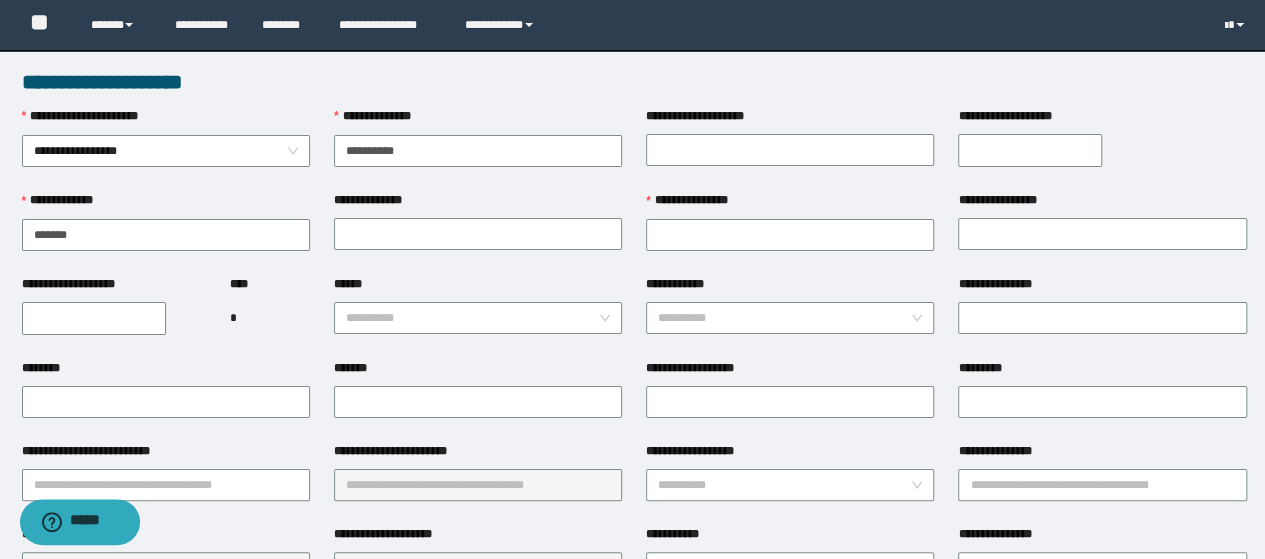 click on "**********" at bounding box center (478, 204) 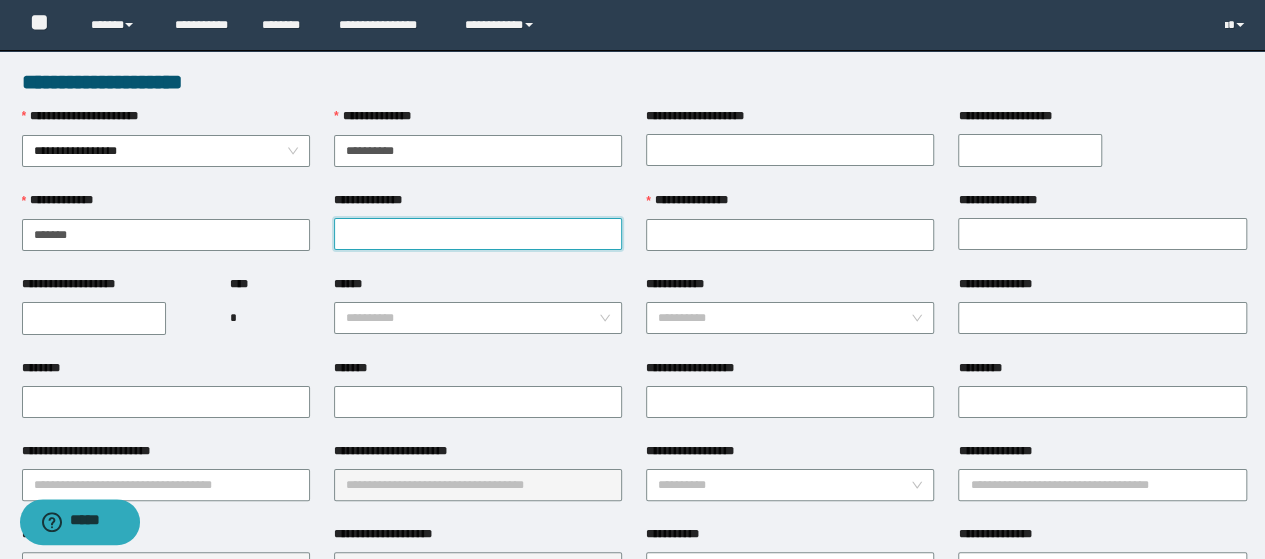 click on "**********" at bounding box center [478, 234] 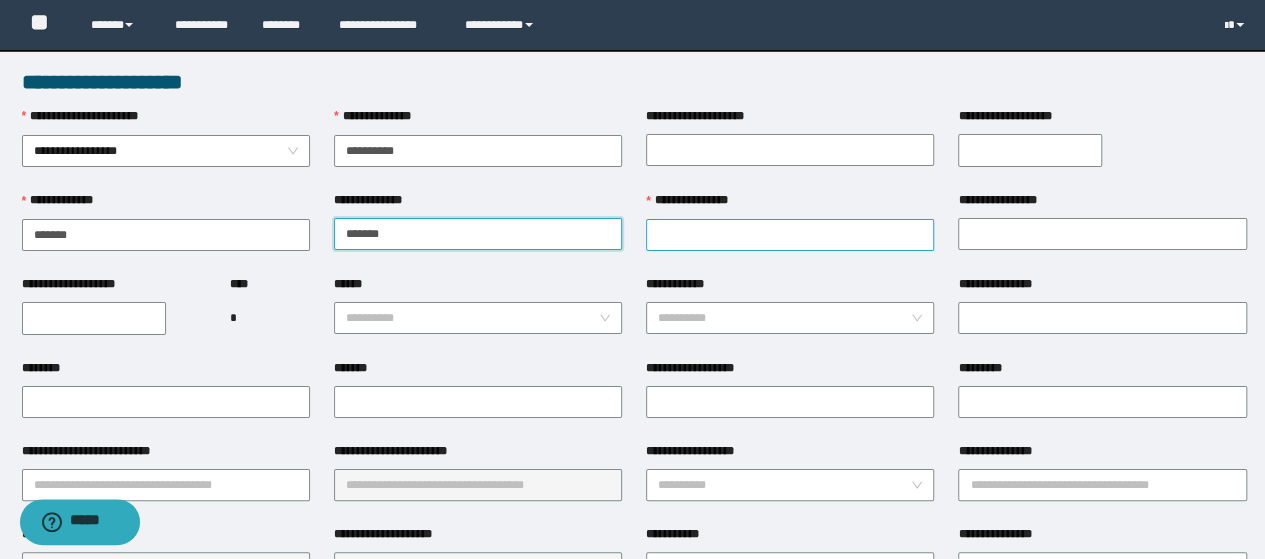 type on "*******" 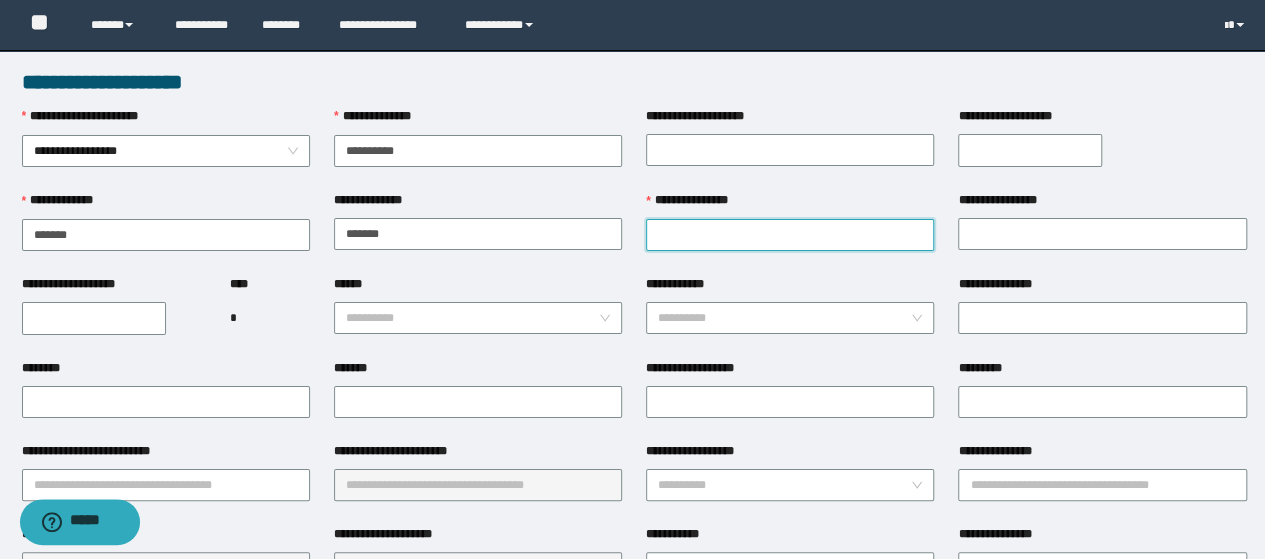 click on "**********" at bounding box center [790, 235] 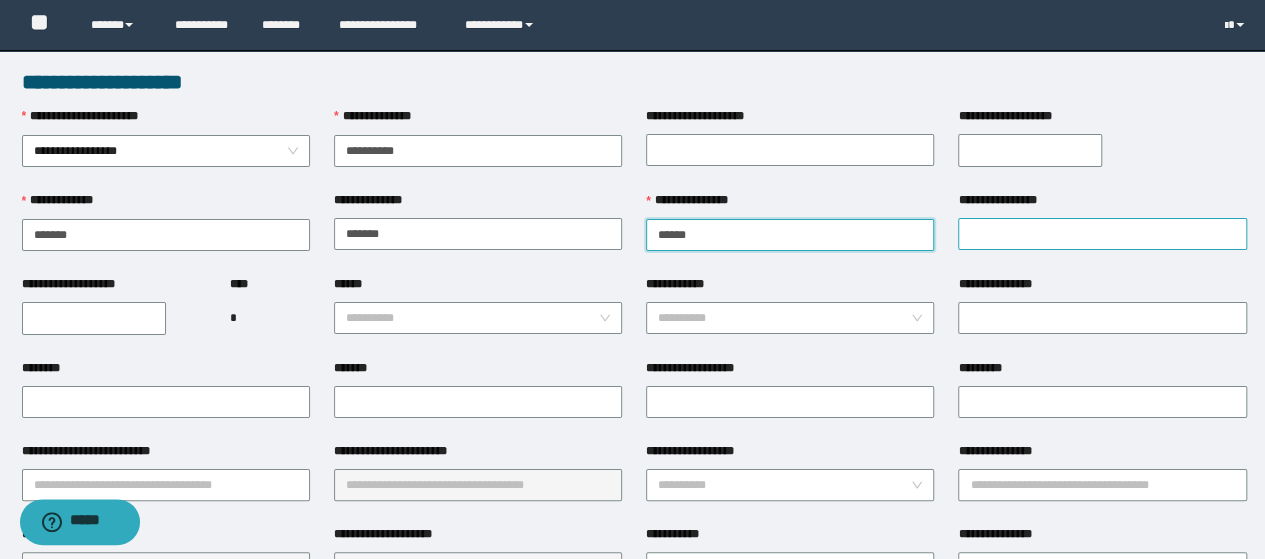 type on "******" 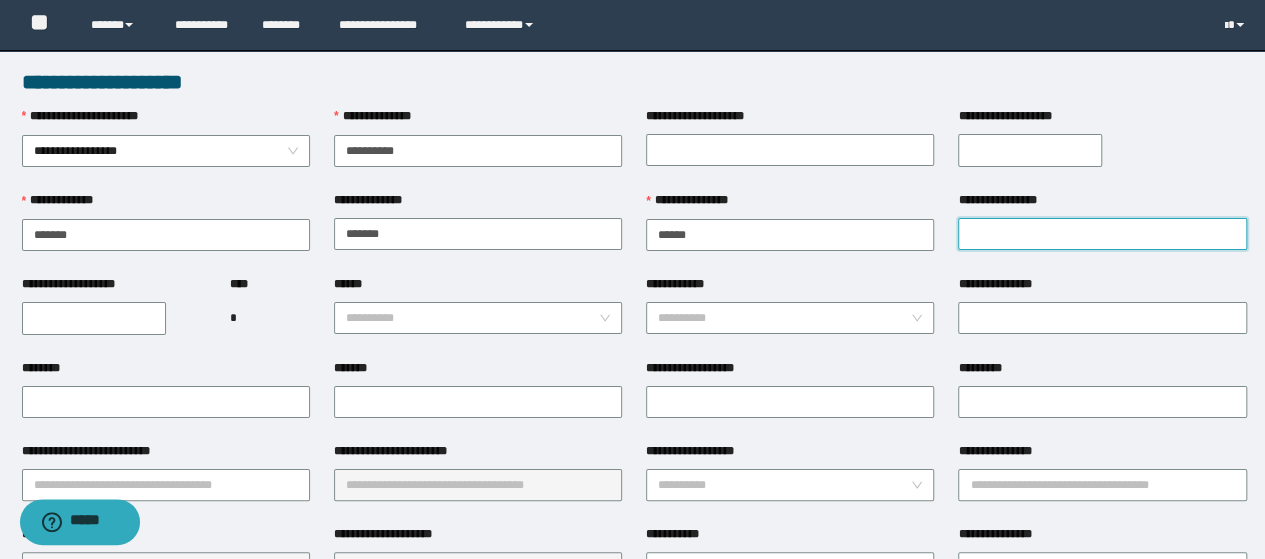click on "**********" at bounding box center (1102, 234) 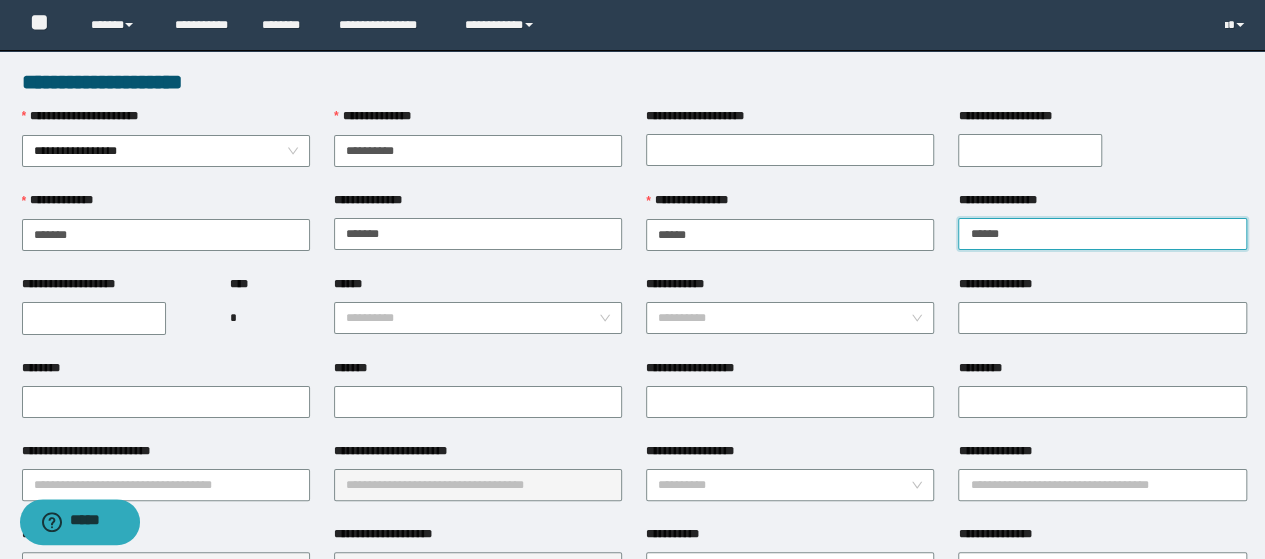 type on "******" 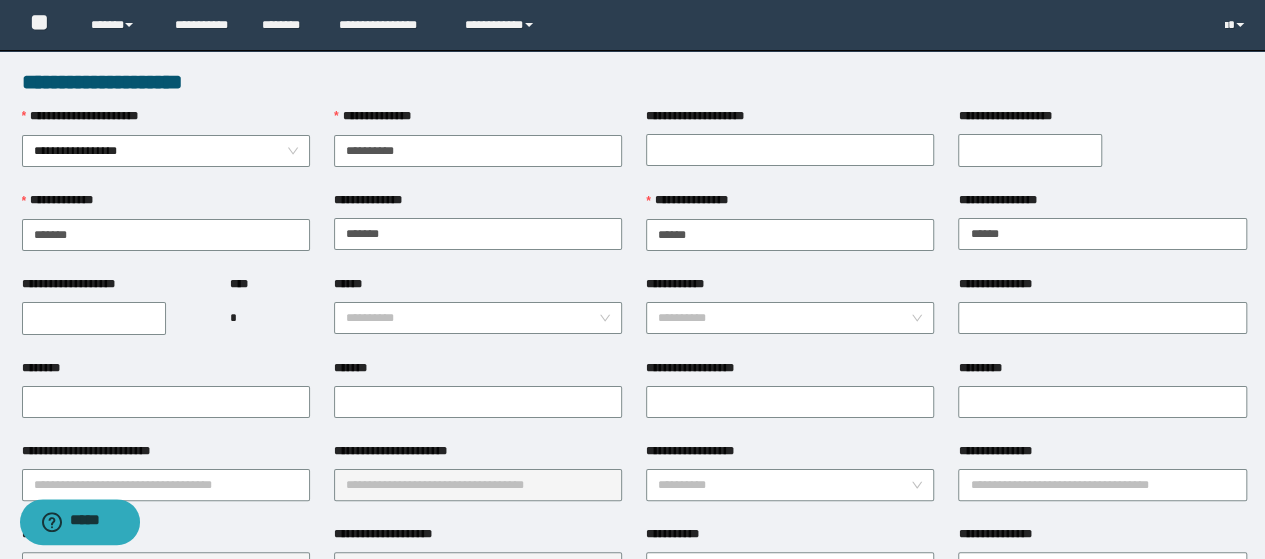 click on "**********" at bounding box center [1102, 204] 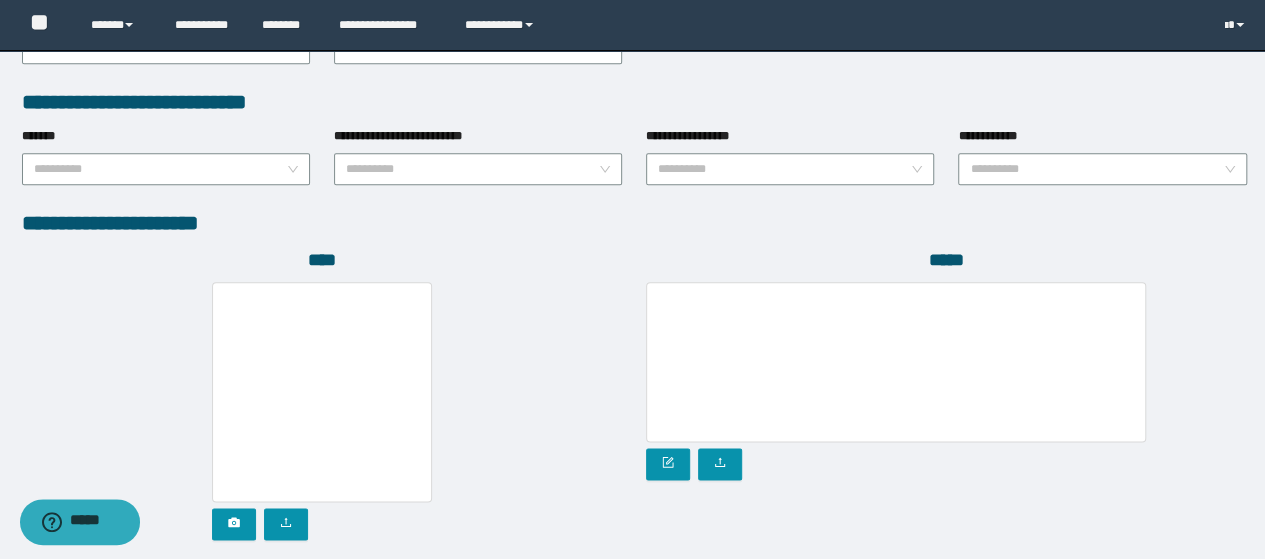 scroll, scrollTop: 1142, scrollLeft: 0, axis: vertical 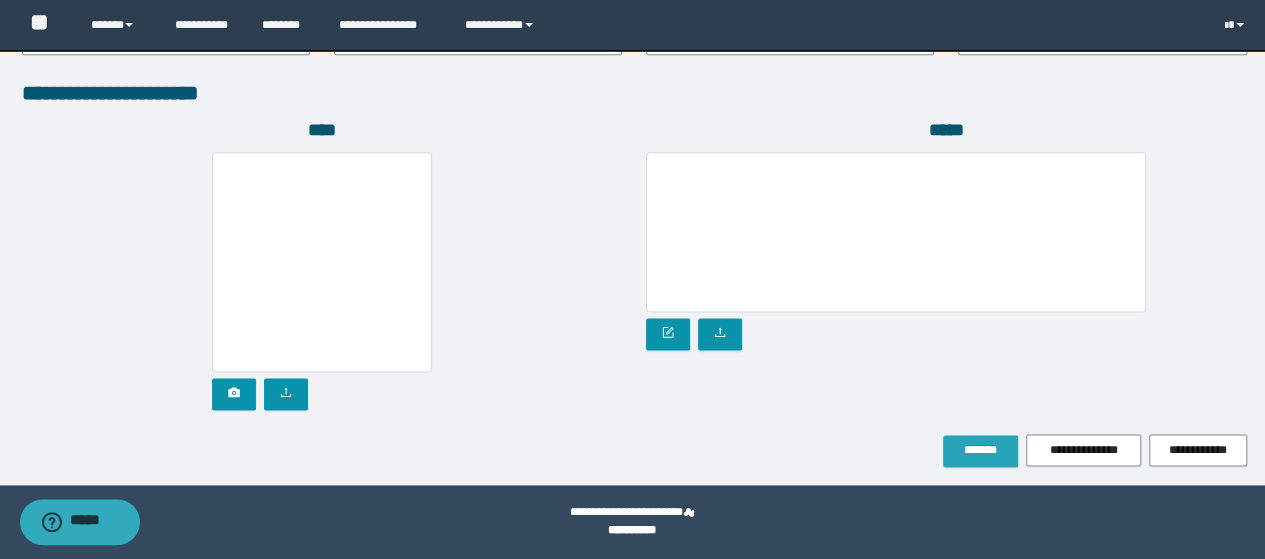 click on "*******" at bounding box center [980, 450] 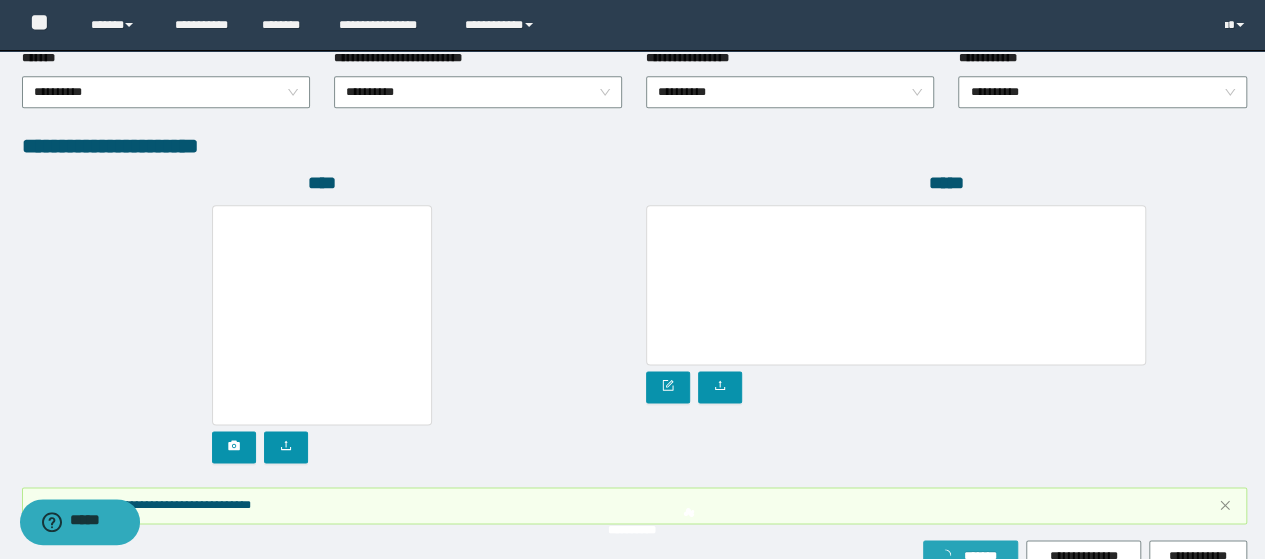 scroll, scrollTop: 1194, scrollLeft: 0, axis: vertical 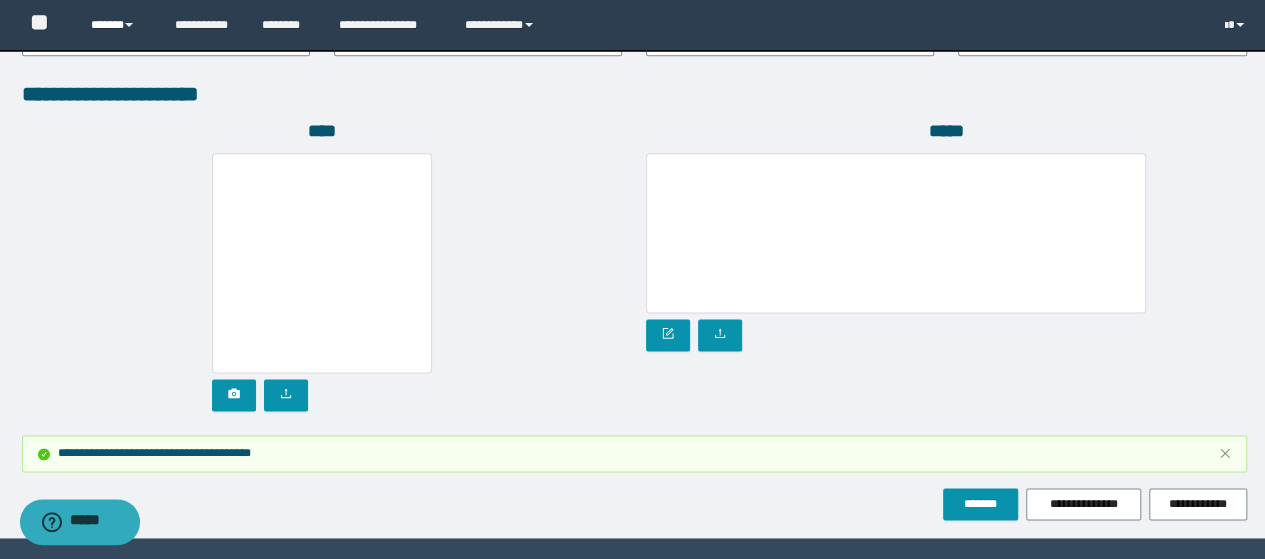 click on "******" at bounding box center [117, 25] 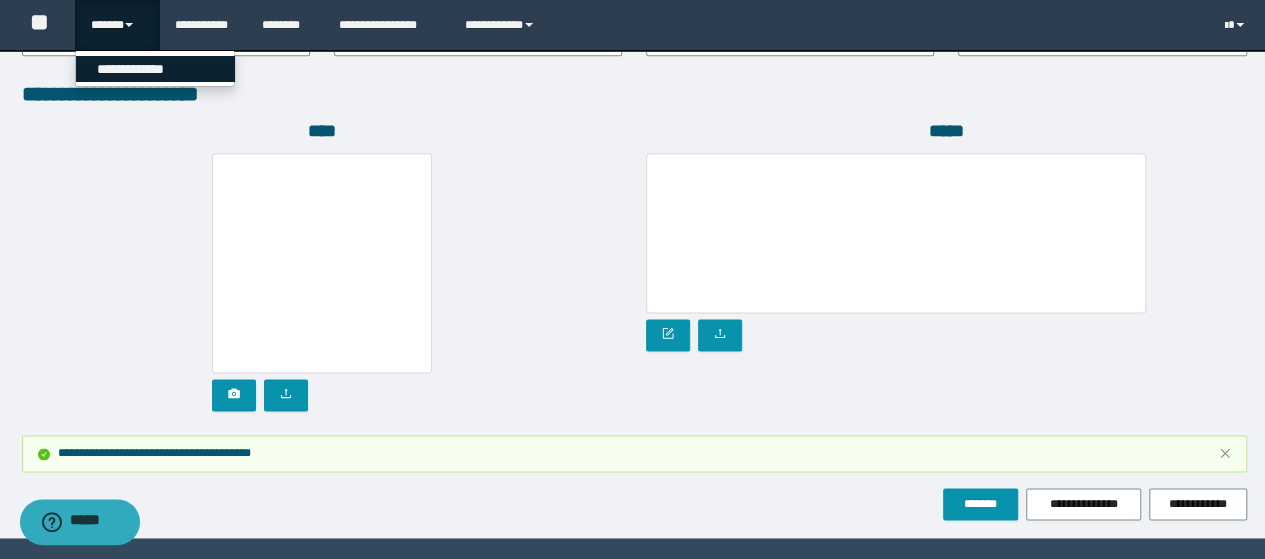 click on "**********" at bounding box center (155, 69) 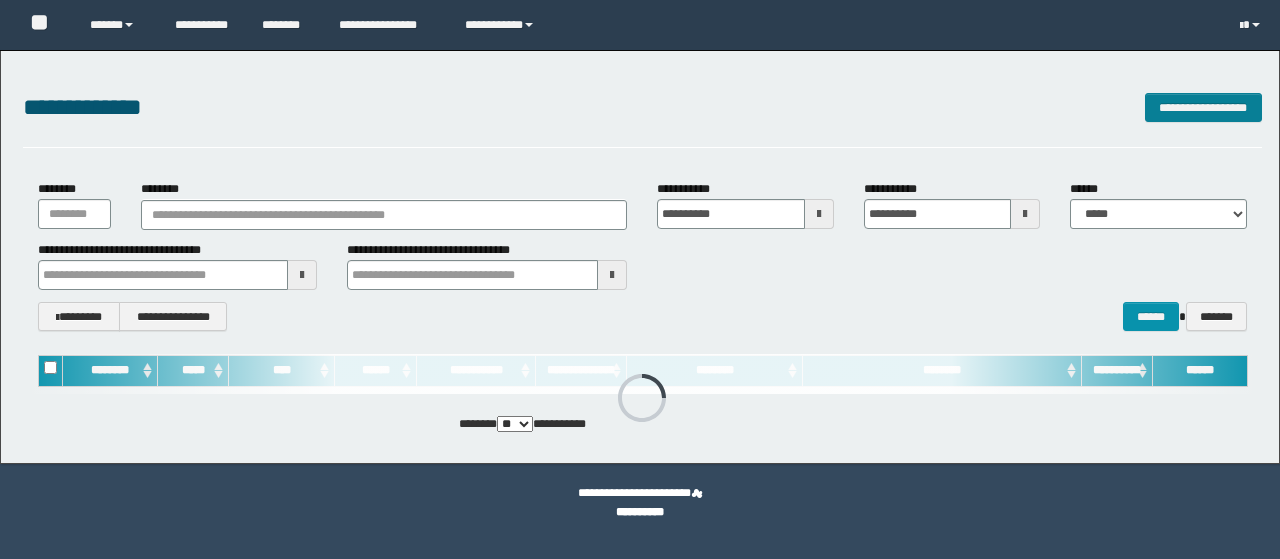 scroll, scrollTop: 0, scrollLeft: 0, axis: both 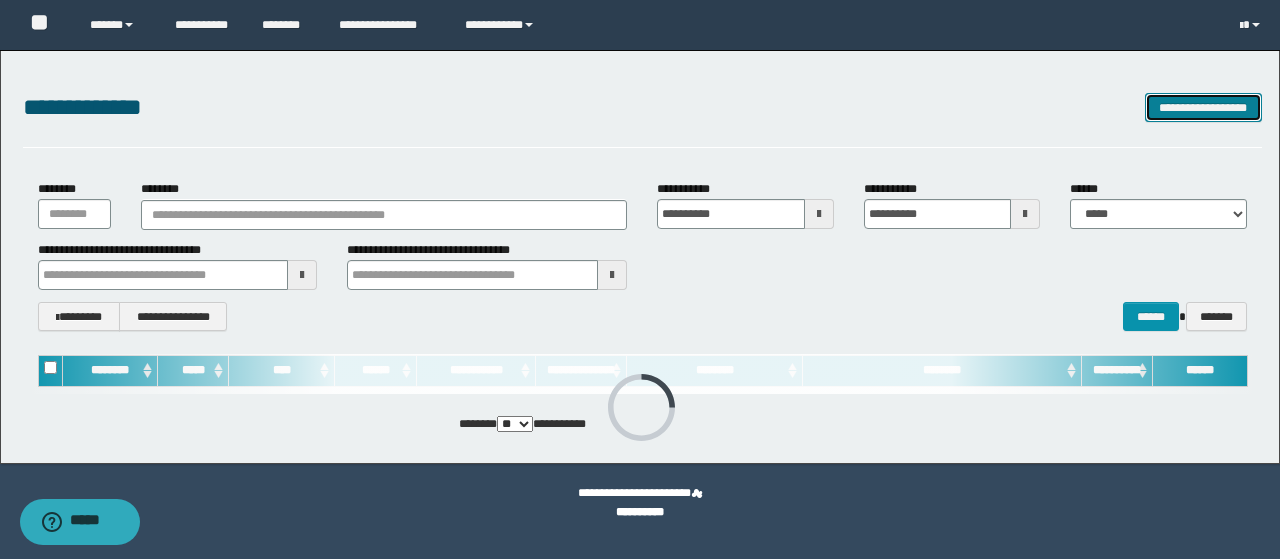 click on "**********" at bounding box center (1203, 107) 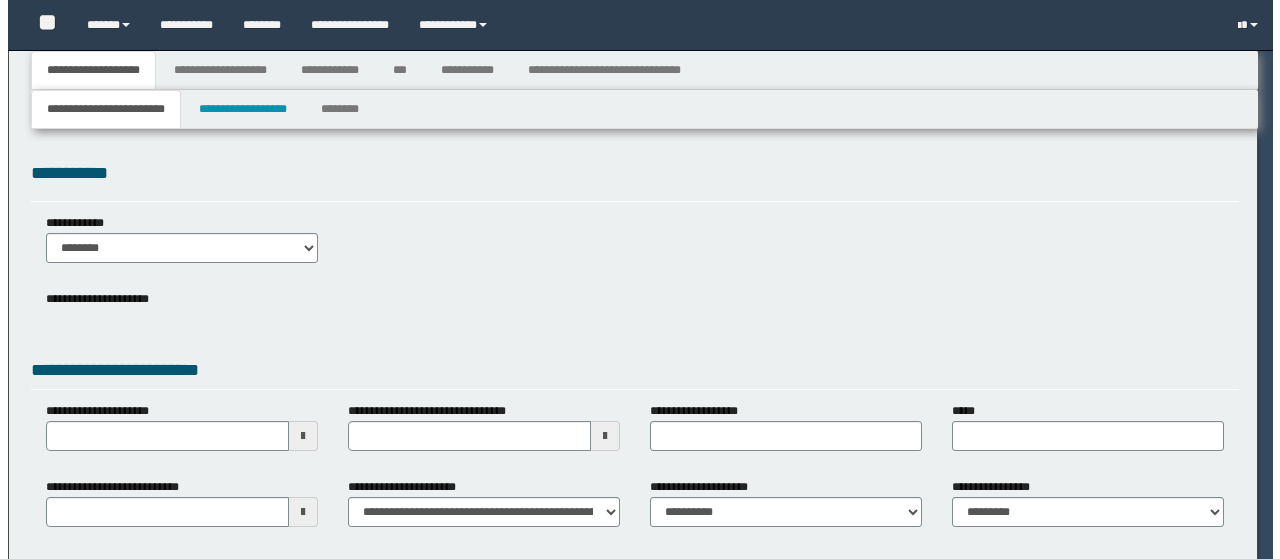 scroll, scrollTop: 0, scrollLeft: 0, axis: both 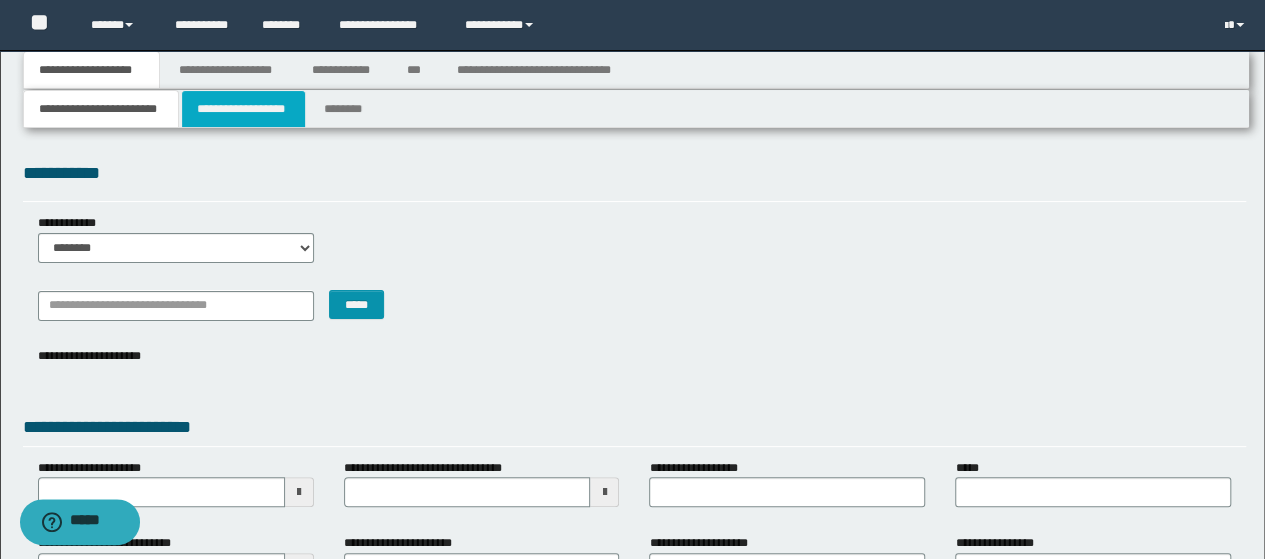 click on "**********" at bounding box center (243, 109) 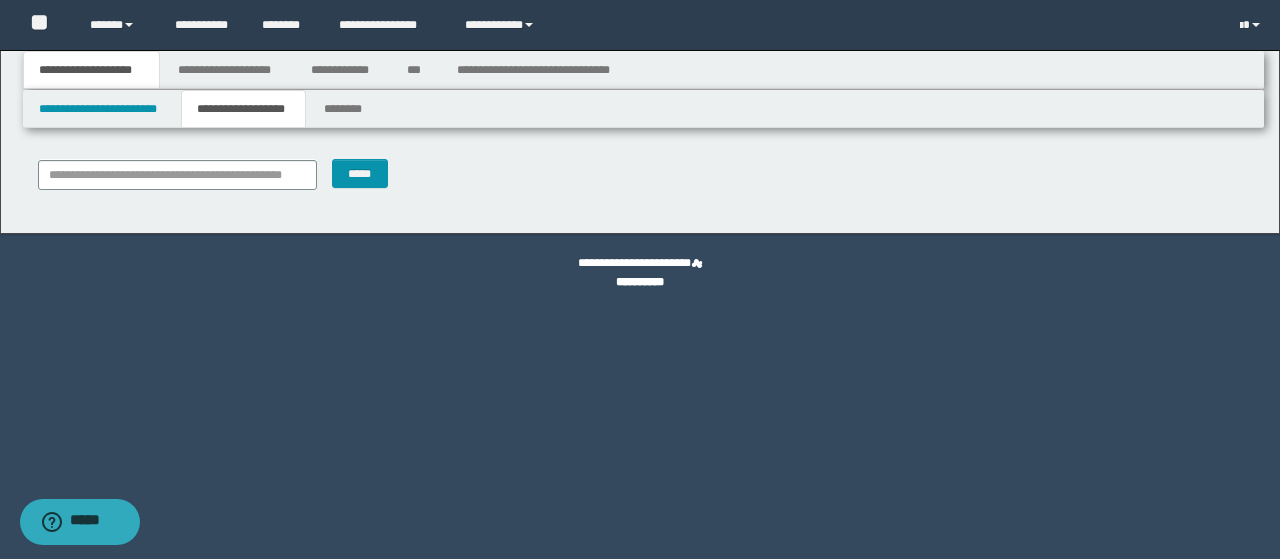 click on "**********" at bounding box center (642, 181) 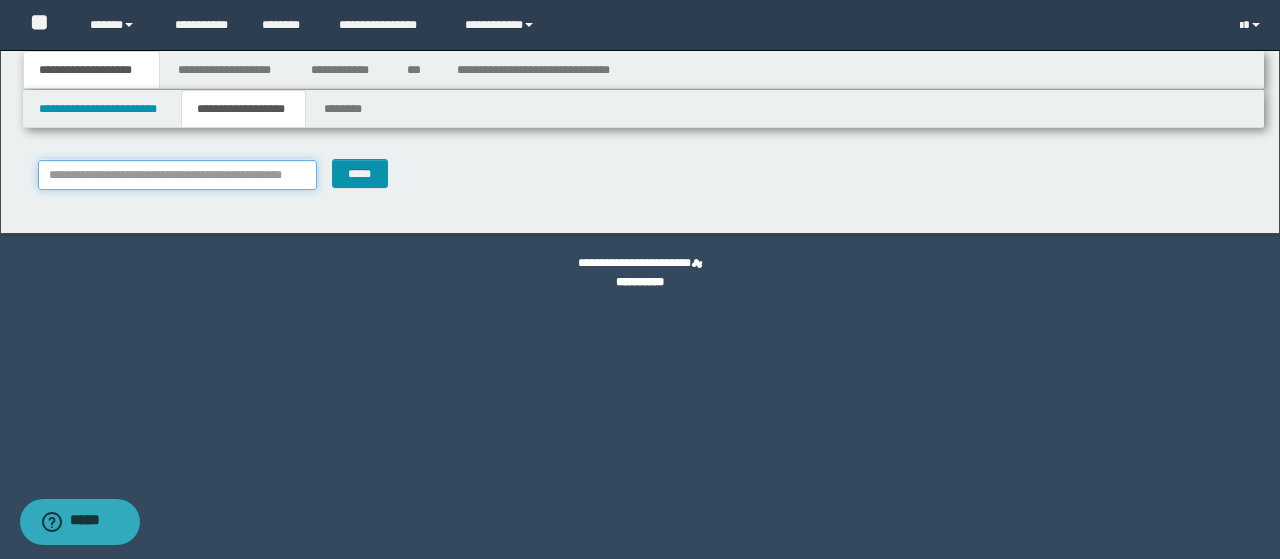 click on "**********" at bounding box center [178, 175] 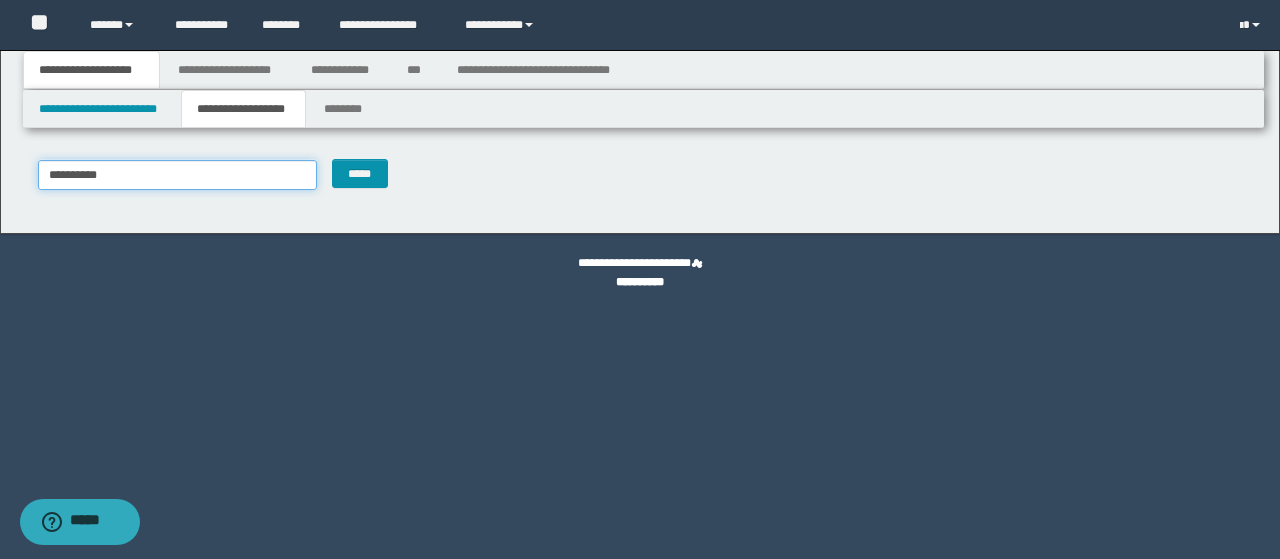 type on "**********" 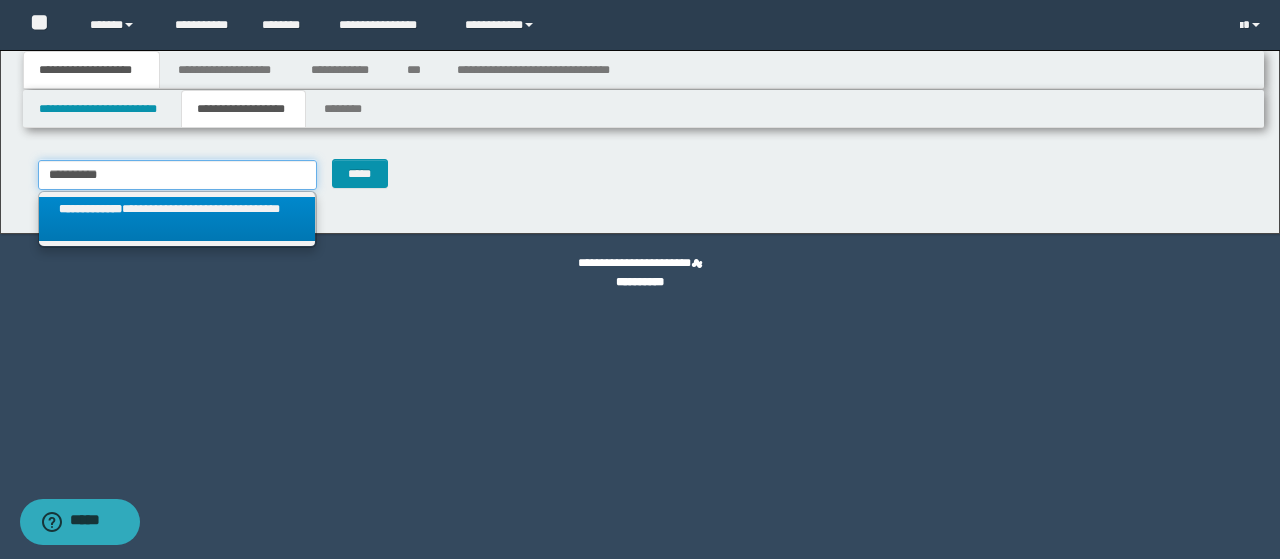 type on "**********" 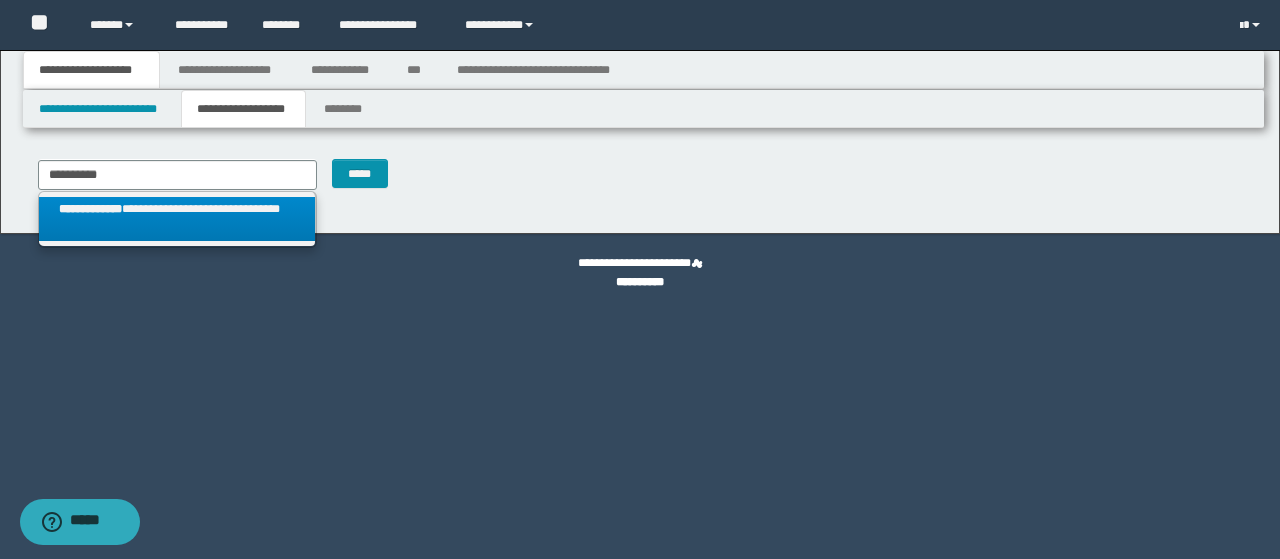 click on "**********" at bounding box center (177, 219) 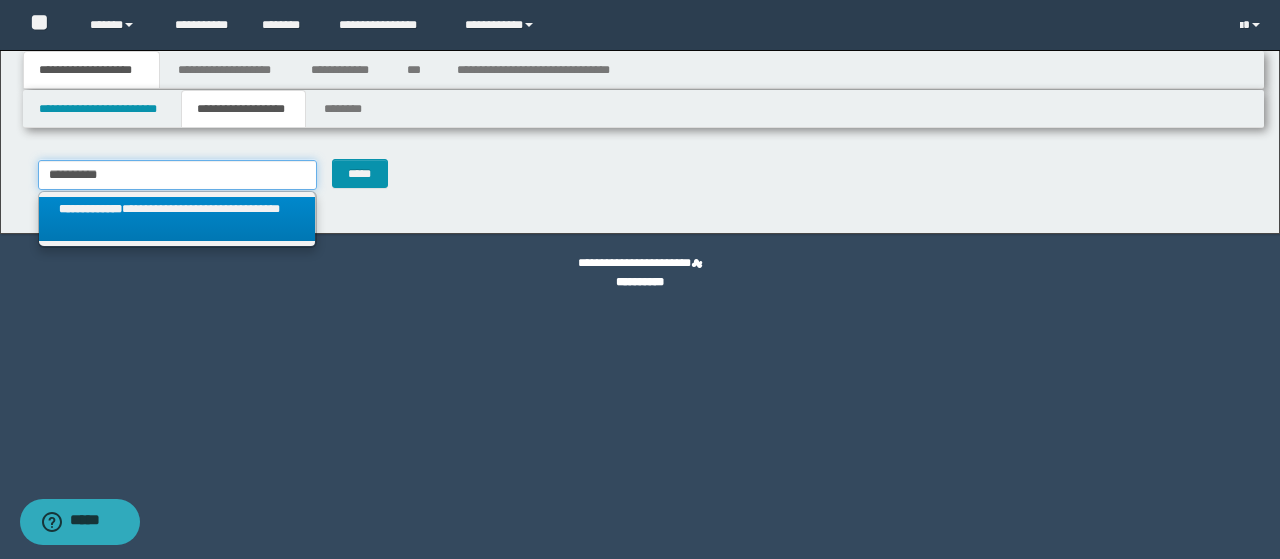 type 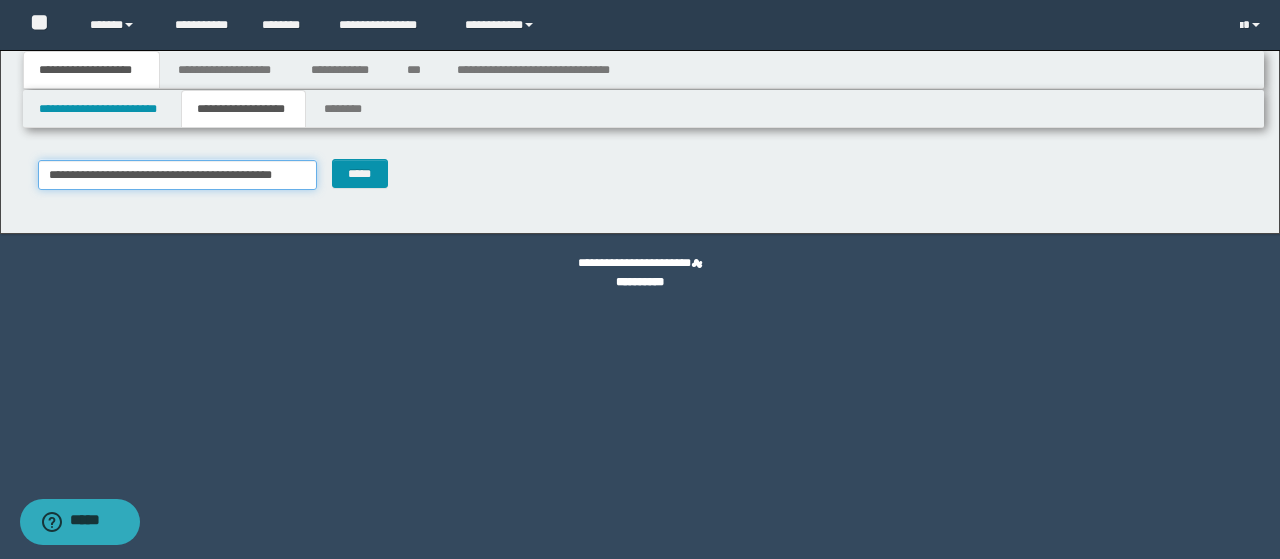 type on "**********" 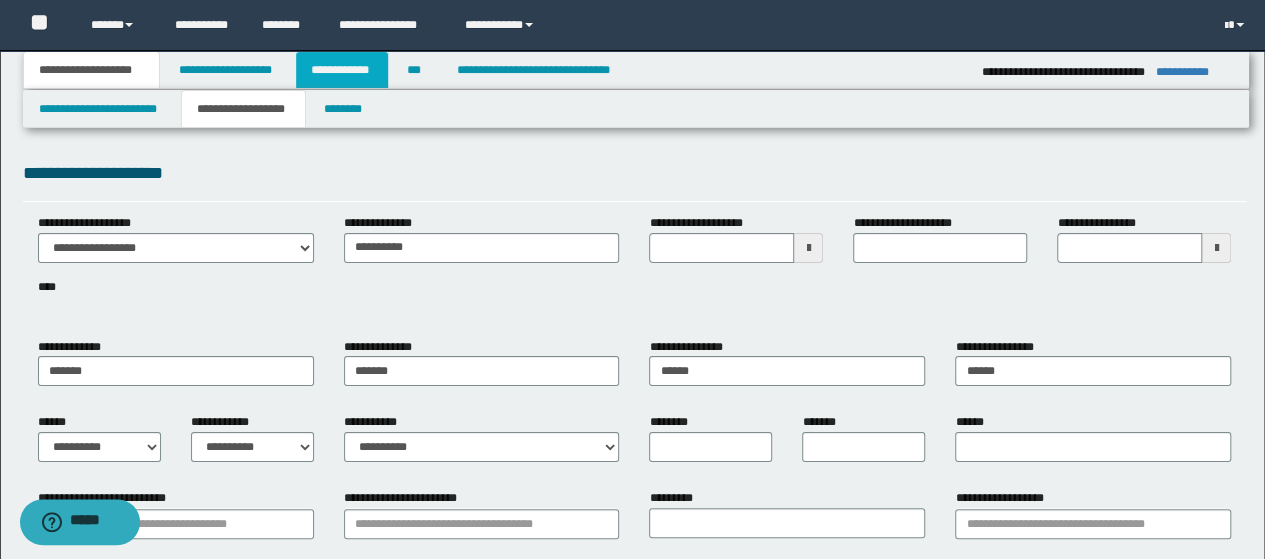 click on "**********" at bounding box center (342, 70) 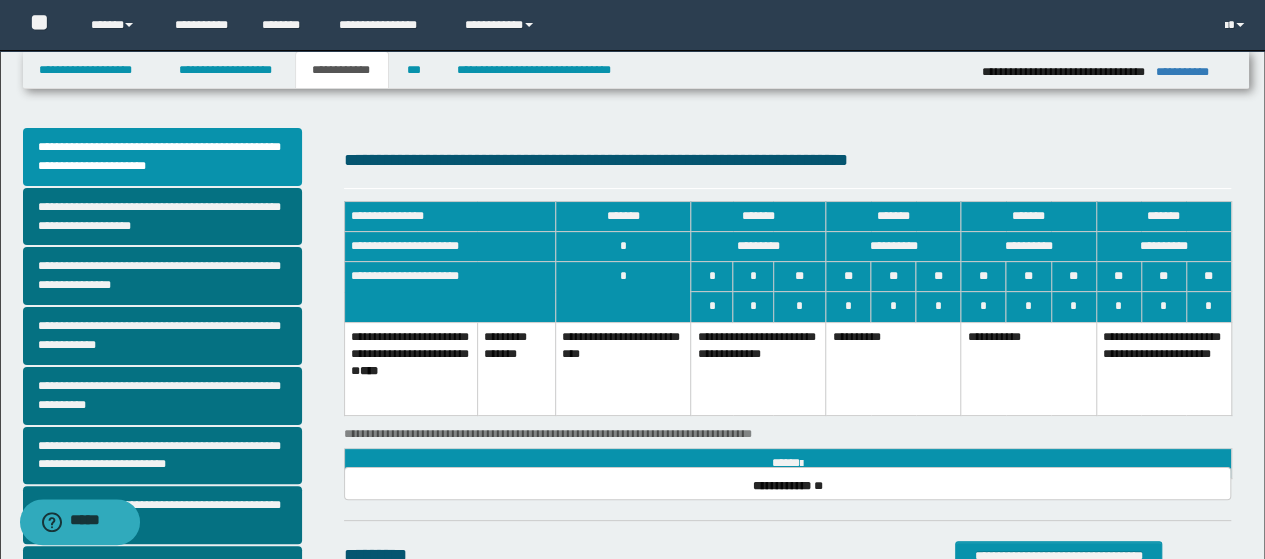 click on "**********" at bounding box center (788, 437) 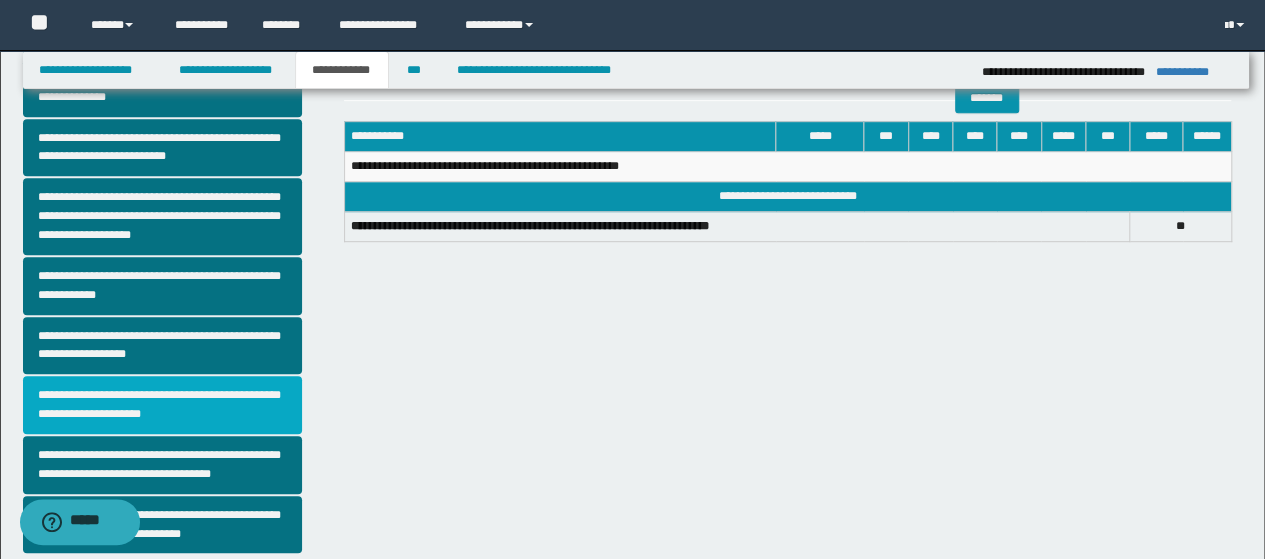 scroll, scrollTop: 500, scrollLeft: 0, axis: vertical 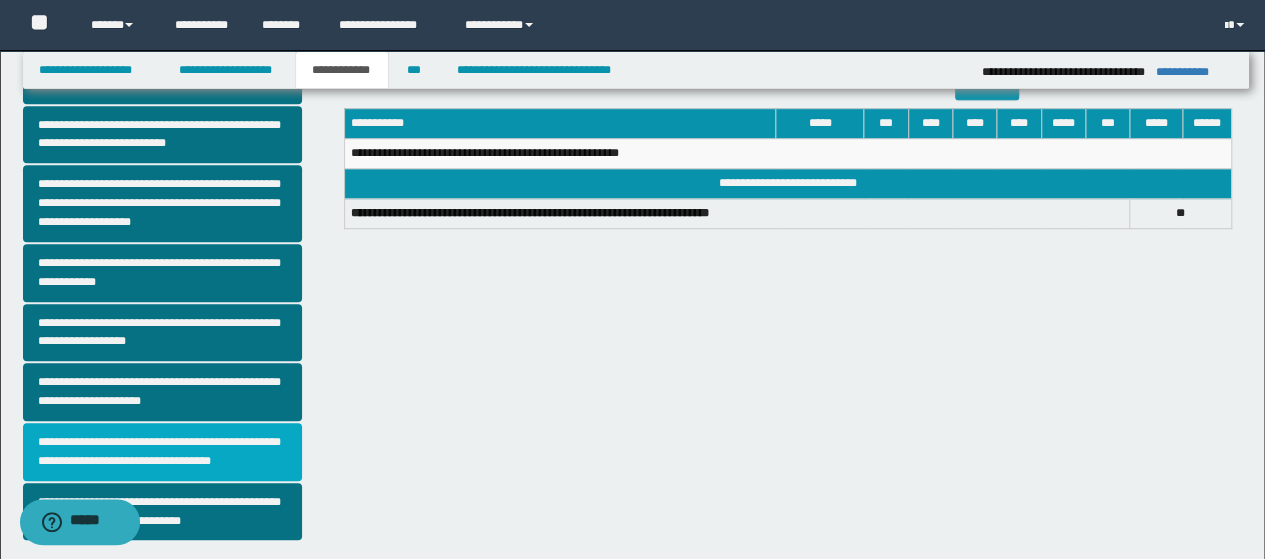 click on "**********" at bounding box center (162, 452) 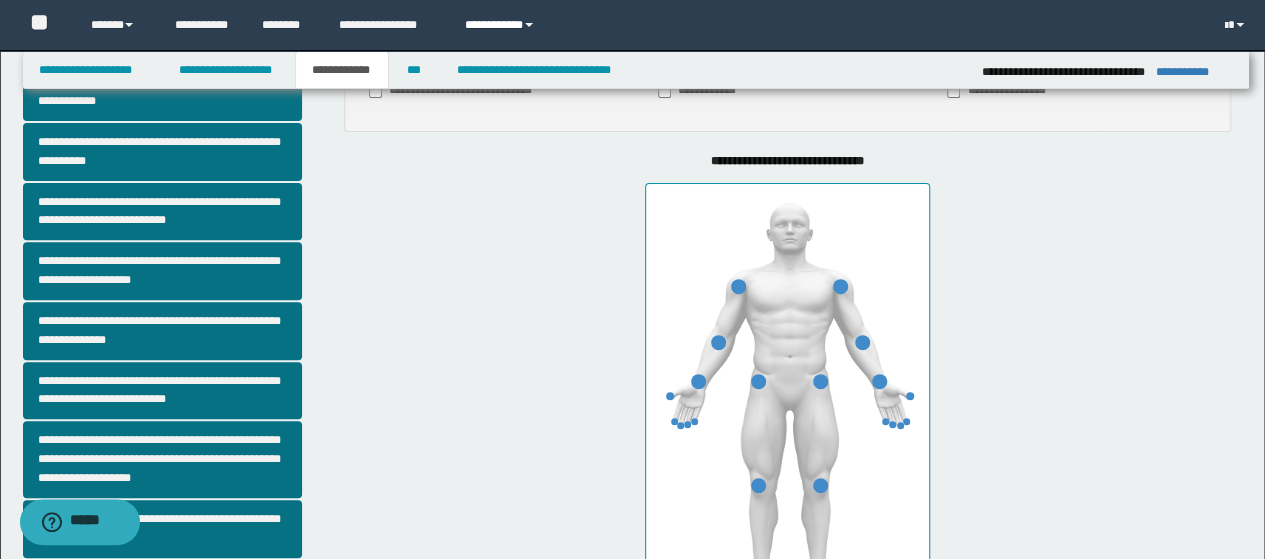 scroll, scrollTop: 300, scrollLeft: 0, axis: vertical 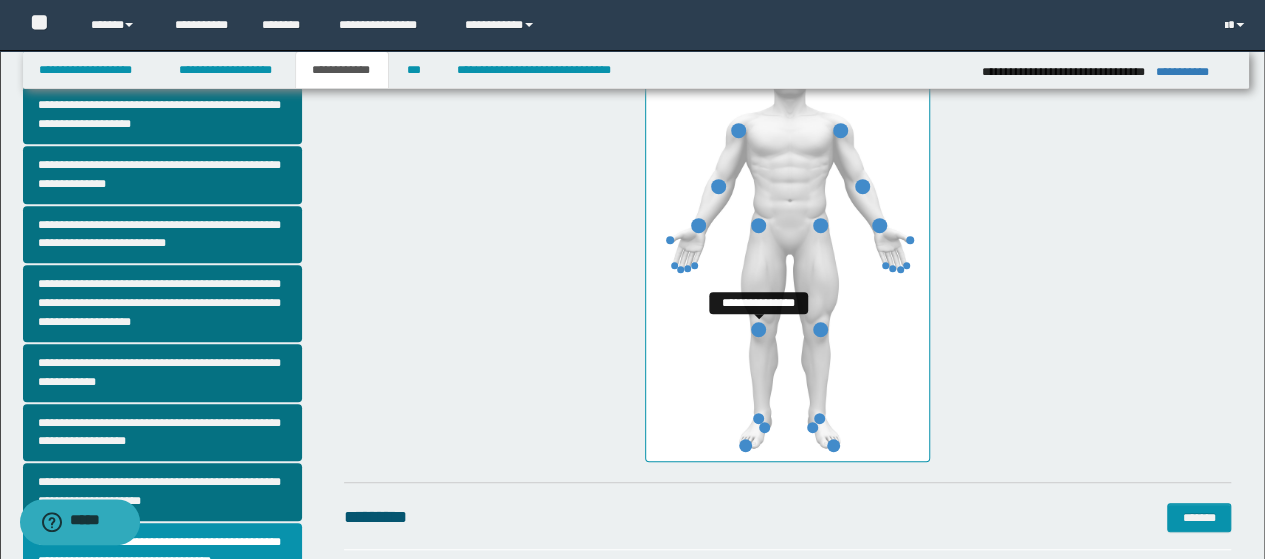 click at bounding box center (758, 329) 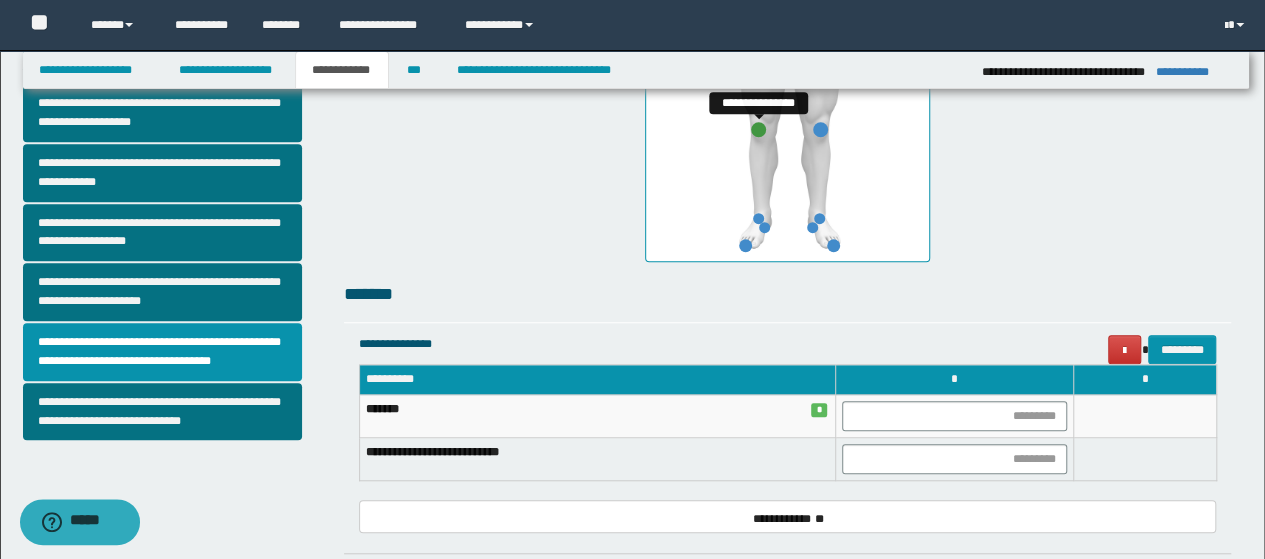 scroll, scrollTop: 700, scrollLeft: 0, axis: vertical 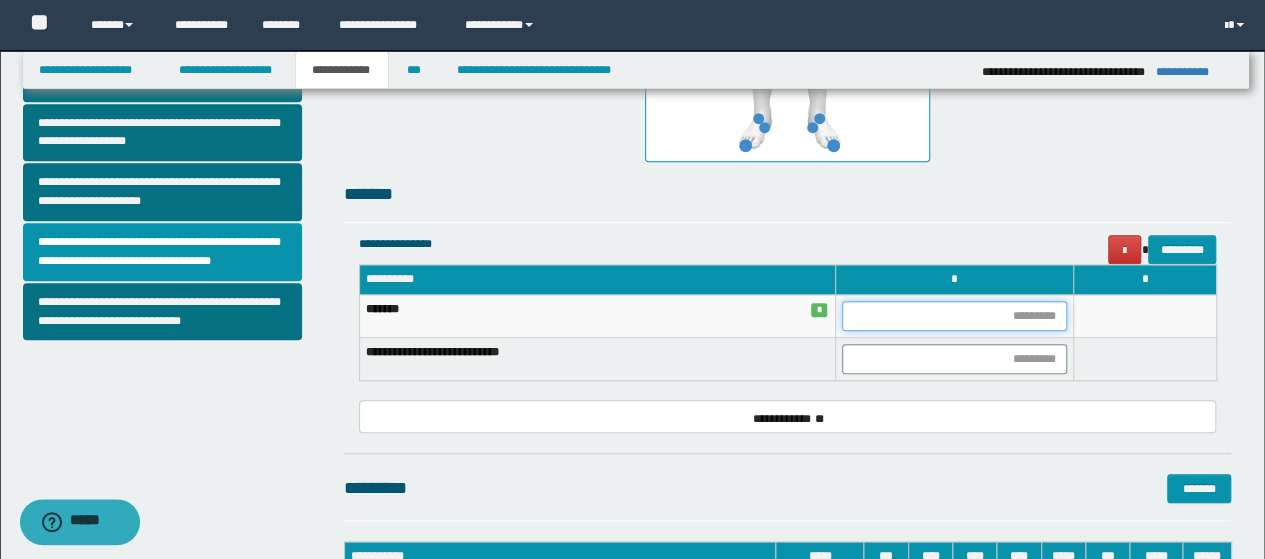 click at bounding box center [954, 316] 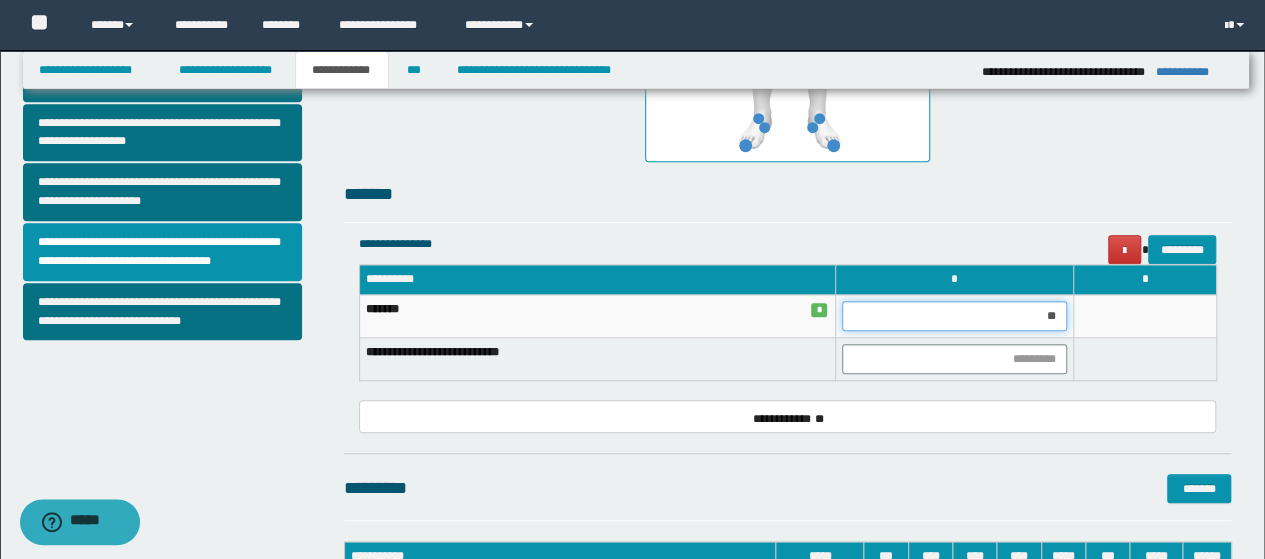 type on "***" 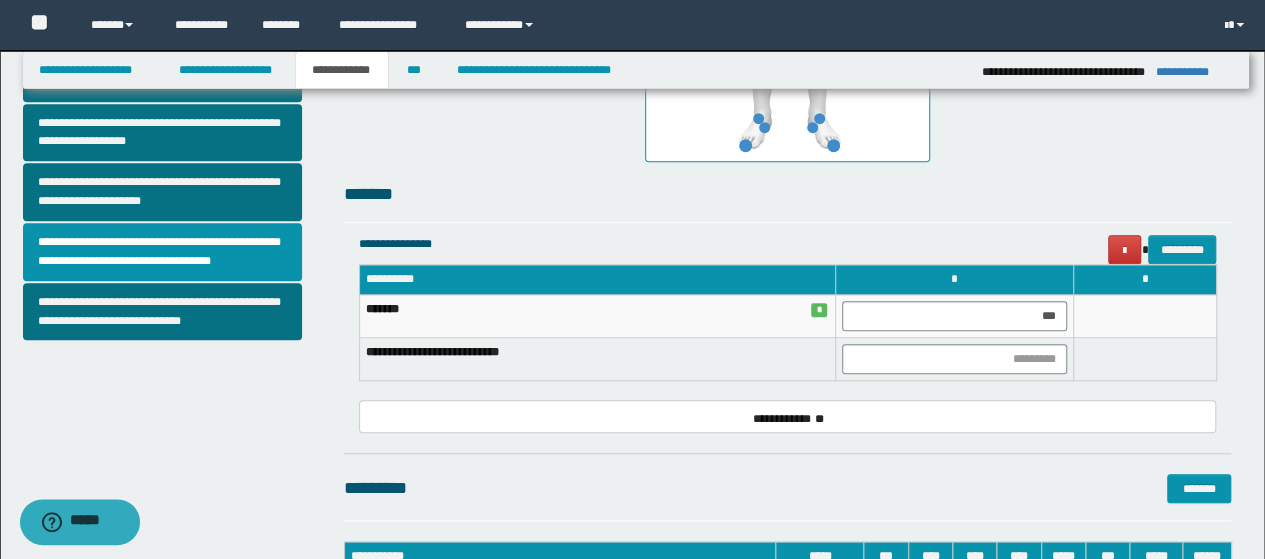 click on "**********" at bounding box center [788, 63] 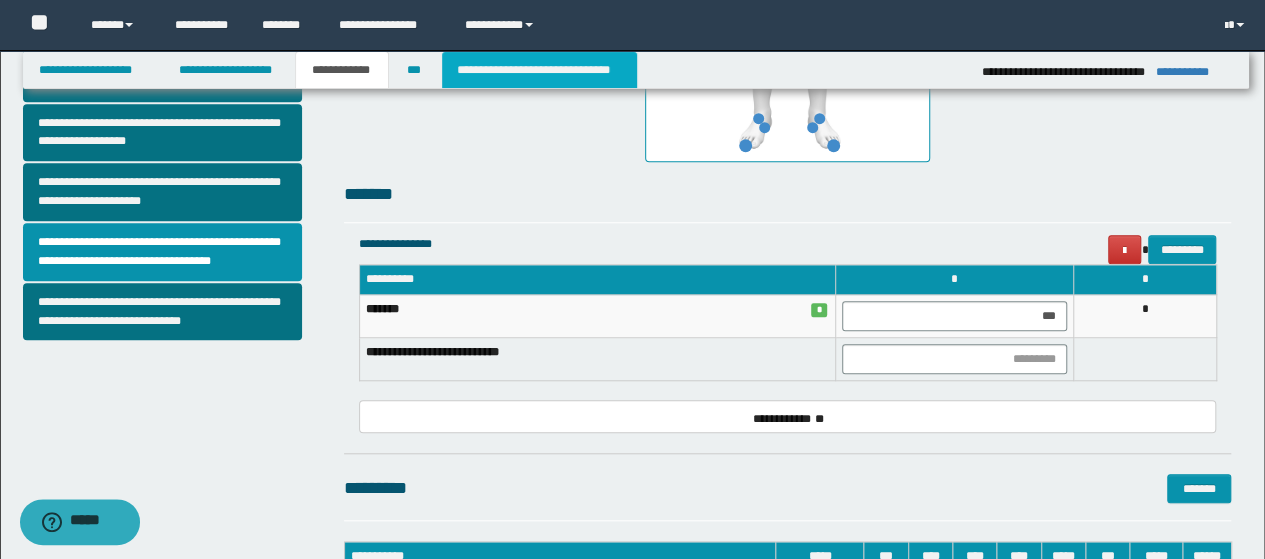 click on "**********" at bounding box center [539, 70] 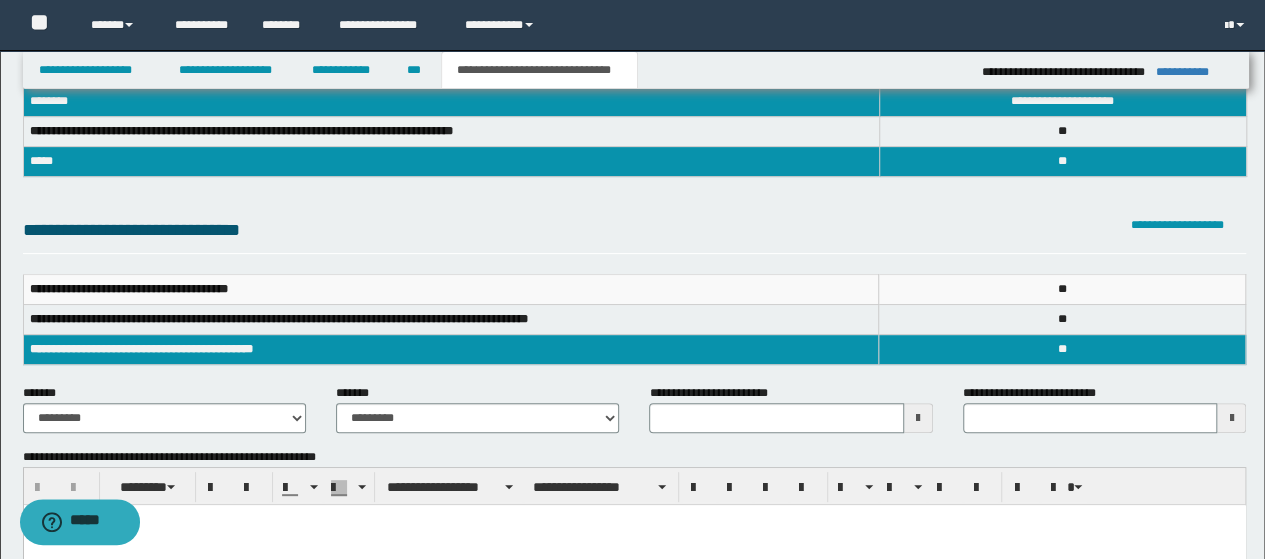 scroll, scrollTop: 300, scrollLeft: 0, axis: vertical 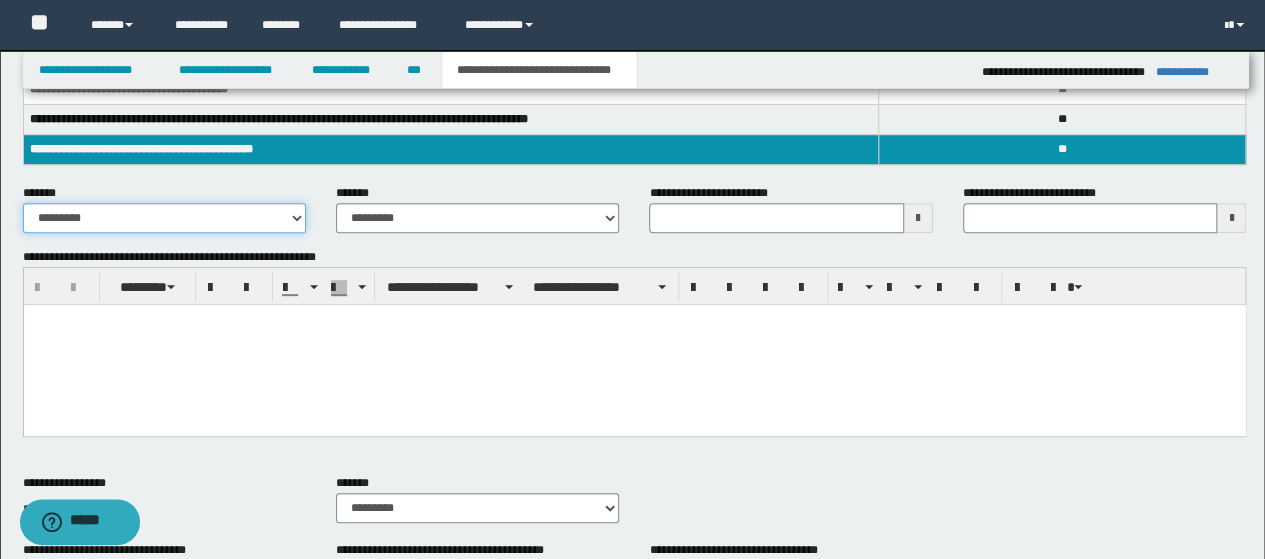 click on "**********" at bounding box center (164, 218) 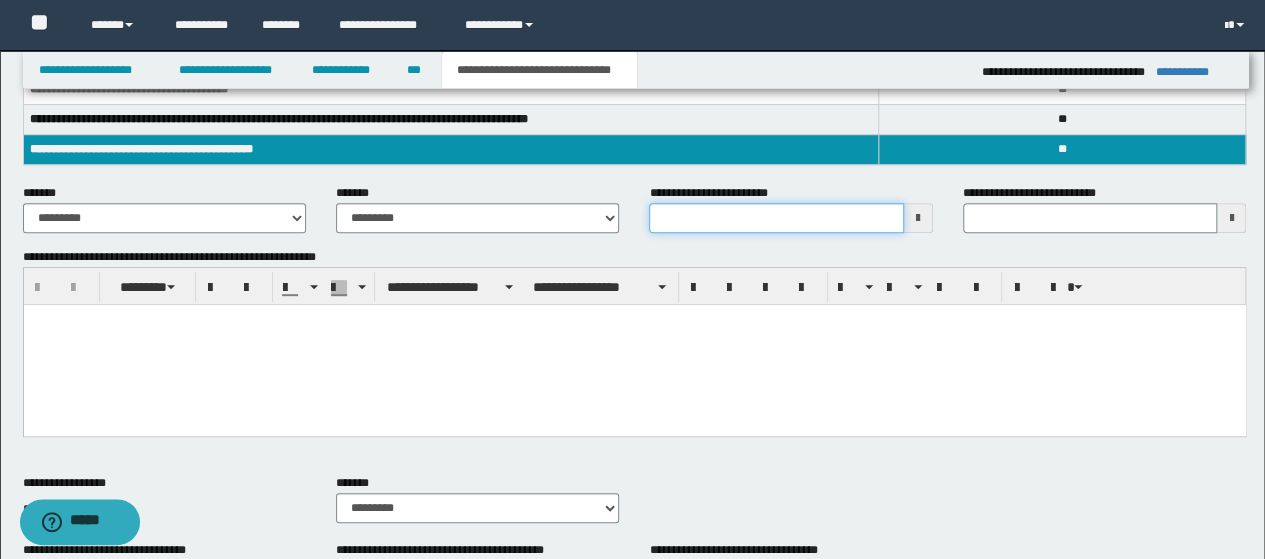 click on "**********" at bounding box center [776, 218] 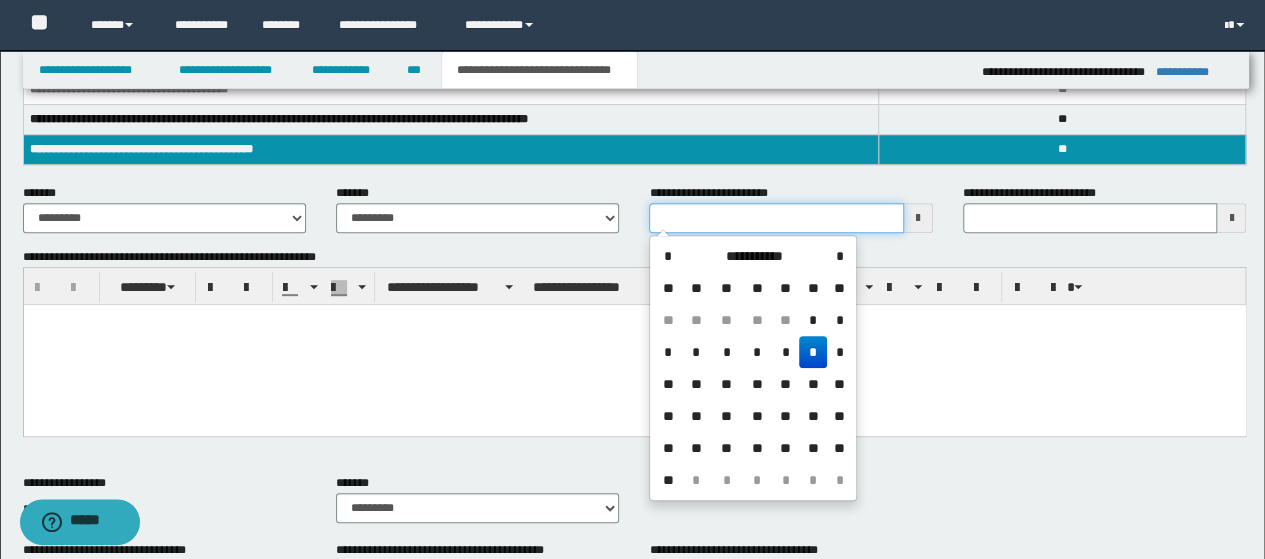 click on "**********" at bounding box center [776, 218] 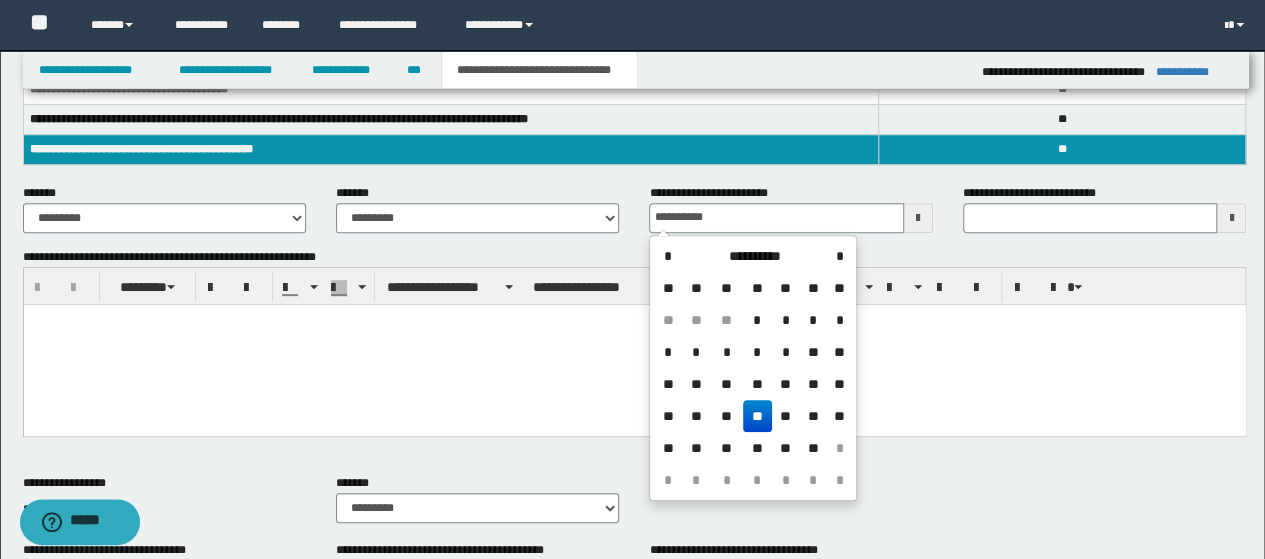 click at bounding box center [634, 319] 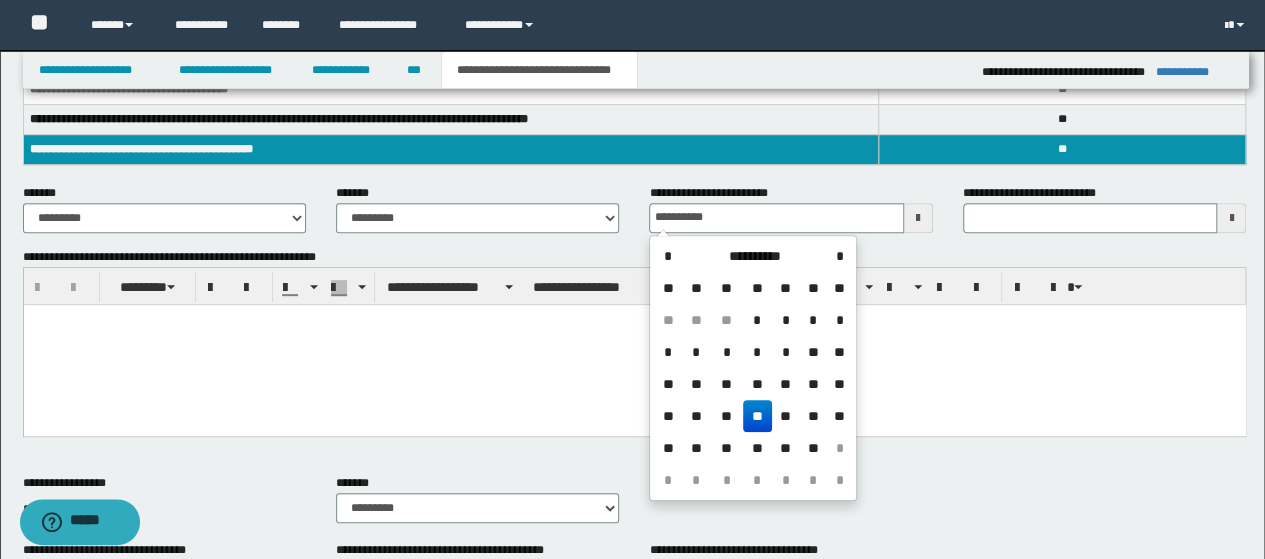 type on "**********" 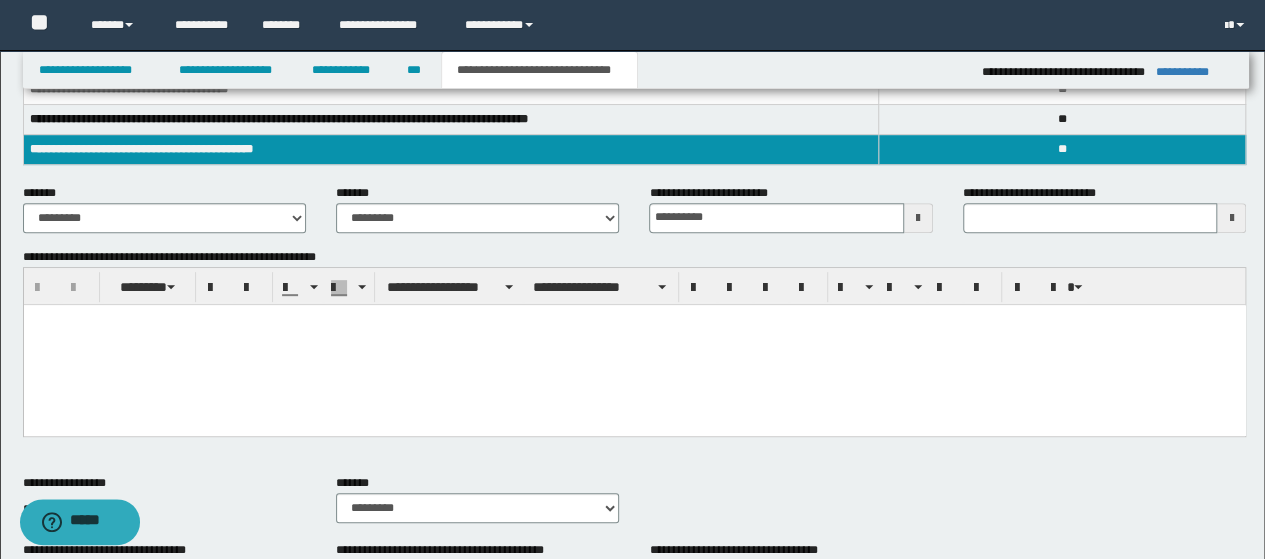 click on "**********" at bounding box center [477, 216] 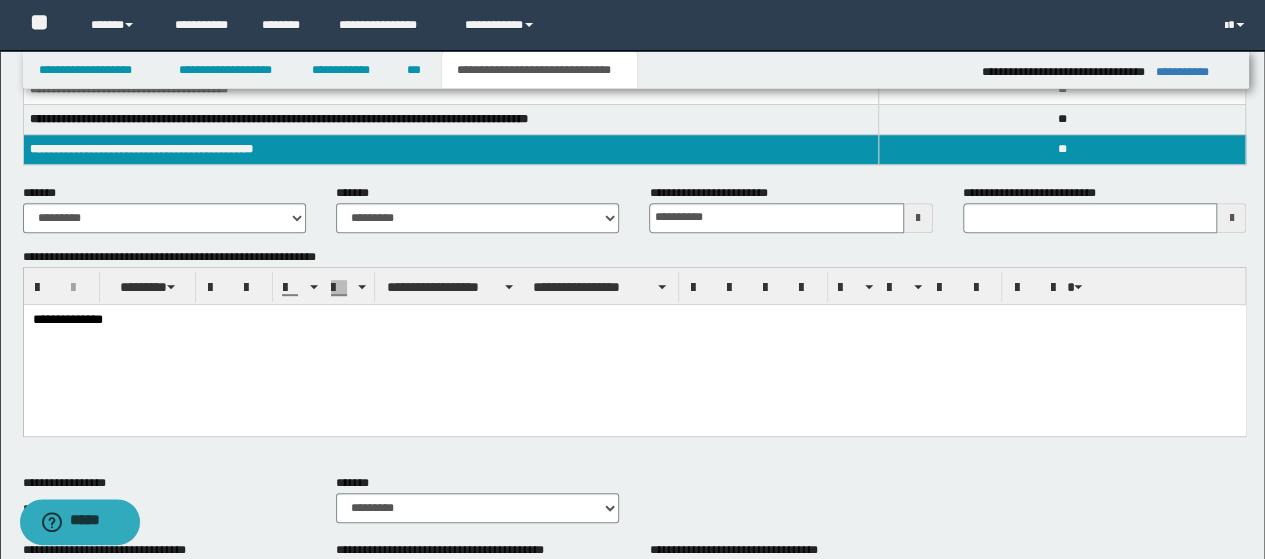 click on "**********" at bounding box center [635, 341] 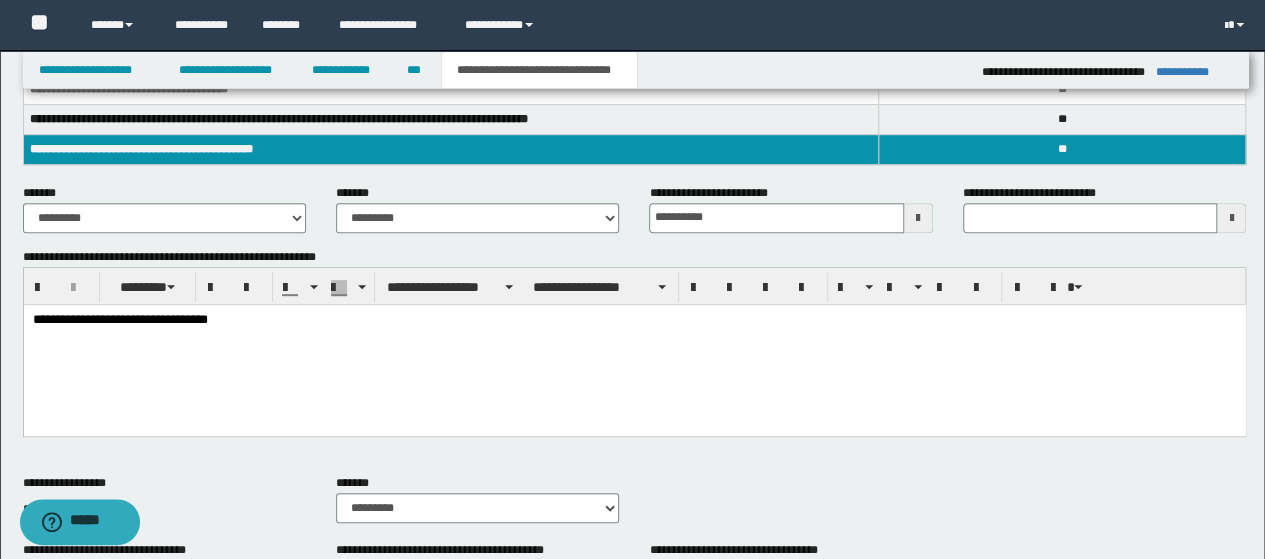 click on "**********" at bounding box center (477, 216) 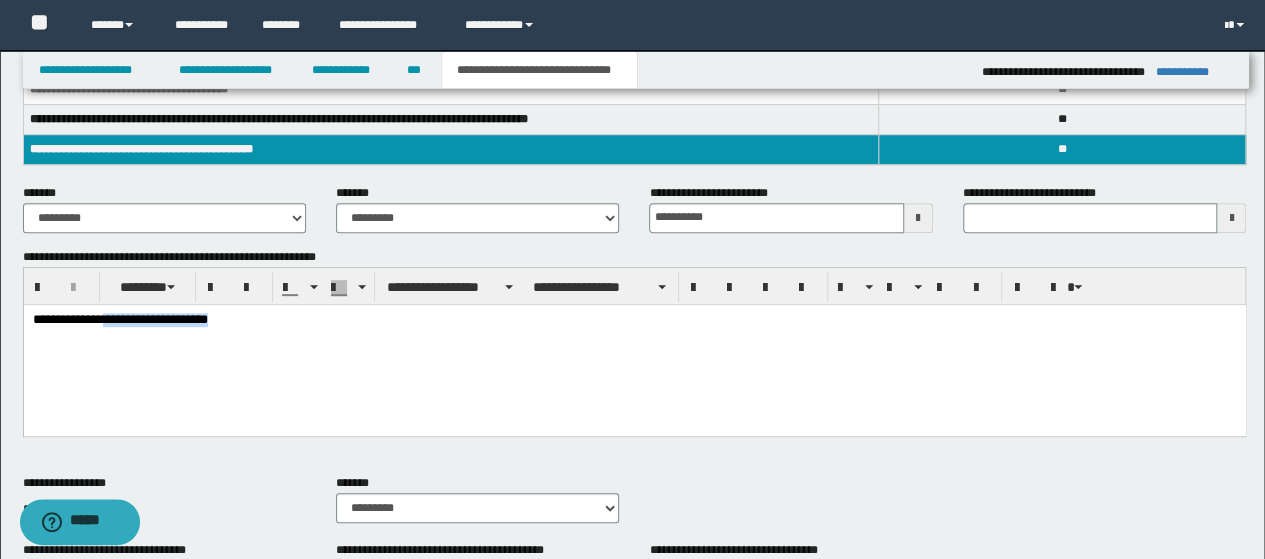 drag, startPoint x: 307, startPoint y: 325, endPoint x: 96, endPoint y: 341, distance: 211.60576 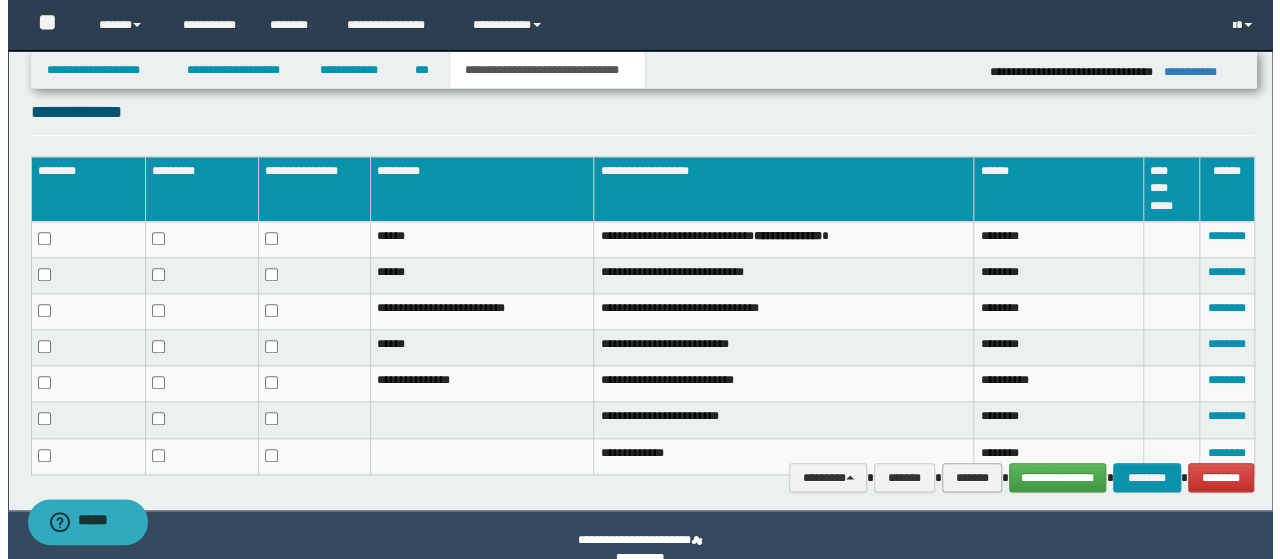 scroll, scrollTop: 982, scrollLeft: 0, axis: vertical 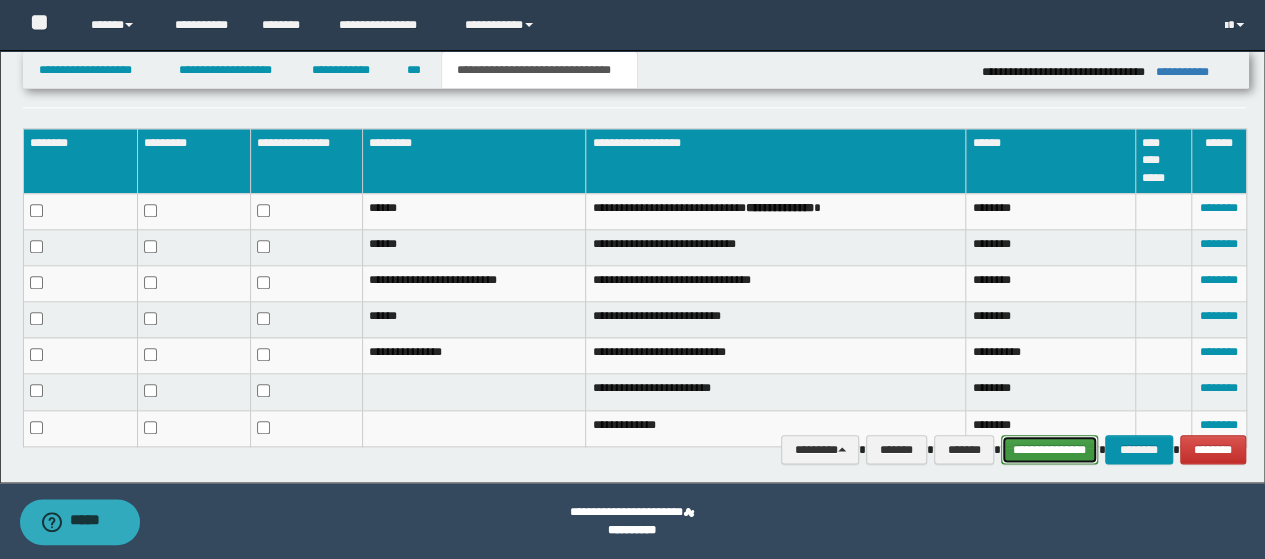 click on "**********" at bounding box center [1050, 449] 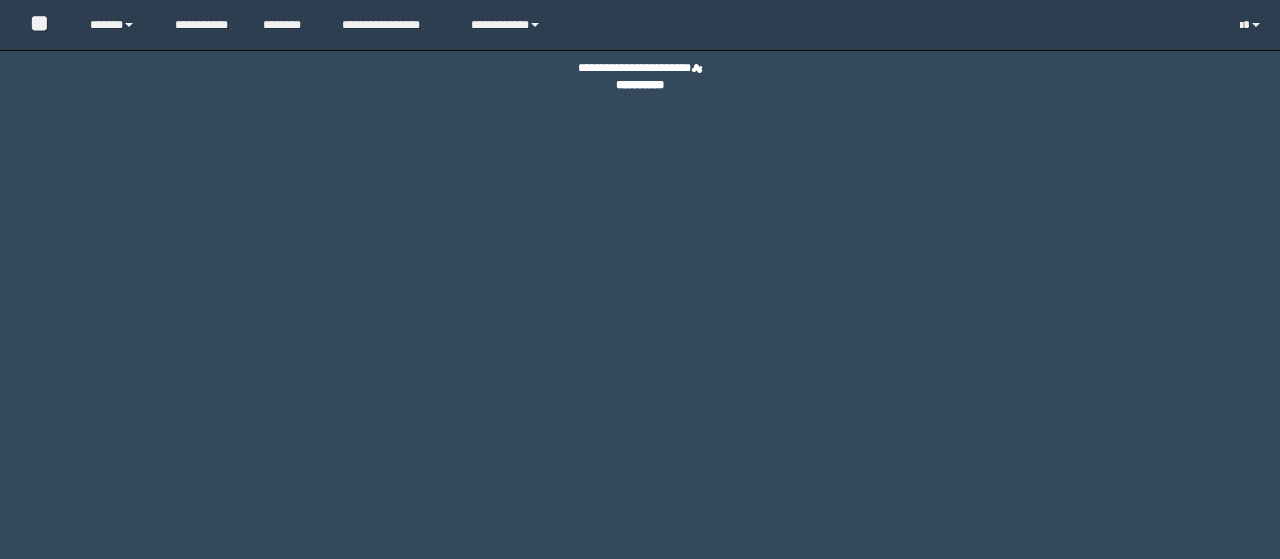 scroll, scrollTop: 0, scrollLeft: 0, axis: both 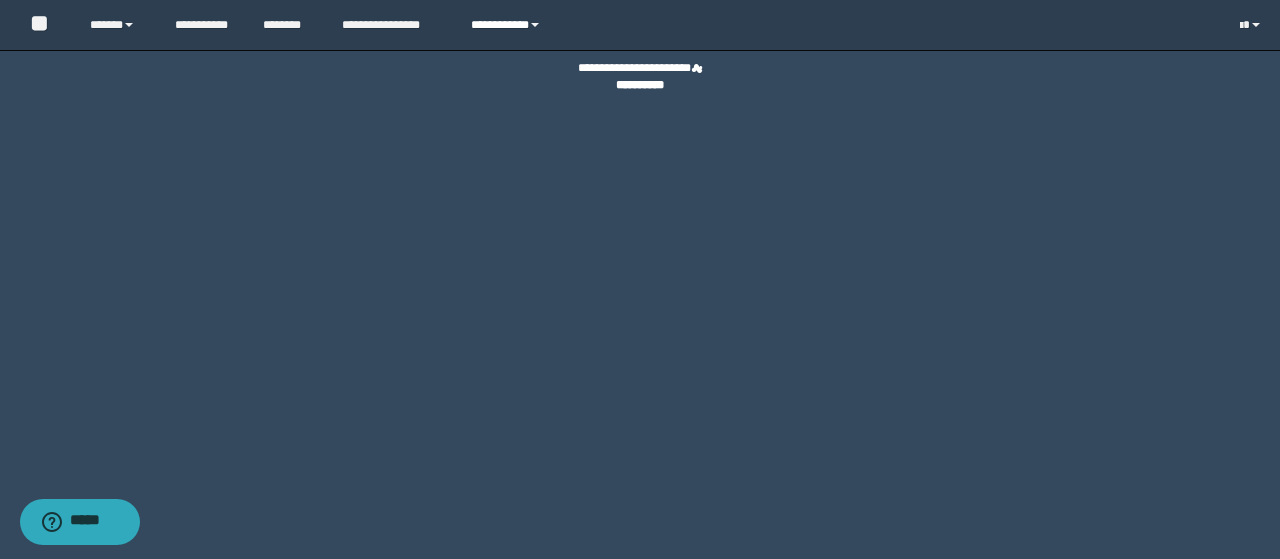 click on "**********" at bounding box center (508, 25) 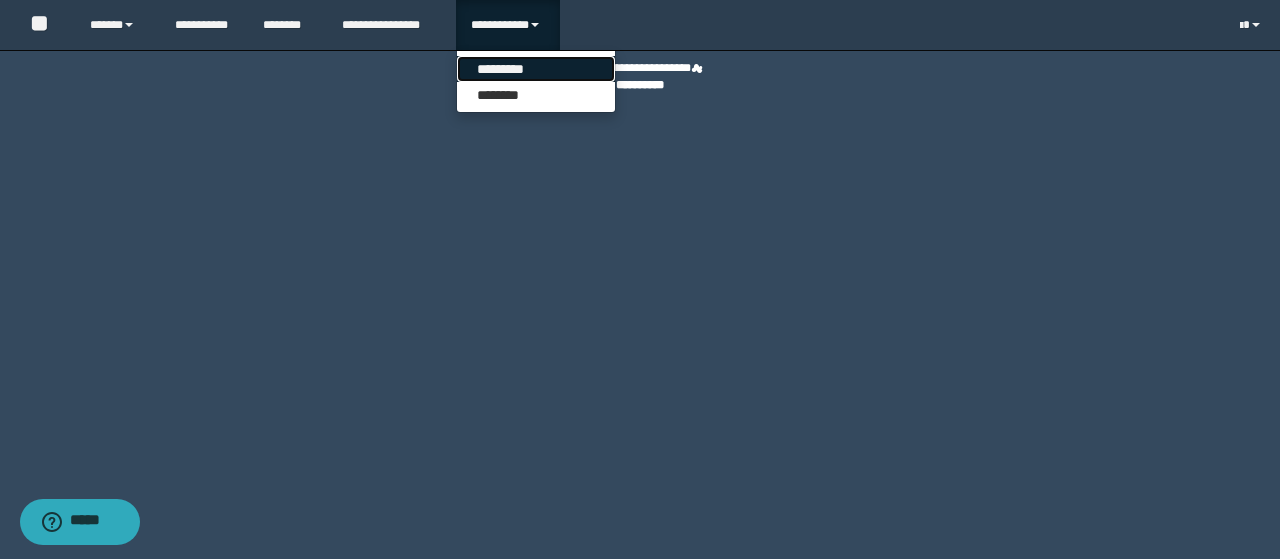 click on "*********" at bounding box center [536, 69] 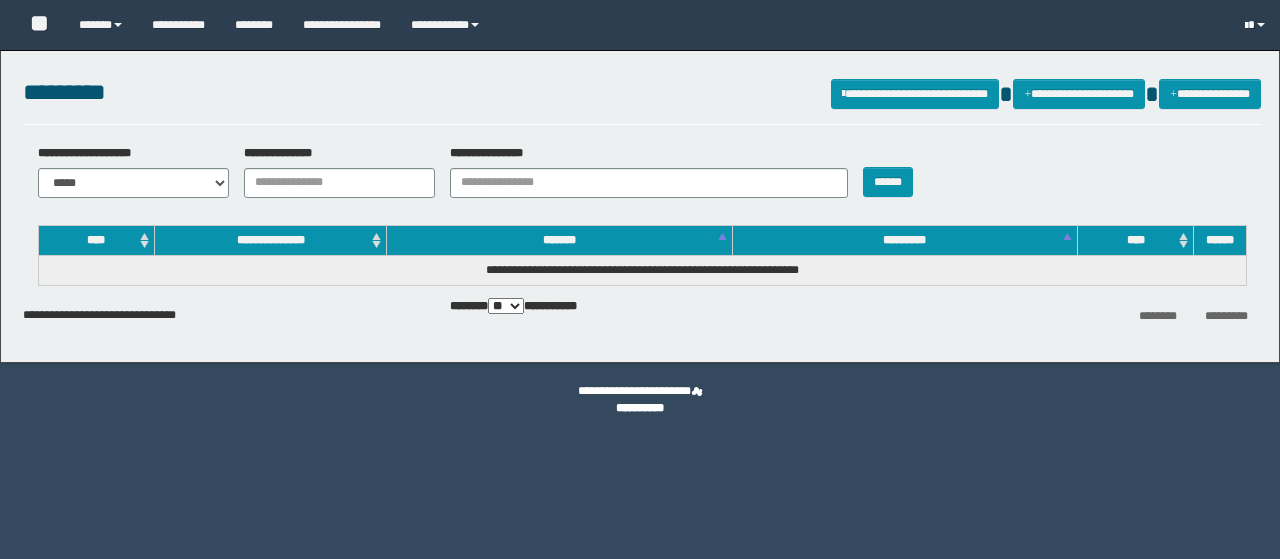 scroll, scrollTop: 0, scrollLeft: 0, axis: both 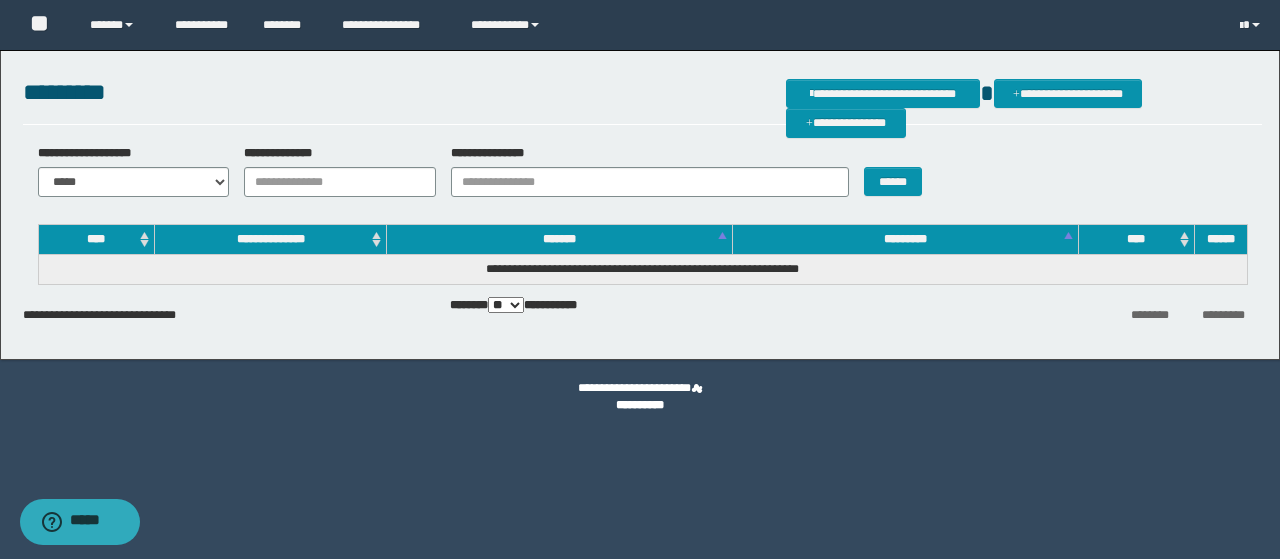 click on "**********" at bounding box center (640, 200) 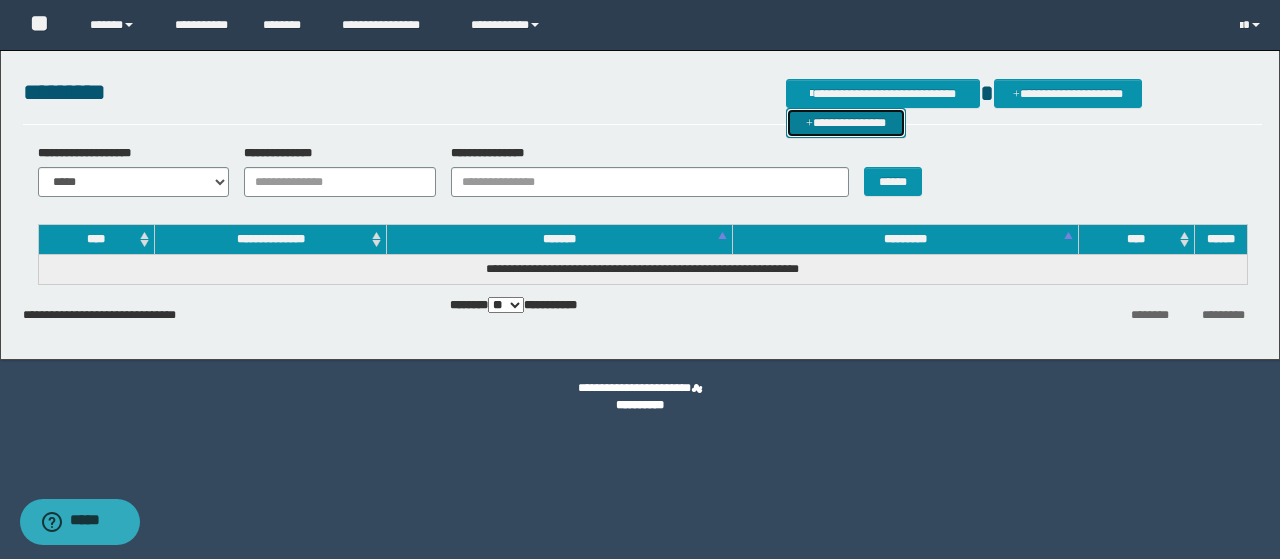 click on "**********" at bounding box center (846, 122) 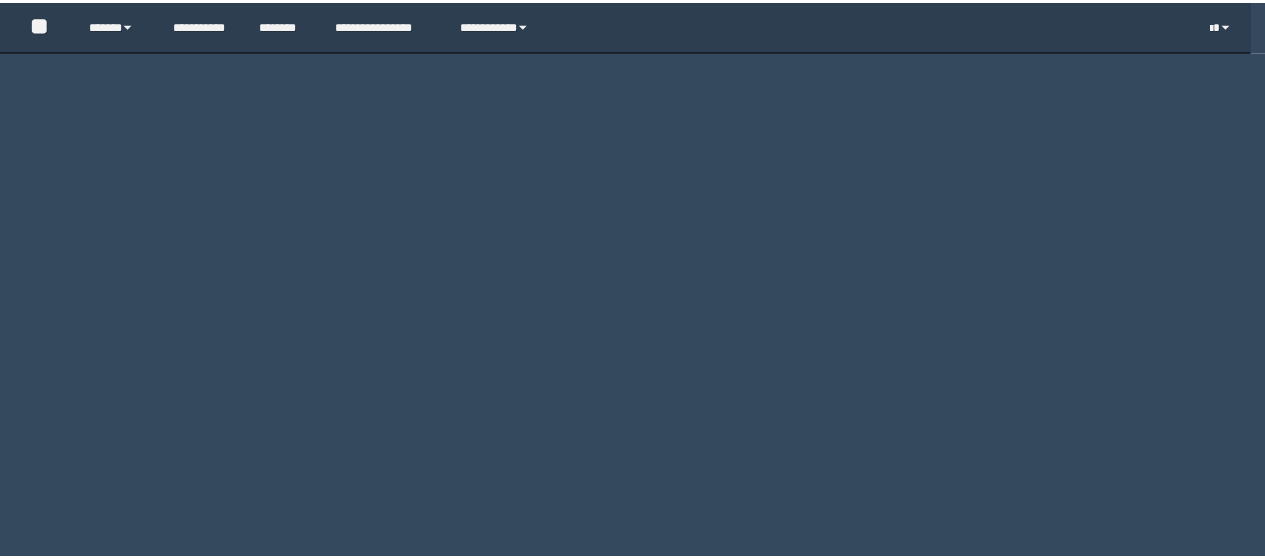scroll, scrollTop: 0, scrollLeft: 0, axis: both 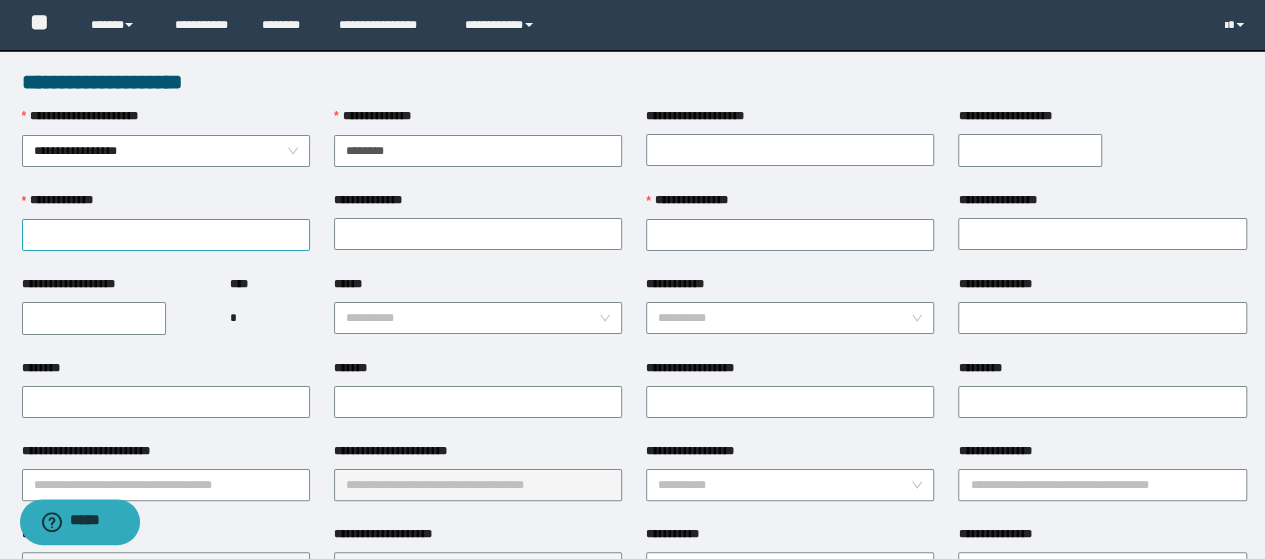 type on "********" 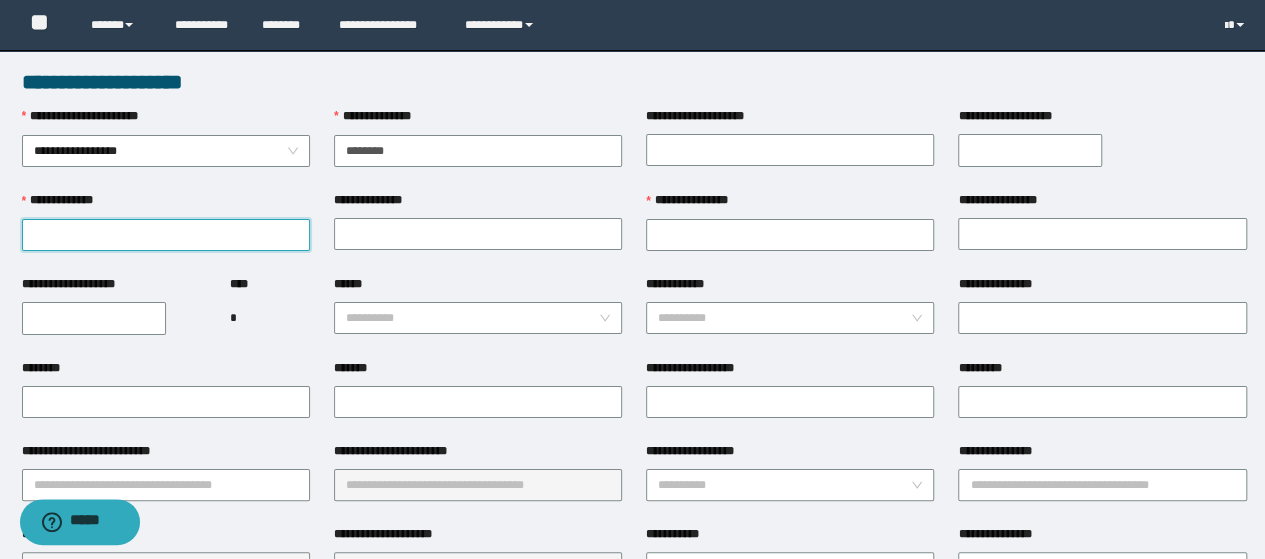 click on "**********" at bounding box center (166, 235) 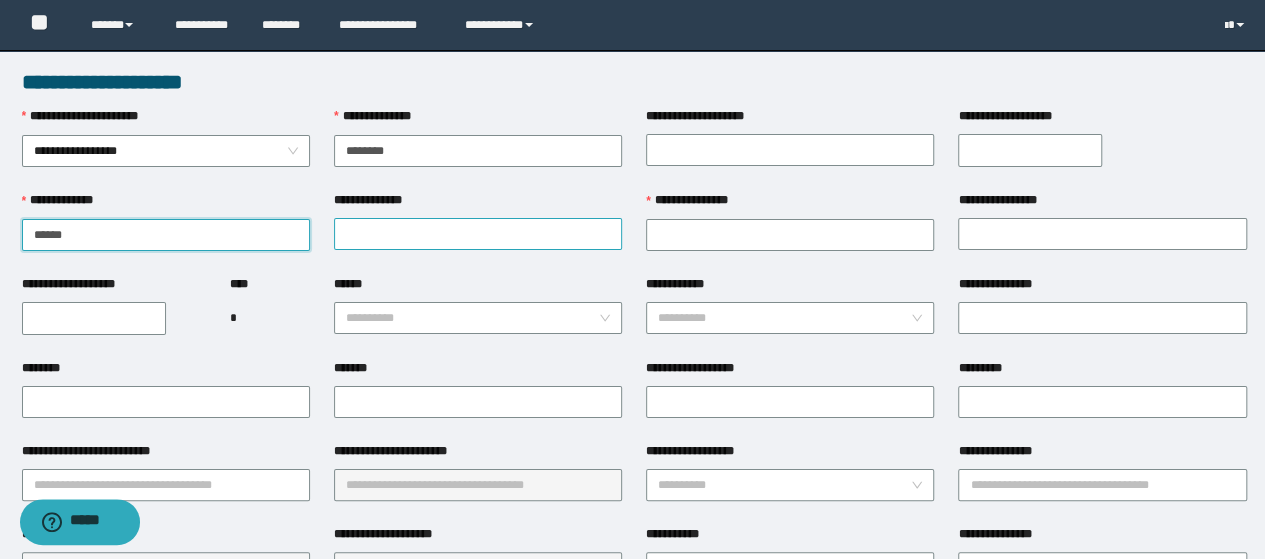 type on "******" 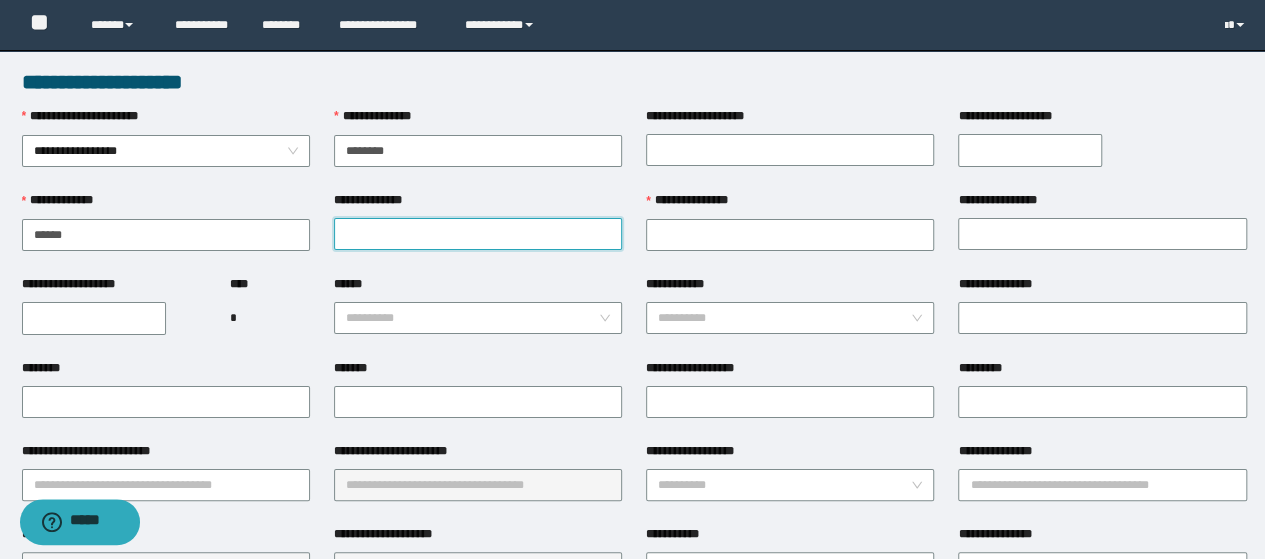 click on "**********" at bounding box center (478, 234) 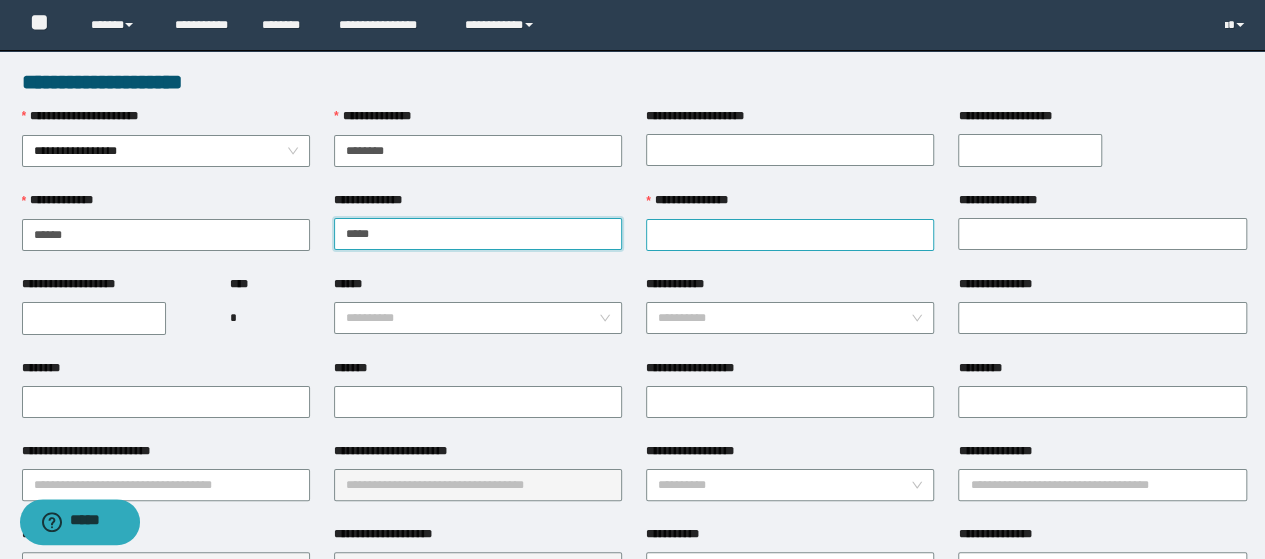 type on "*****" 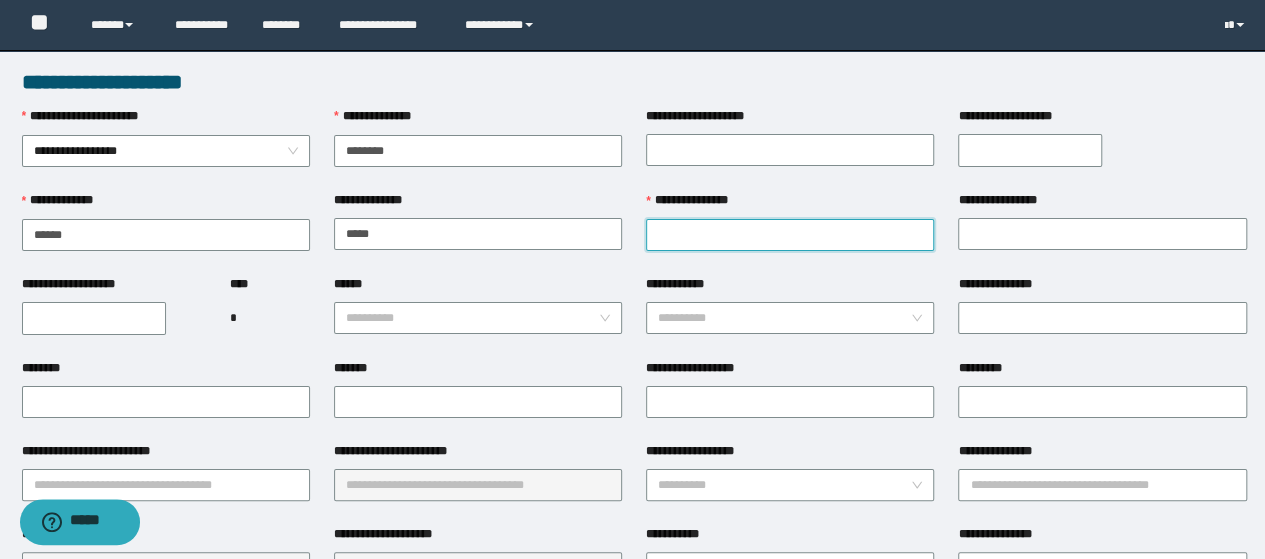 click on "**********" at bounding box center [790, 235] 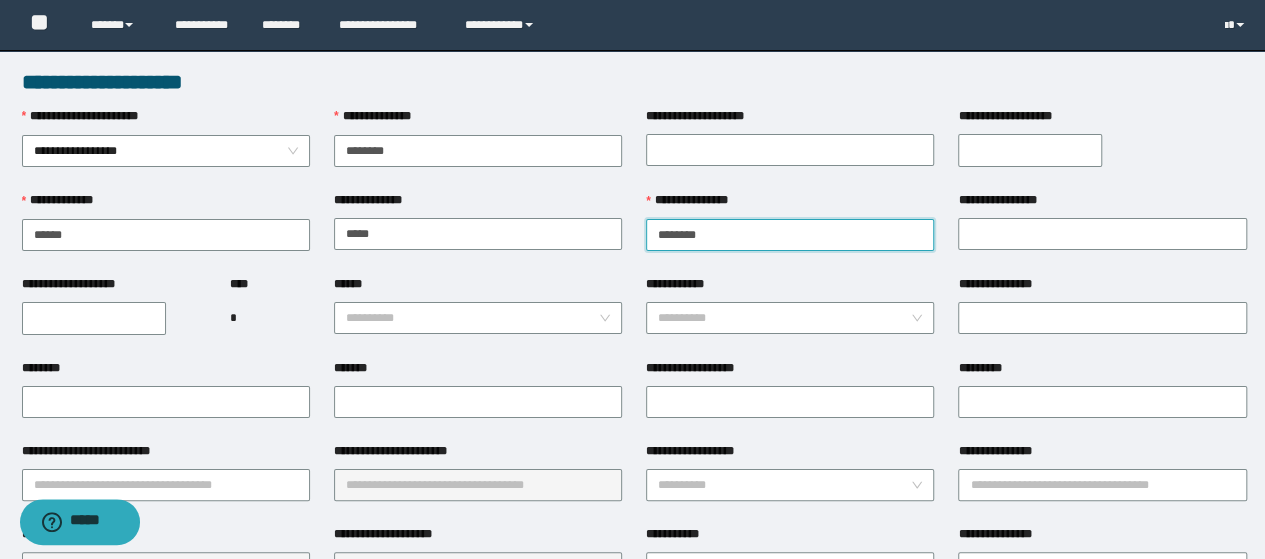 type on "********" 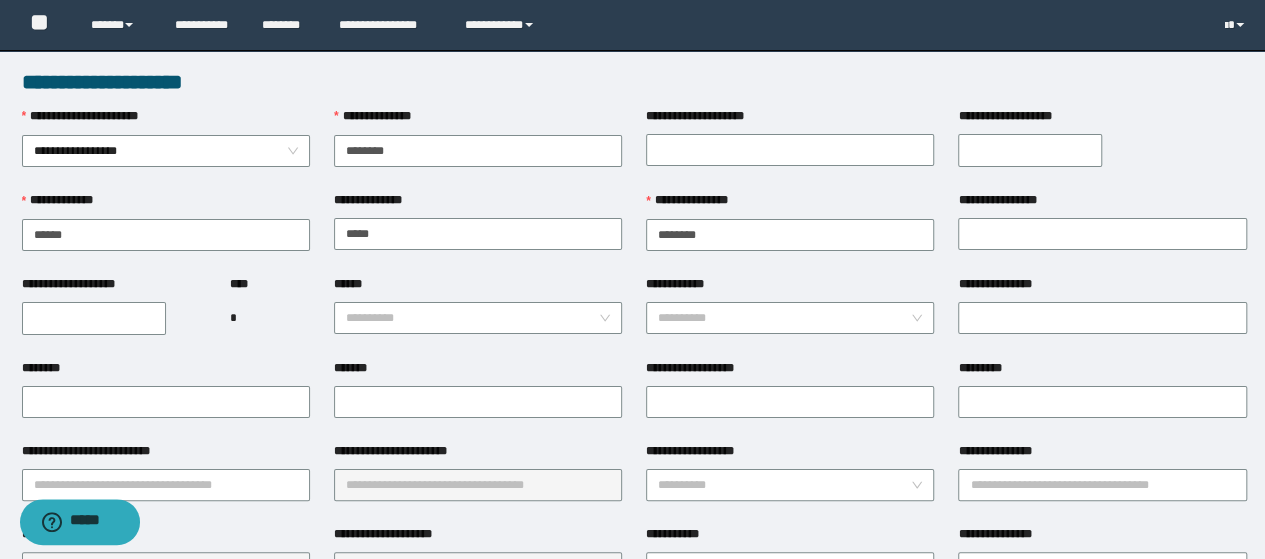 click on "**********" at bounding box center (1007, 200) 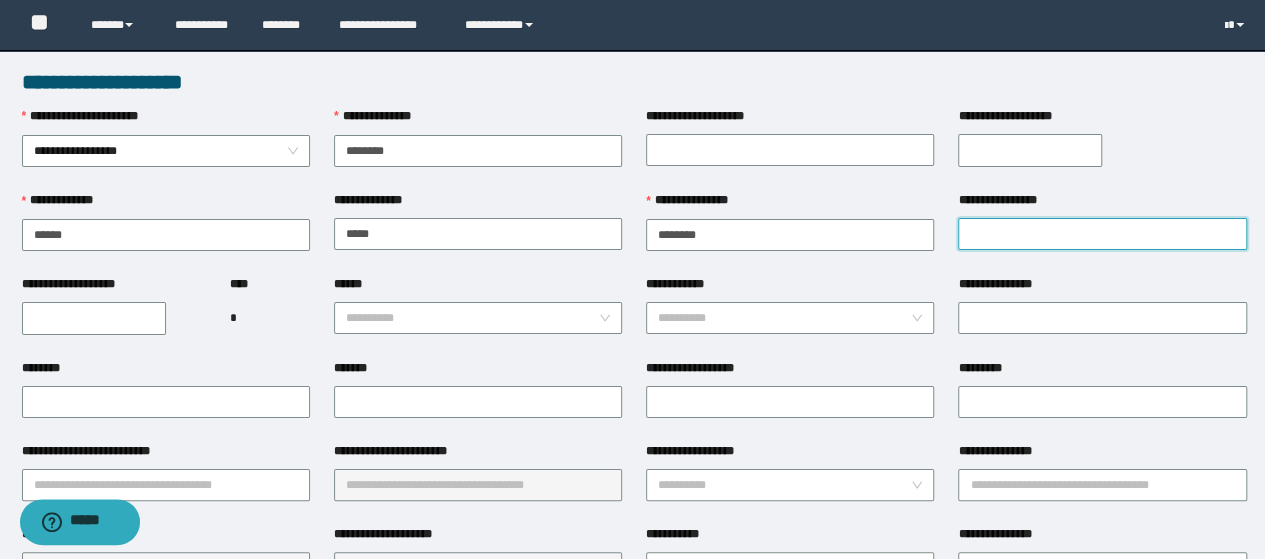click on "**********" at bounding box center [1102, 234] 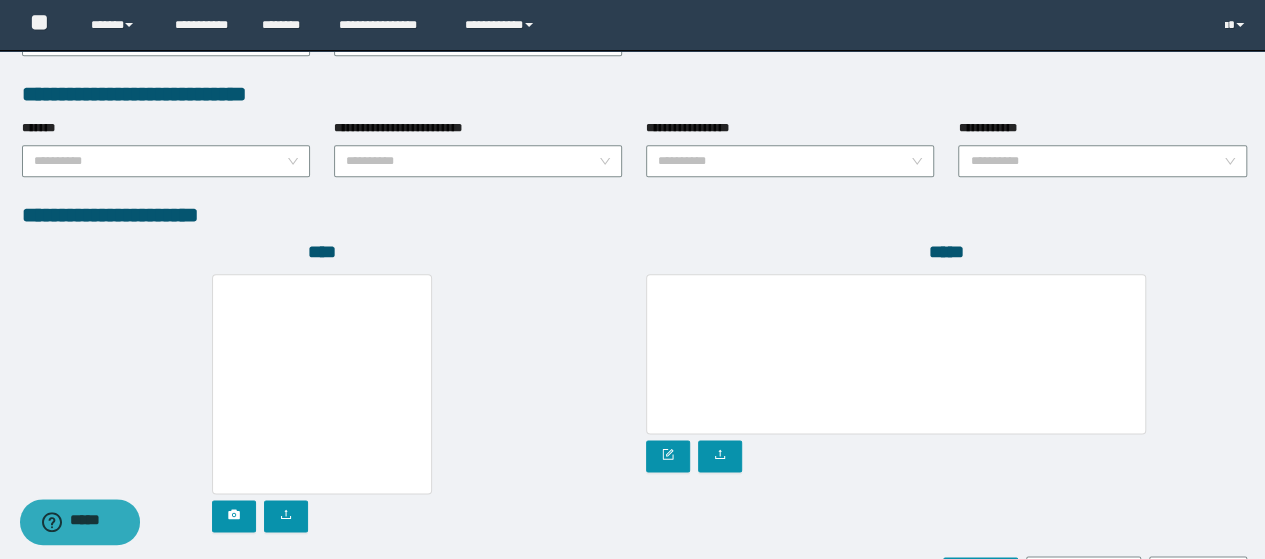 scroll, scrollTop: 1142, scrollLeft: 0, axis: vertical 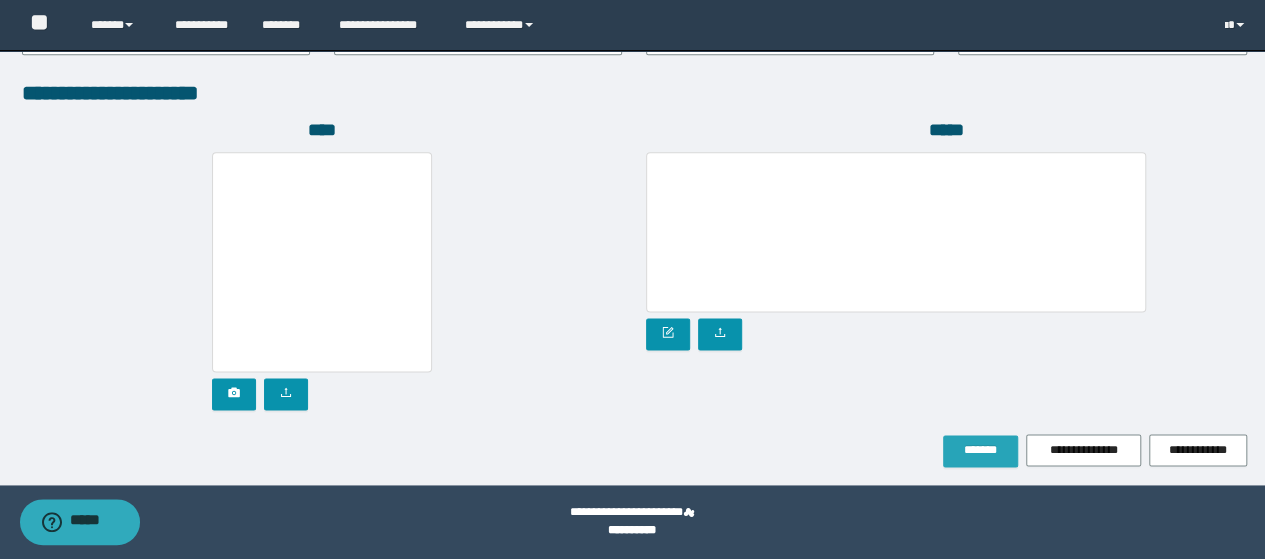 type on "*****" 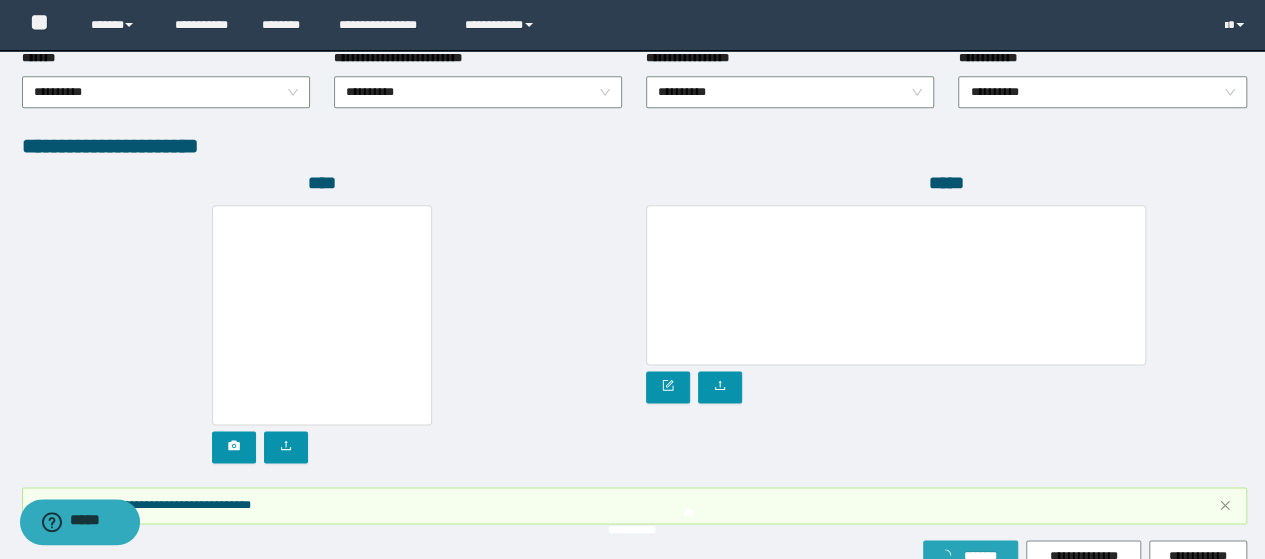 scroll, scrollTop: 1194, scrollLeft: 0, axis: vertical 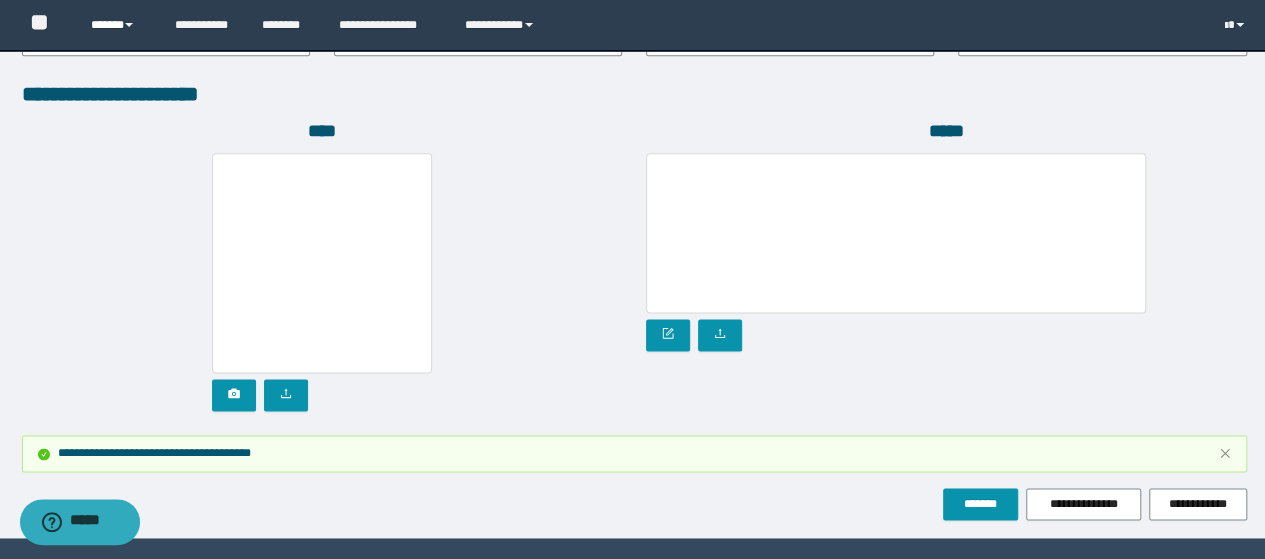 click on "******" at bounding box center (117, 25) 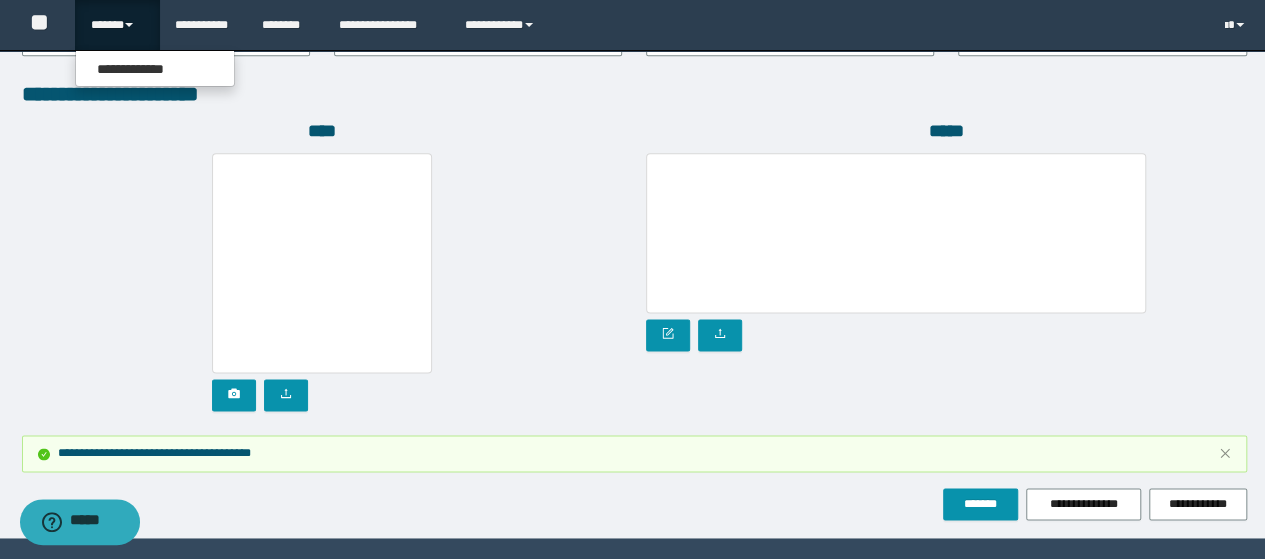 click on "**********" at bounding box center (155, 68) 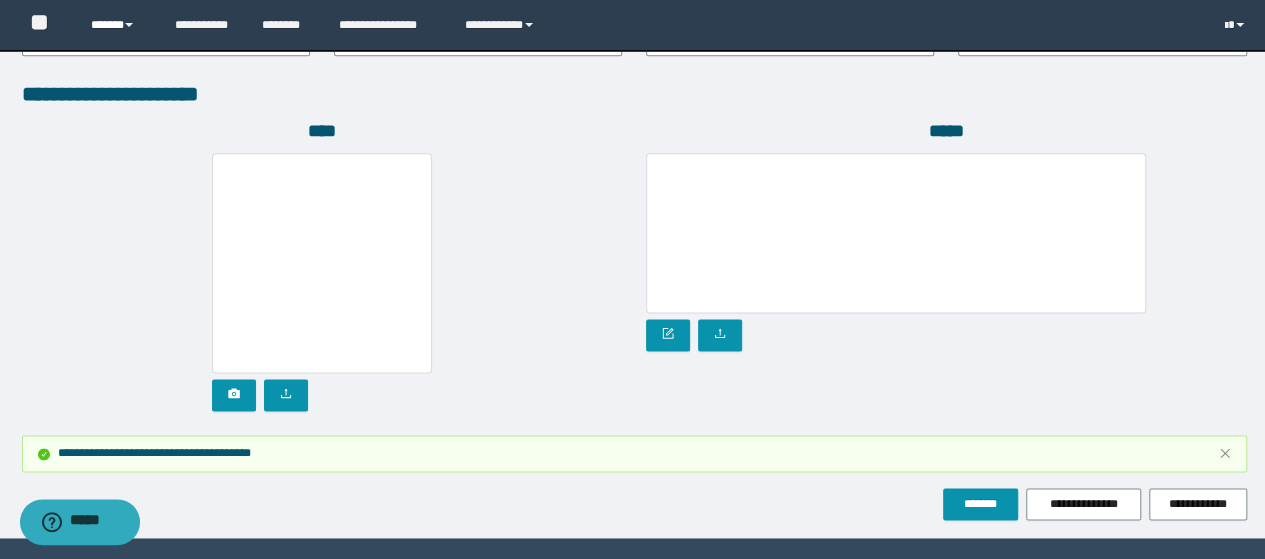 click on "******" at bounding box center (117, 25) 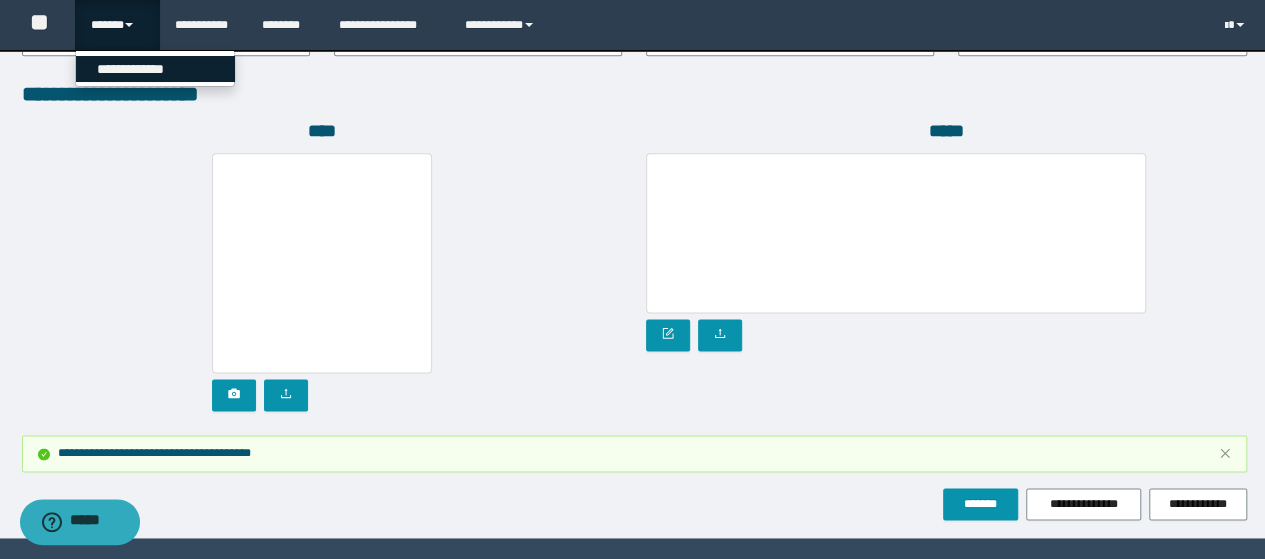click on "**********" at bounding box center [155, 69] 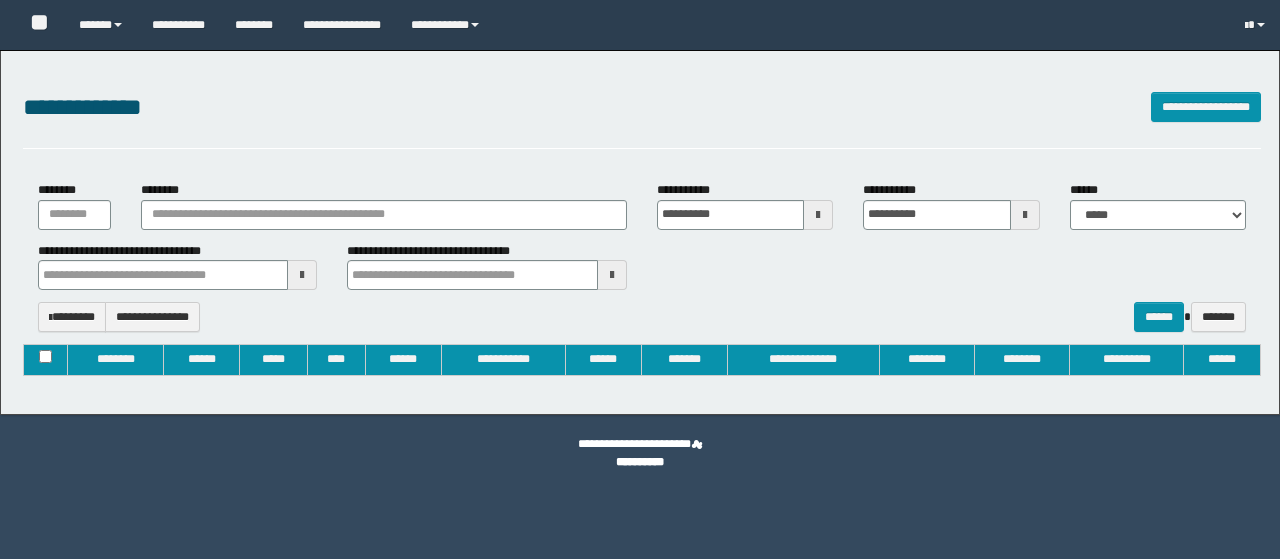 type on "**********" 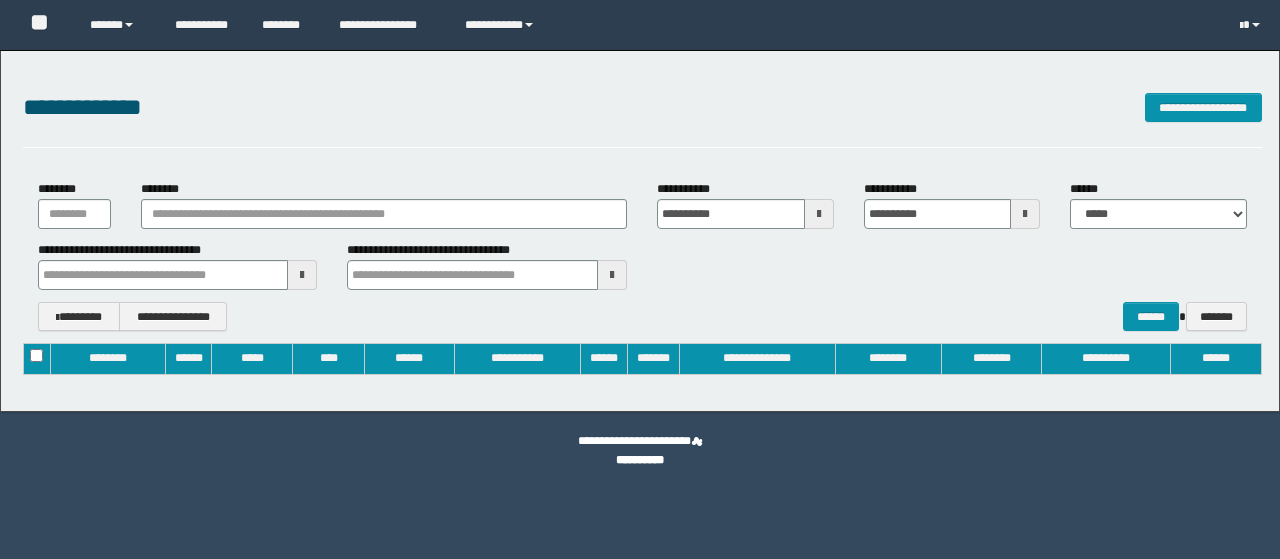 scroll, scrollTop: 0, scrollLeft: 0, axis: both 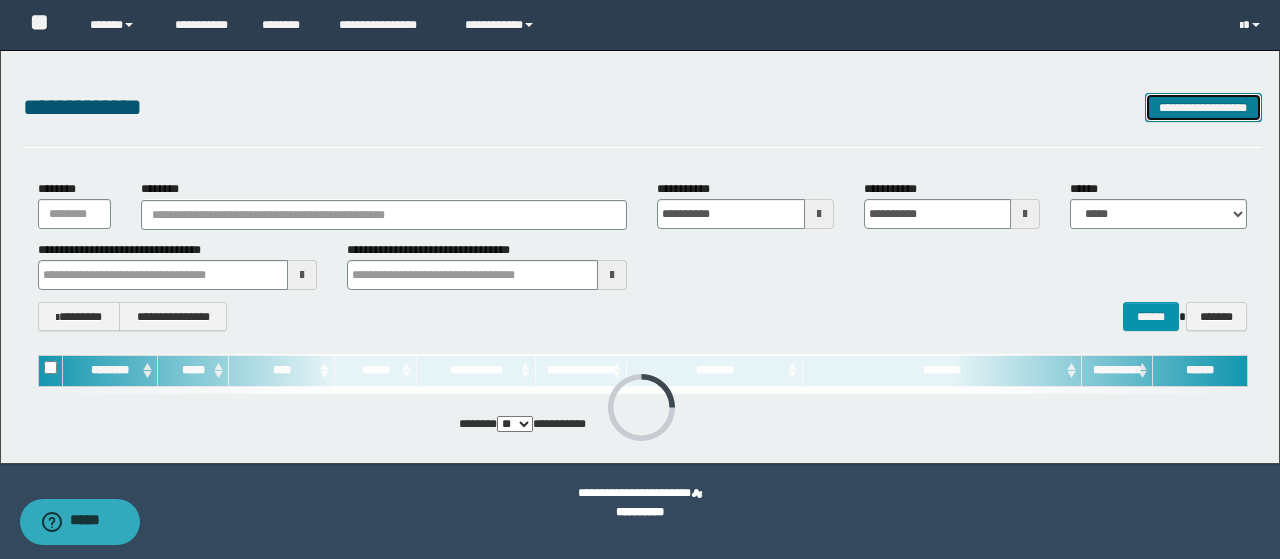 click on "**********" at bounding box center [1203, 107] 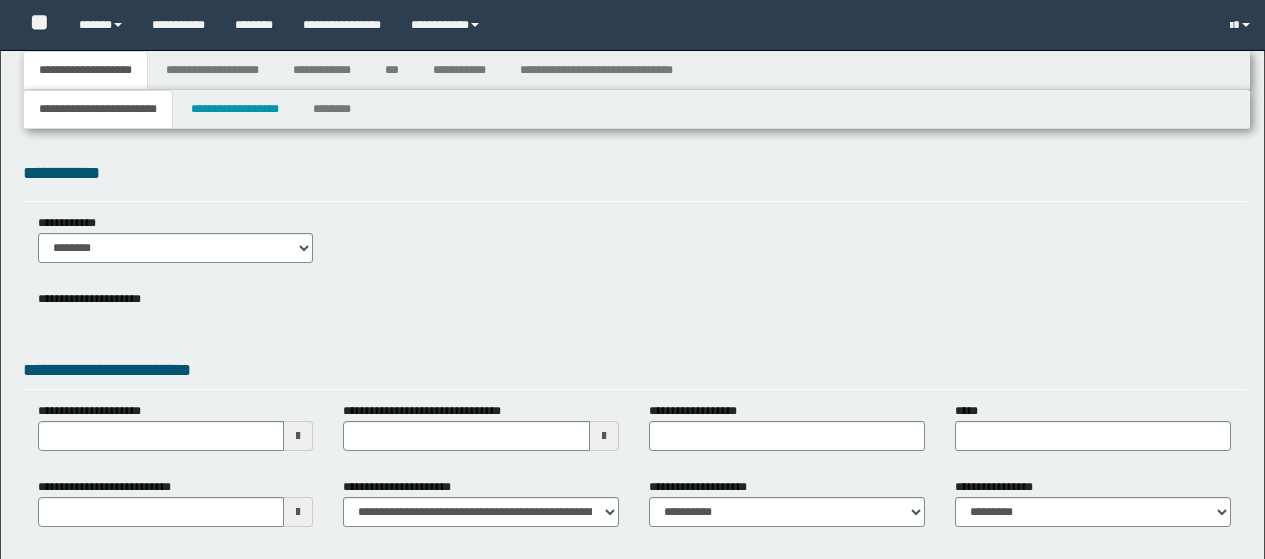 type 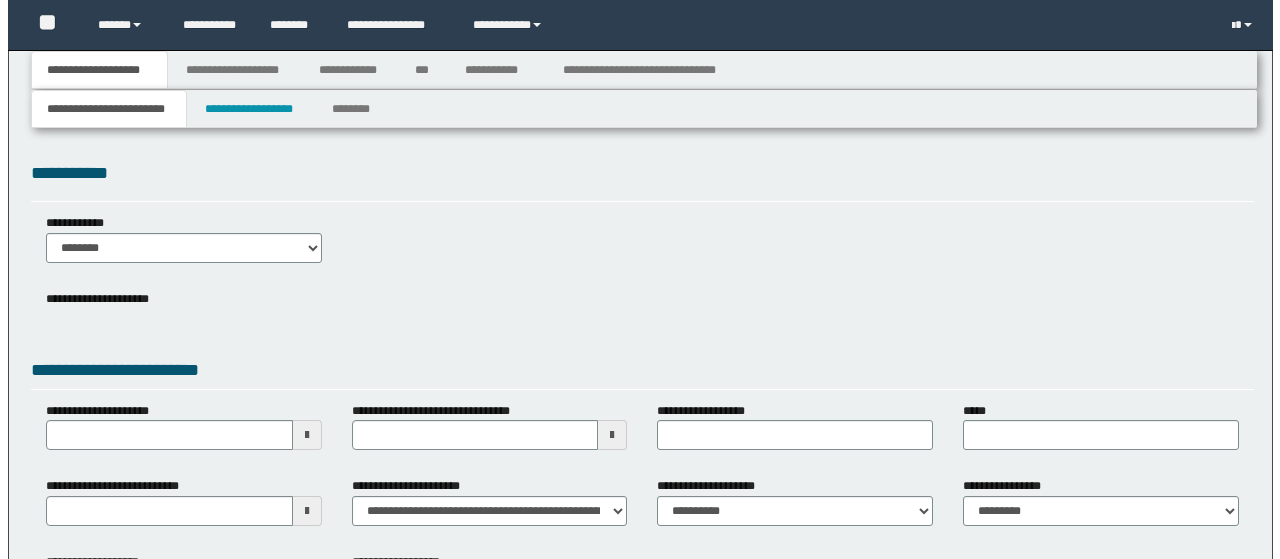 scroll, scrollTop: 0, scrollLeft: 0, axis: both 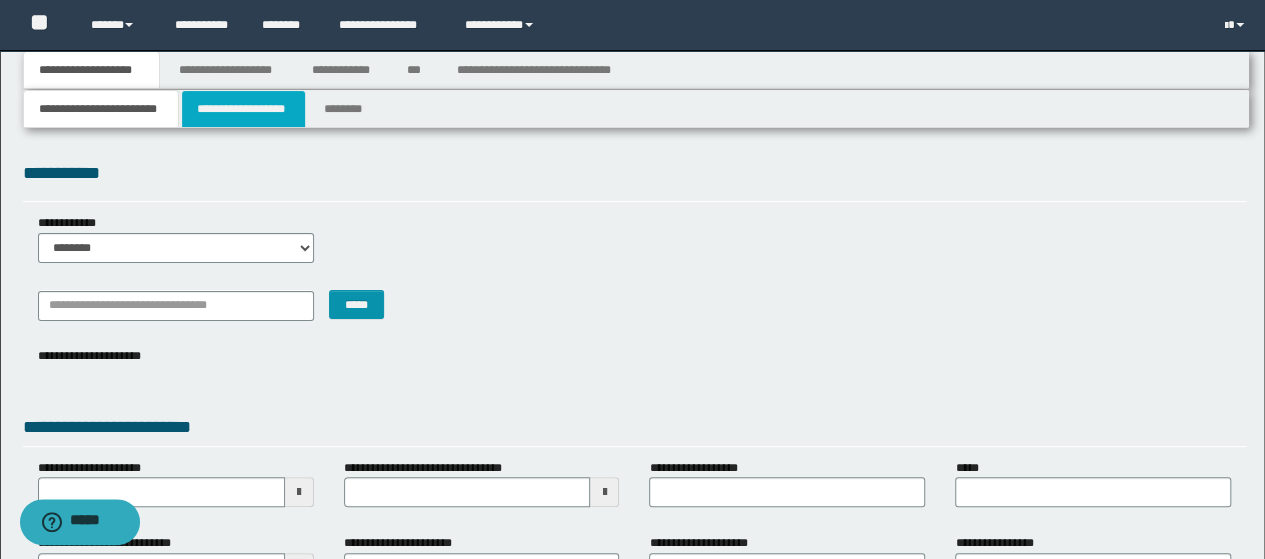 click on "**********" at bounding box center [243, 109] 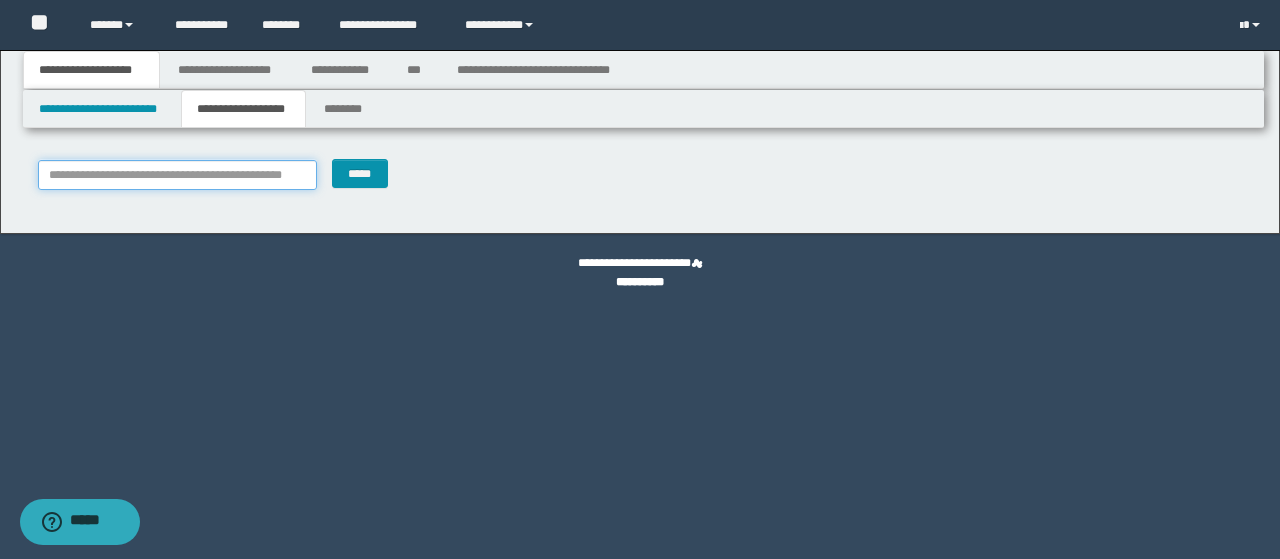 click on "**********" at bounding box center [178, 175] 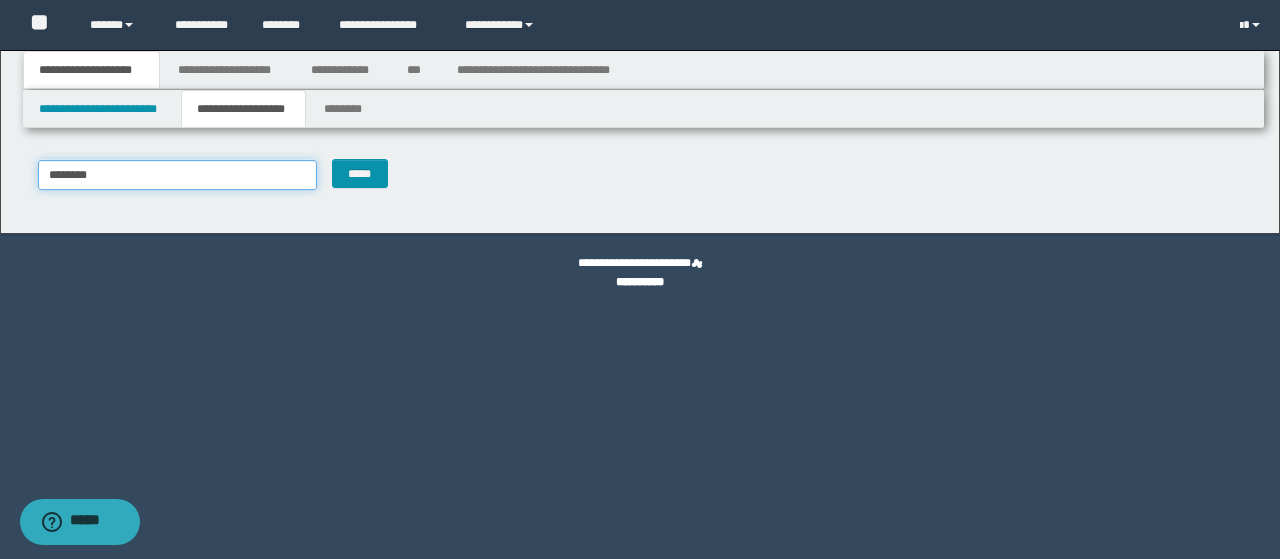 type on "********" 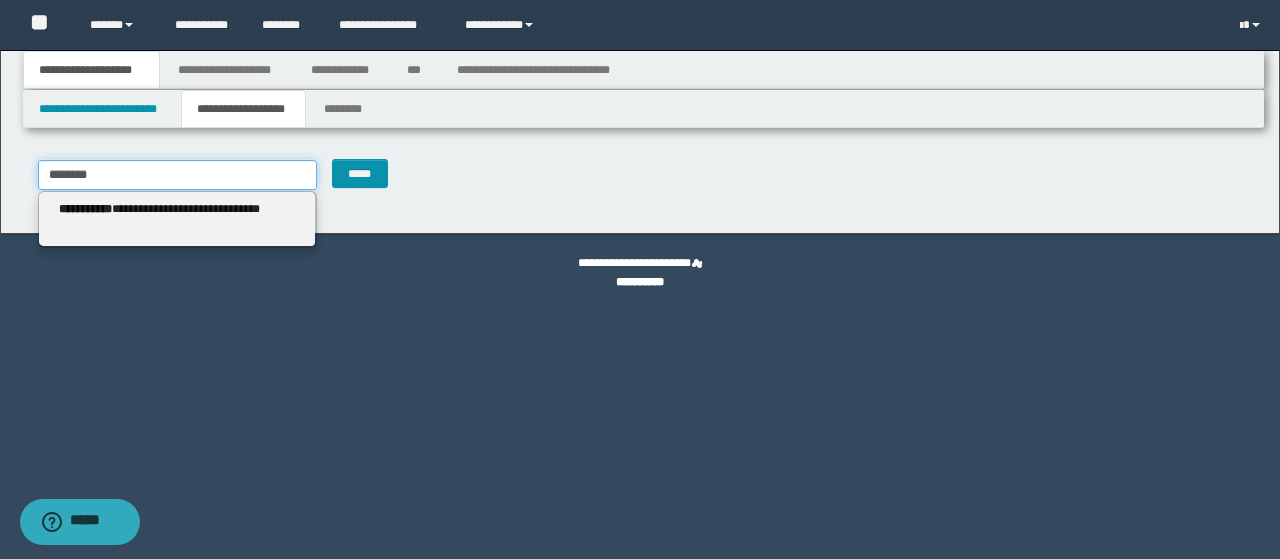 type on "********" 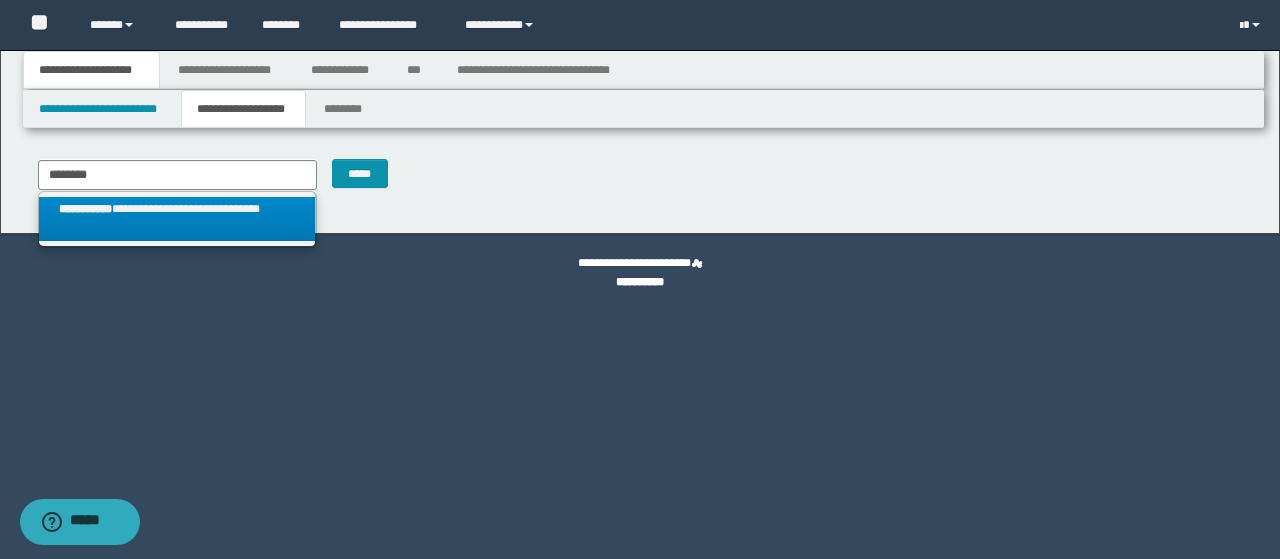 click on "**********" at bounding box center [177, 219] 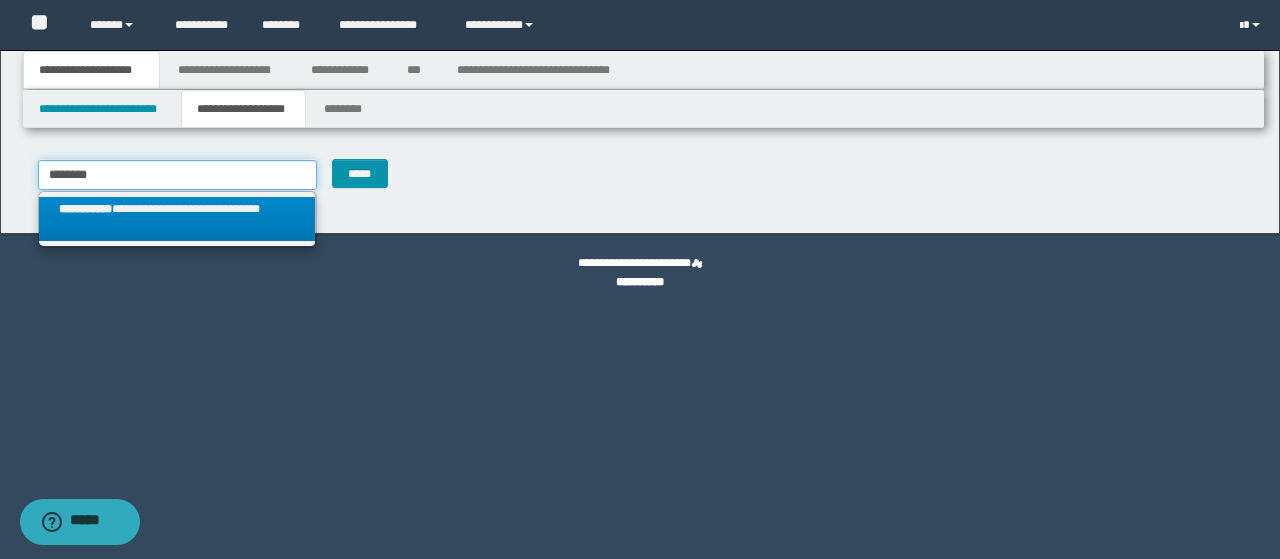 type 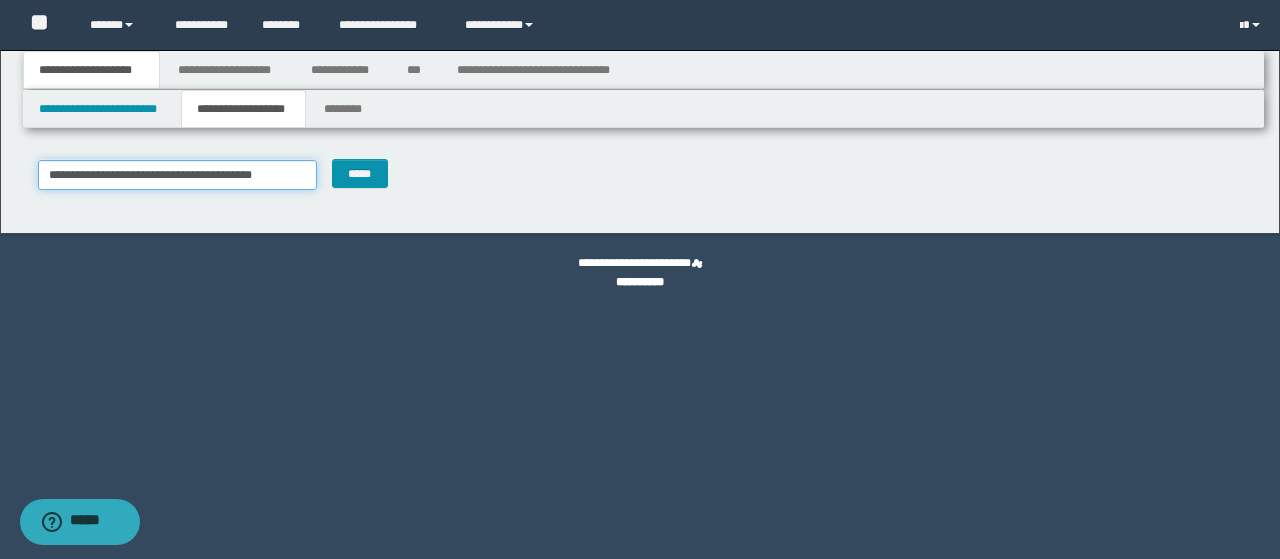 type on "********" 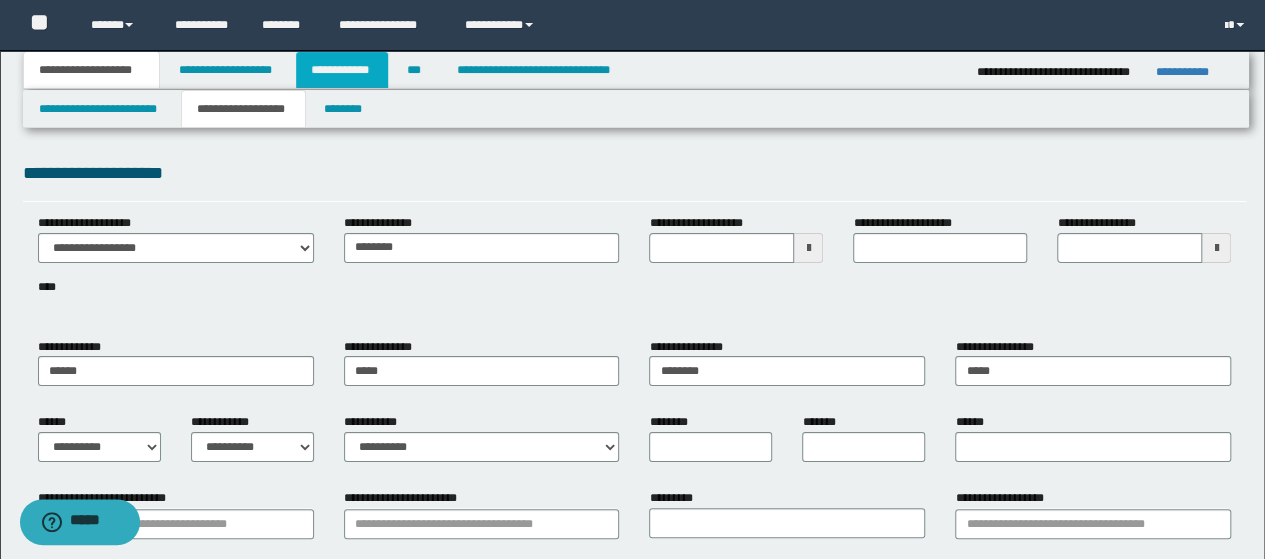 click on "**********" at bounding box center (342, 70) 